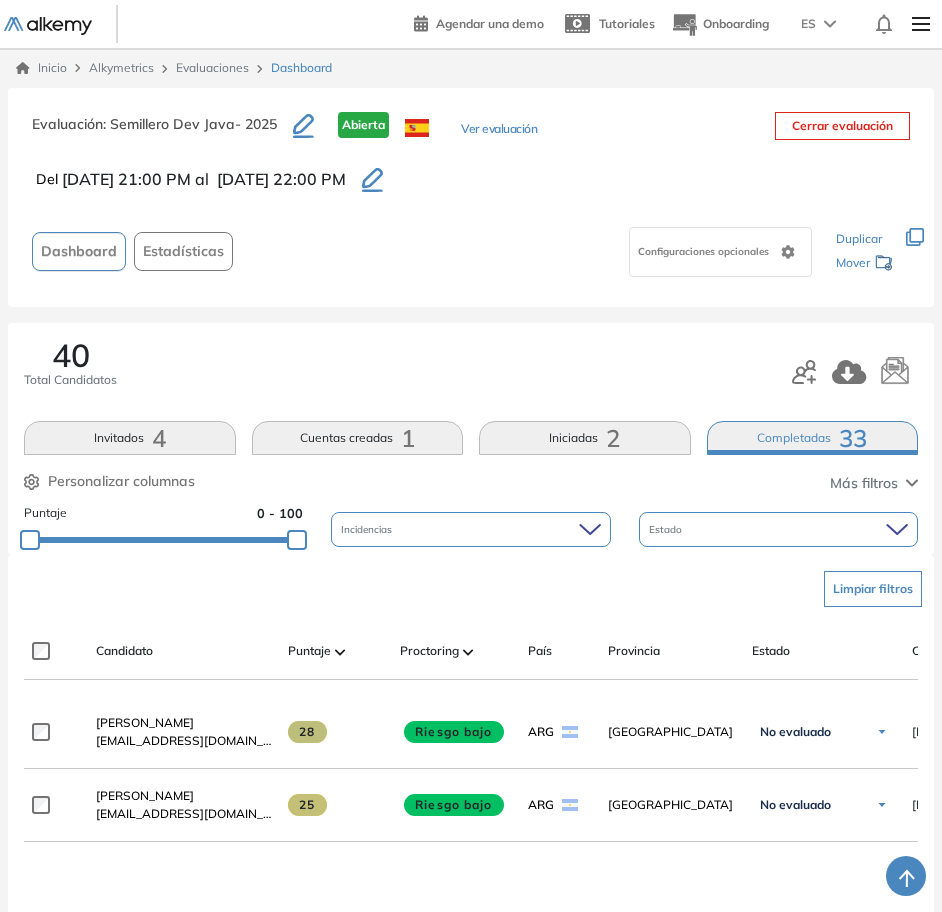 scroll, scrollTop: 296, scrollLeft: 0, axis: vertical 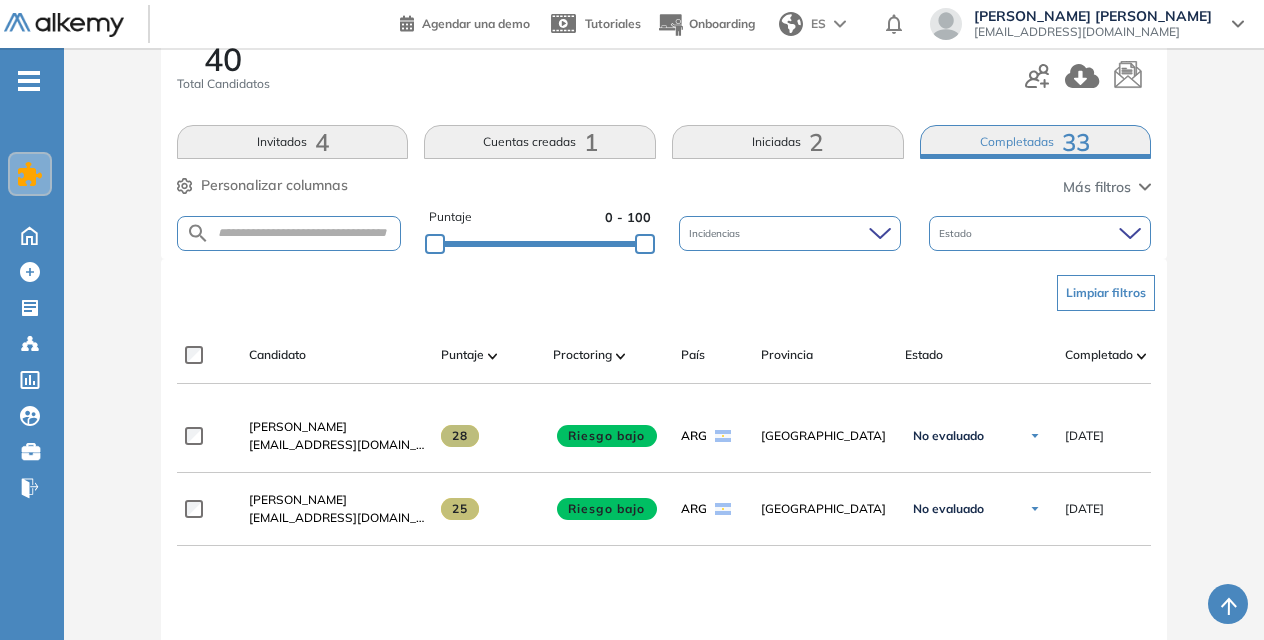 click at bounding box center (289, 233) 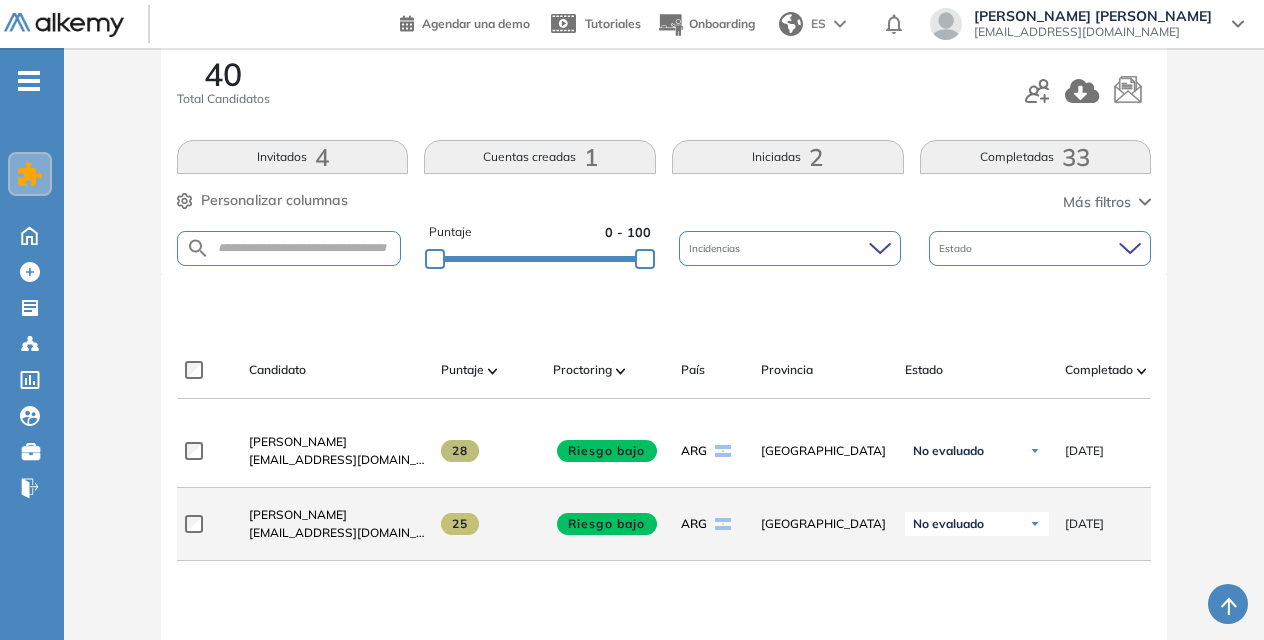 scroll, scrollTop: 268, scrollLeft: 0, axis: vertical 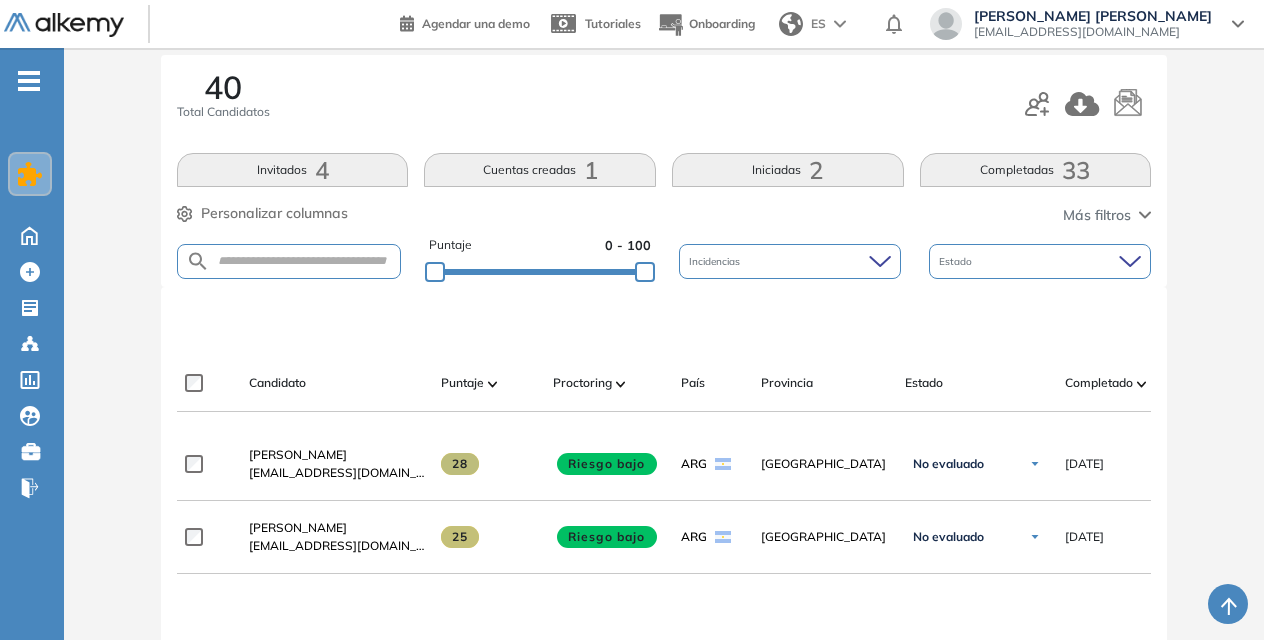 click on "Completadas 33" at bounding box center (1036, 170) 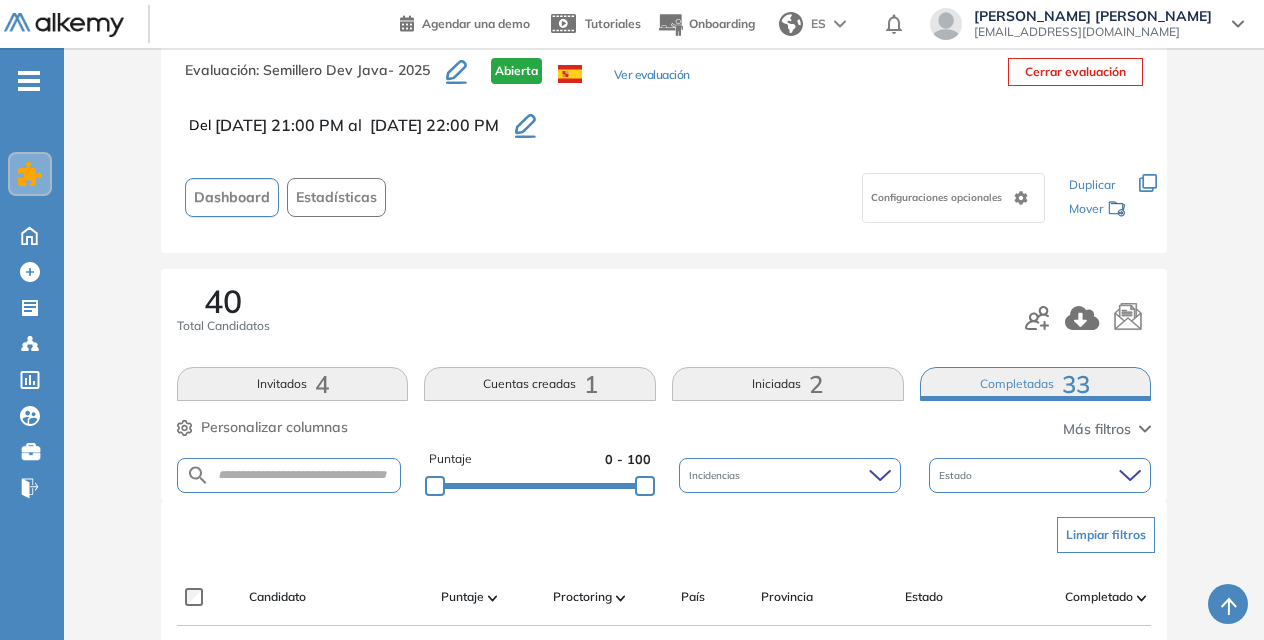 scroll, scrollTop: 268, scrollLeft: 0, axis: vertical 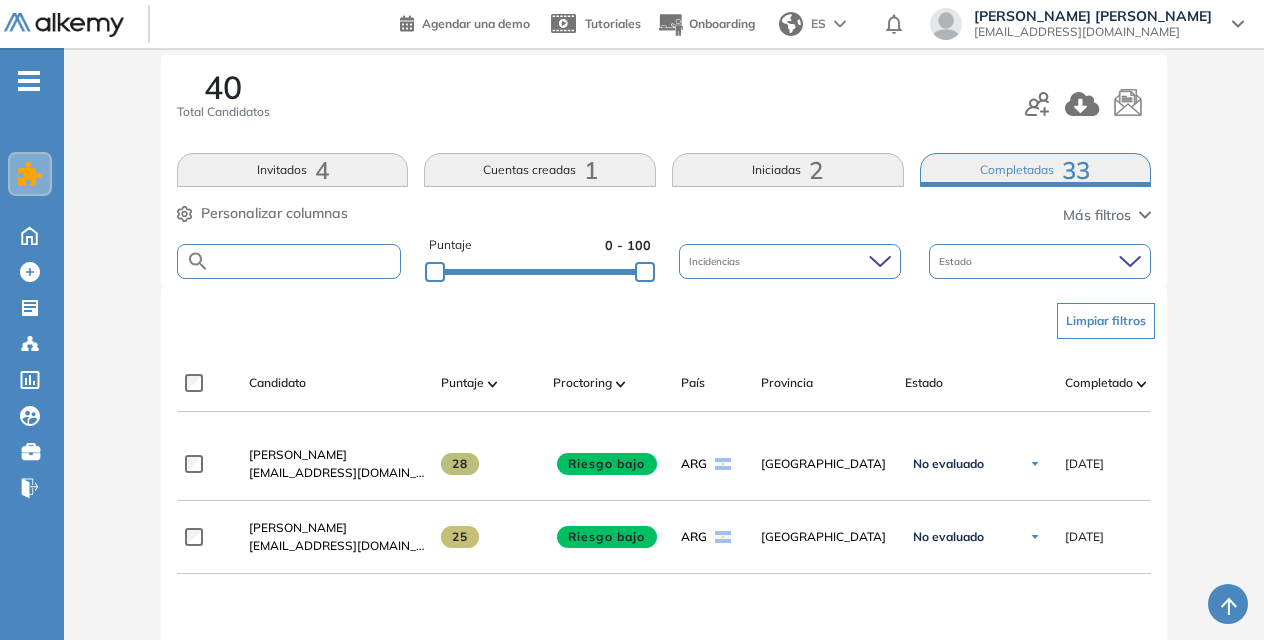 click at bounding box center [305, 261] 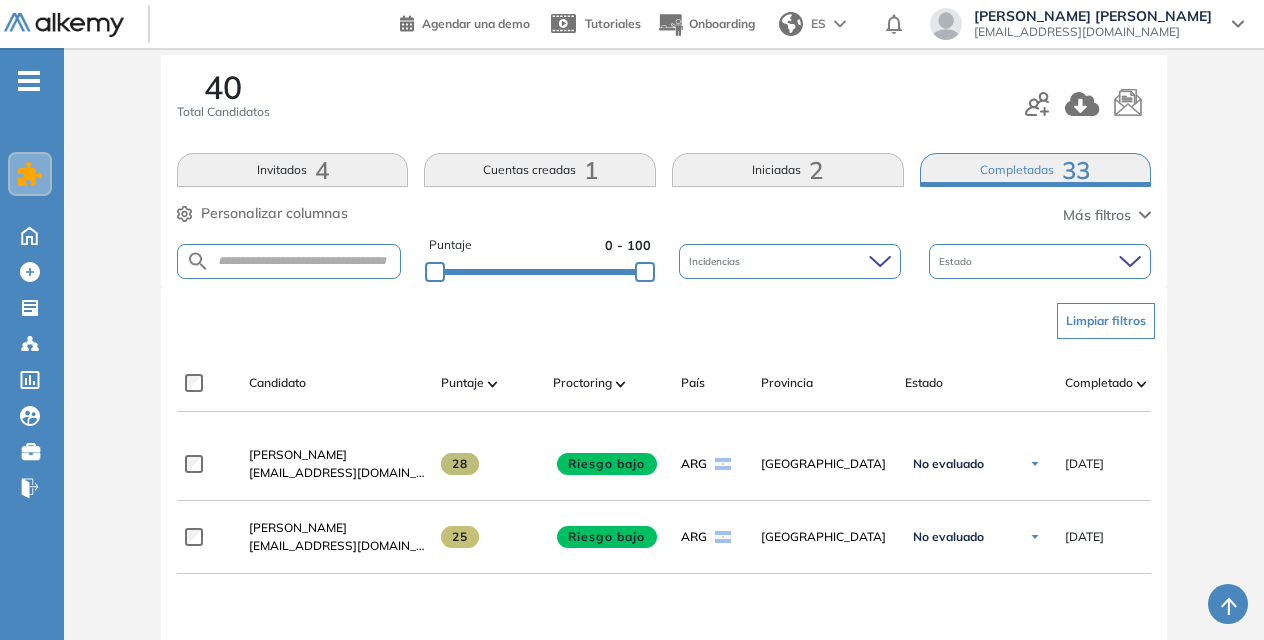 click 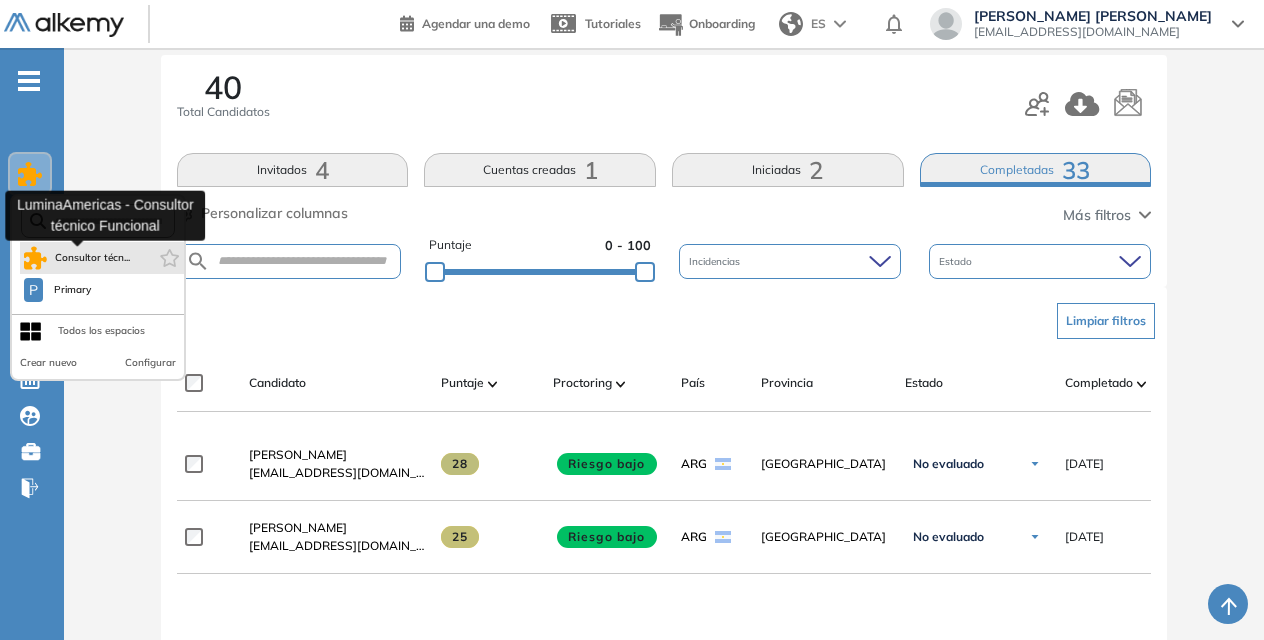 click on "Consultor técn..." at bounding box center [93, 258] 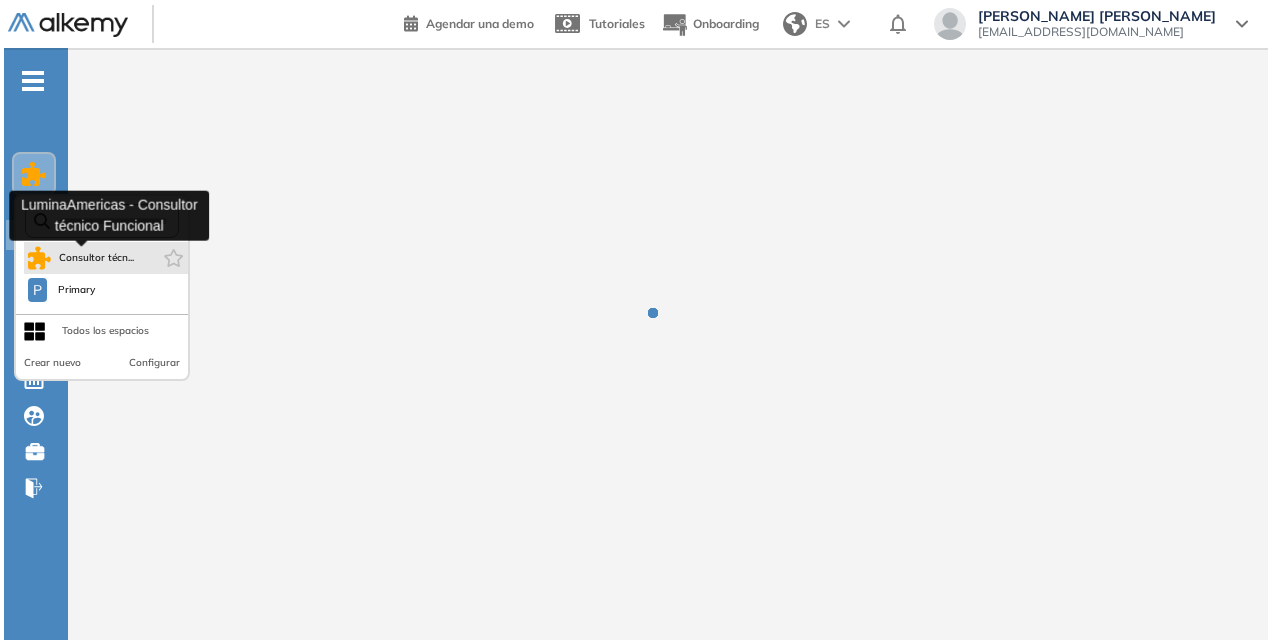 scroll, scrollTop: 0, scrollLeft: 0, axis: both 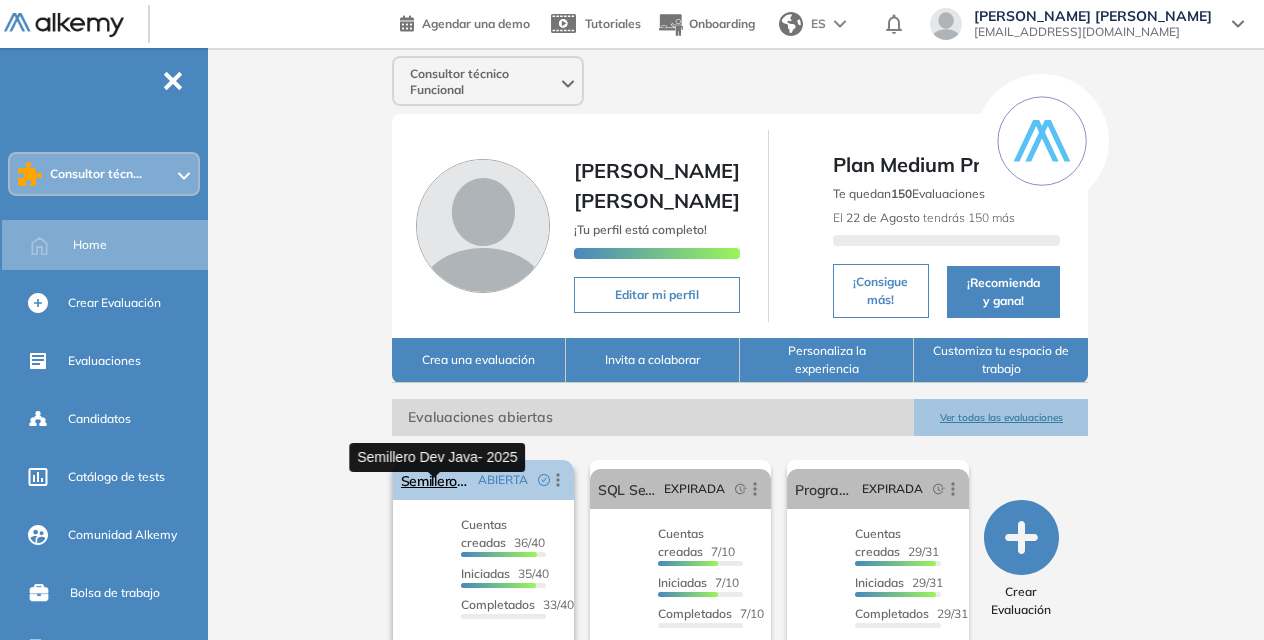 click on "Semillero Dev Java- 2025" at bounding box center (435, 480) 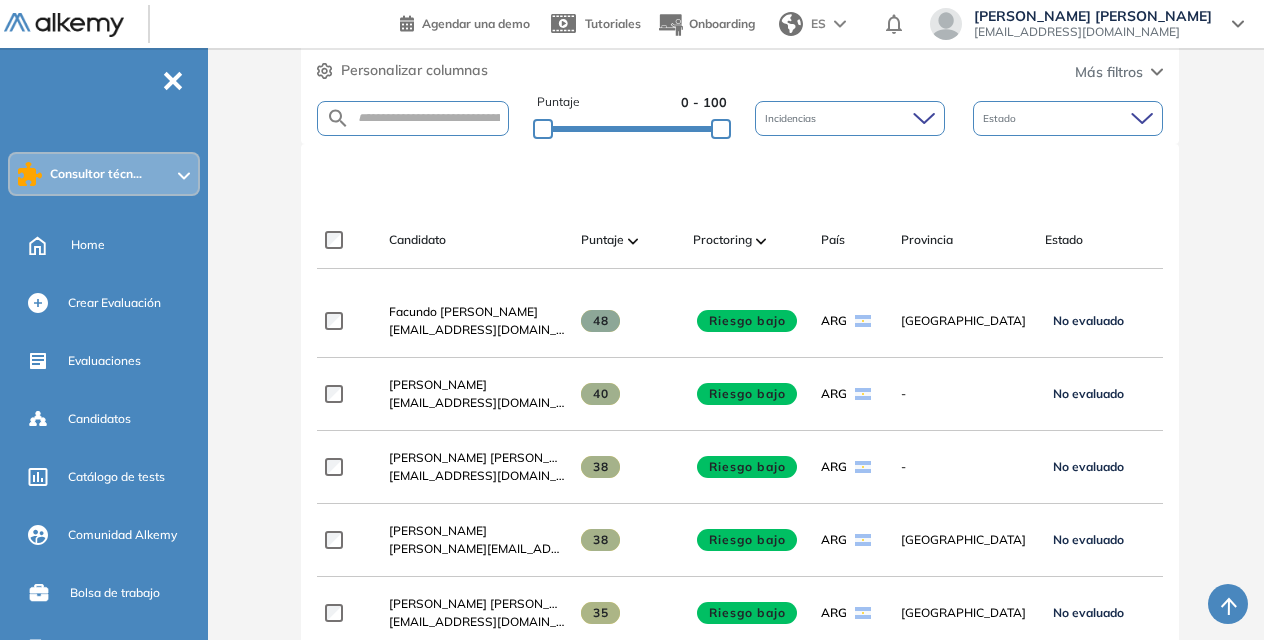 scroll, scrollTop: 412, scrollLeft: 0, axis: vertical 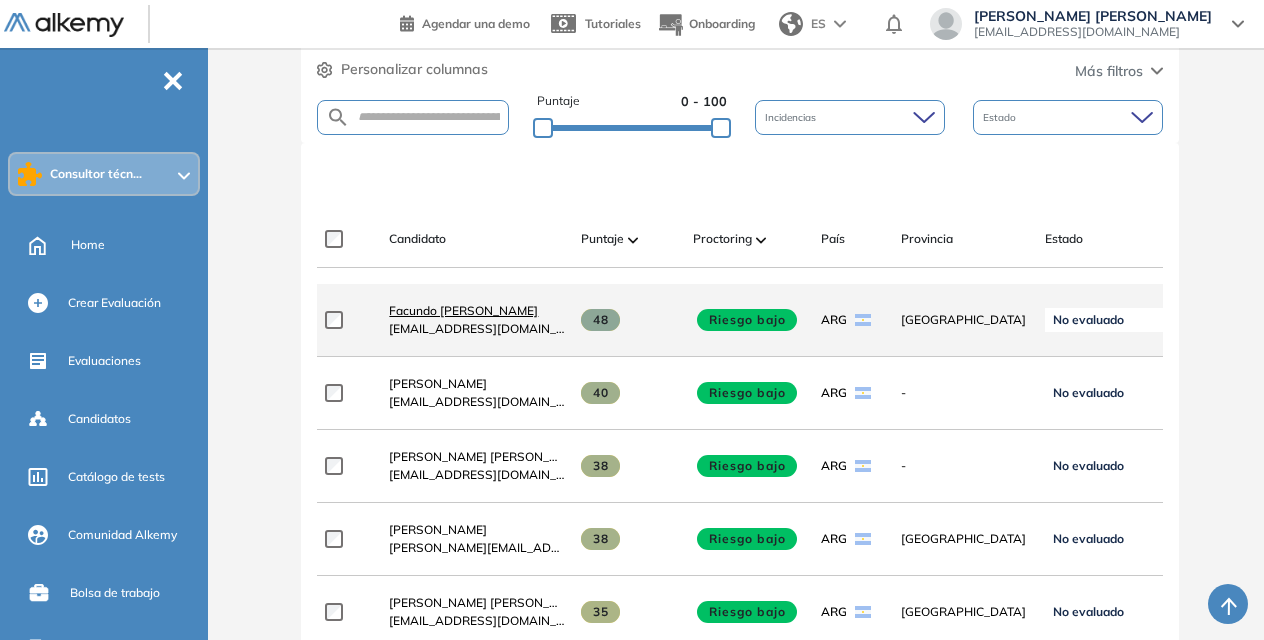 click on "Facundo Nahuel Gerez" at bounding box center (463, 310) 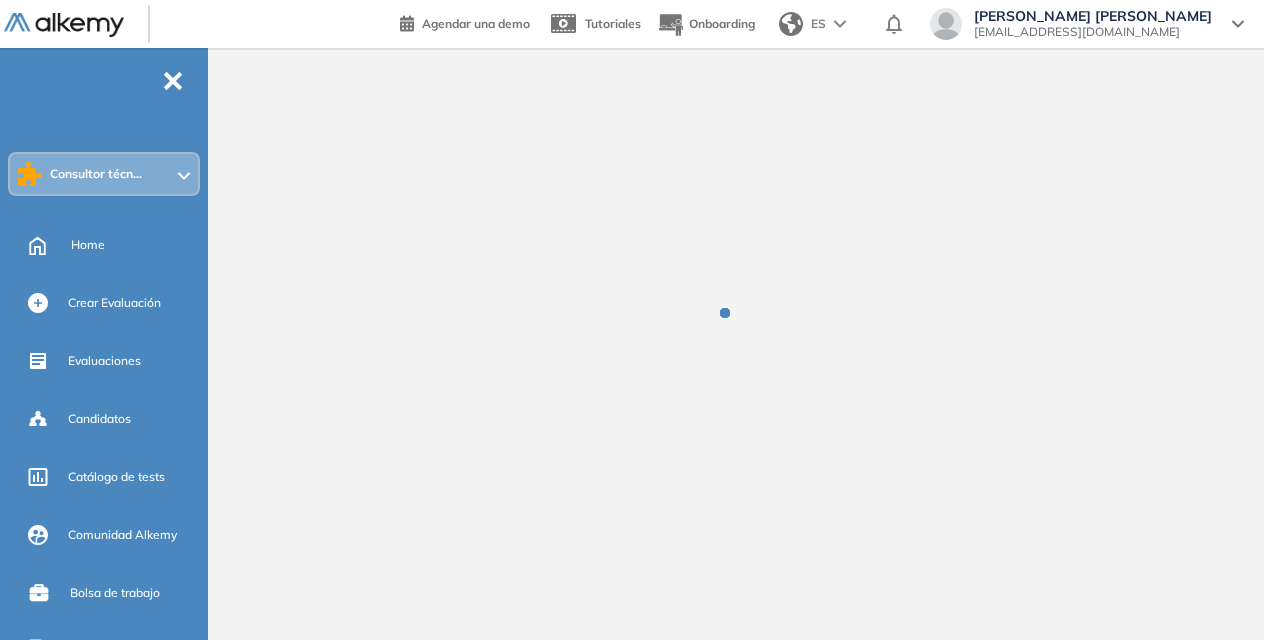 scroll, scrollTop: 0, scrollLeft: 0, axis: both 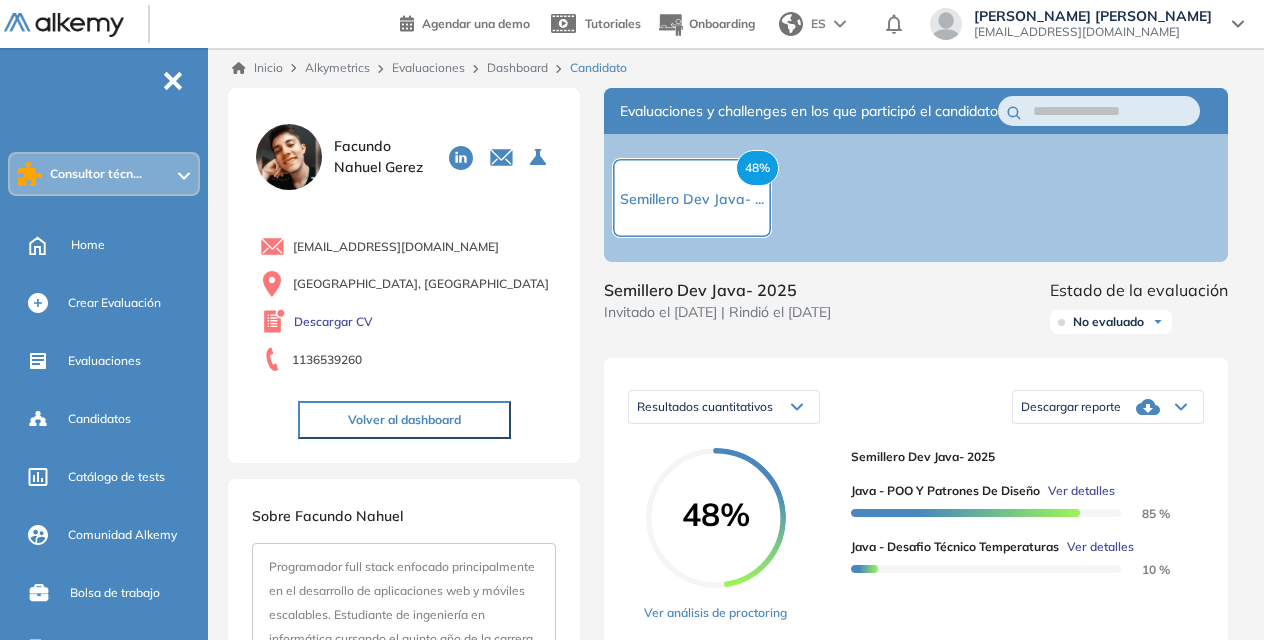 click on "Descargar reporte" at bounding box center [1071, 407] 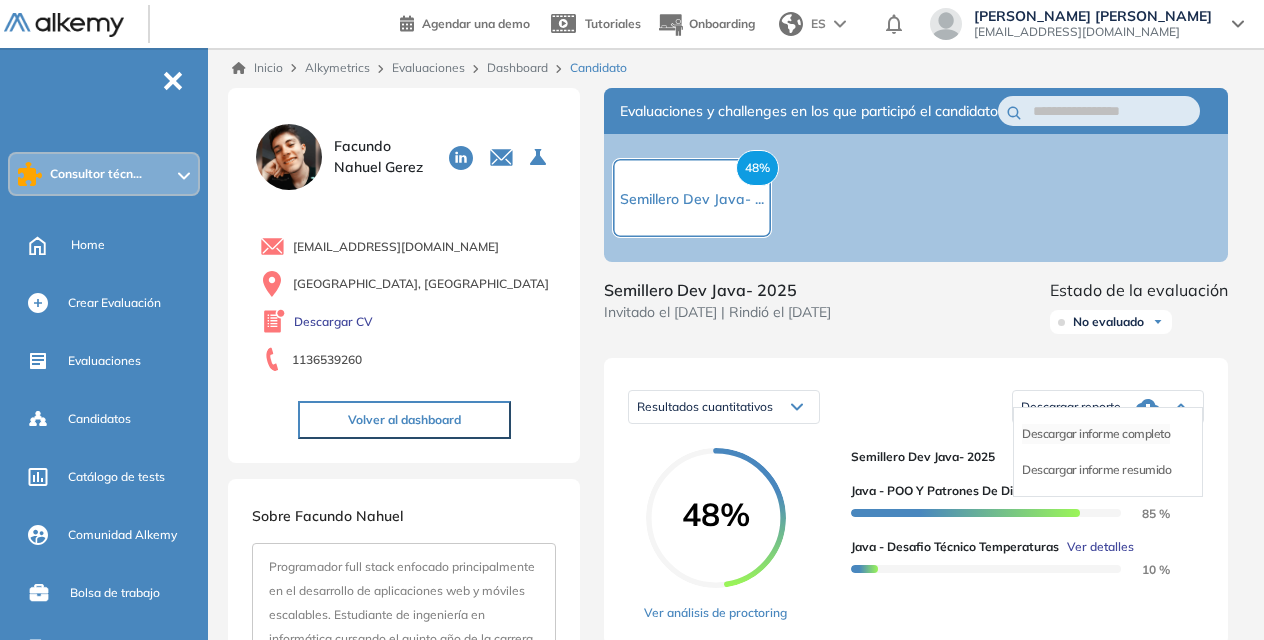 click on "Descargar informe completo" at bounding box center (1096, 434) 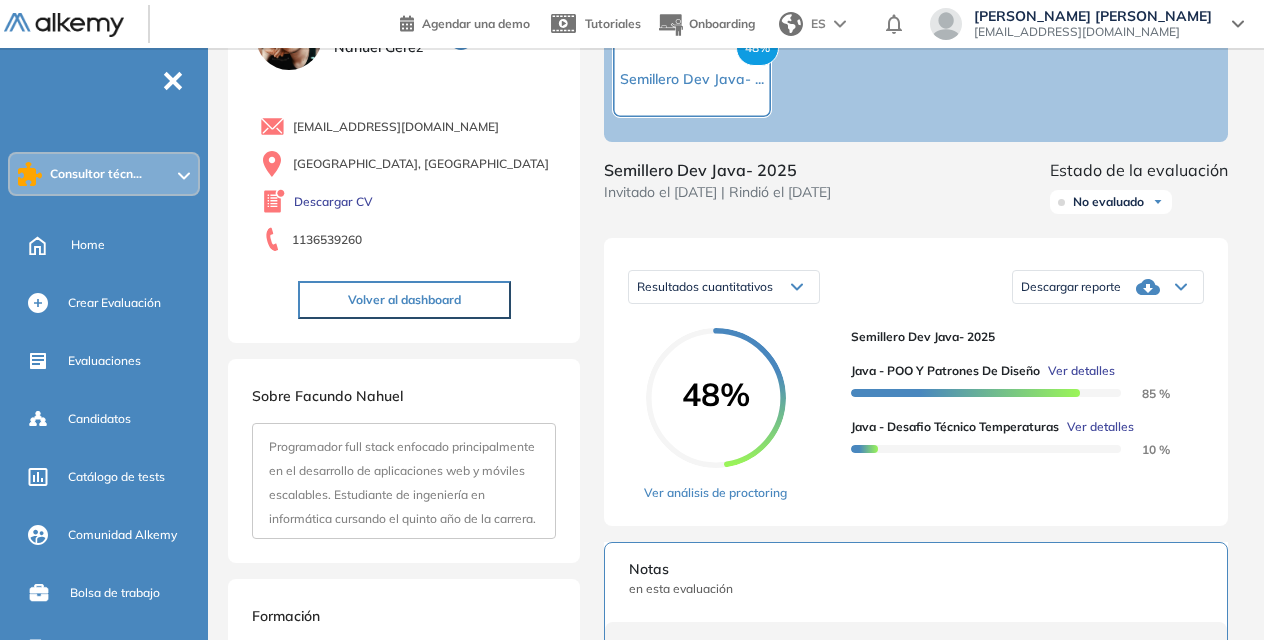 scroll, scrollTop: 0, scrollLeft: 0, axis: both 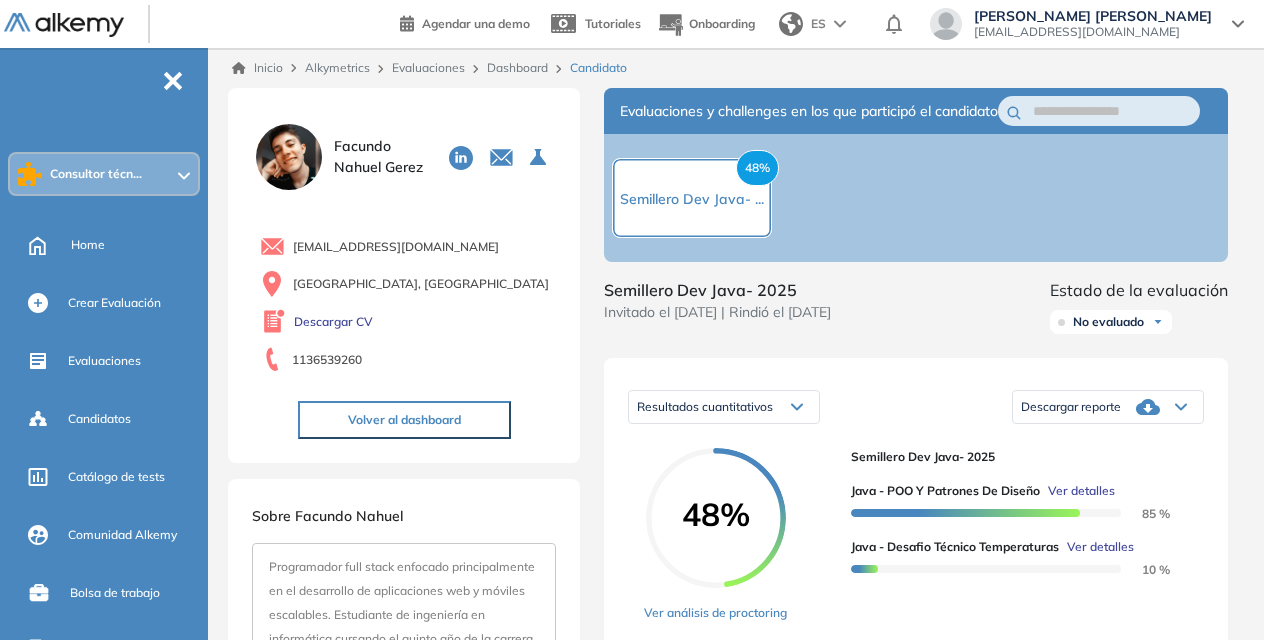 click on "Inicio Alkymetrics Evaluaciones Dashboard Candidato" at bounding box center [740, 68] 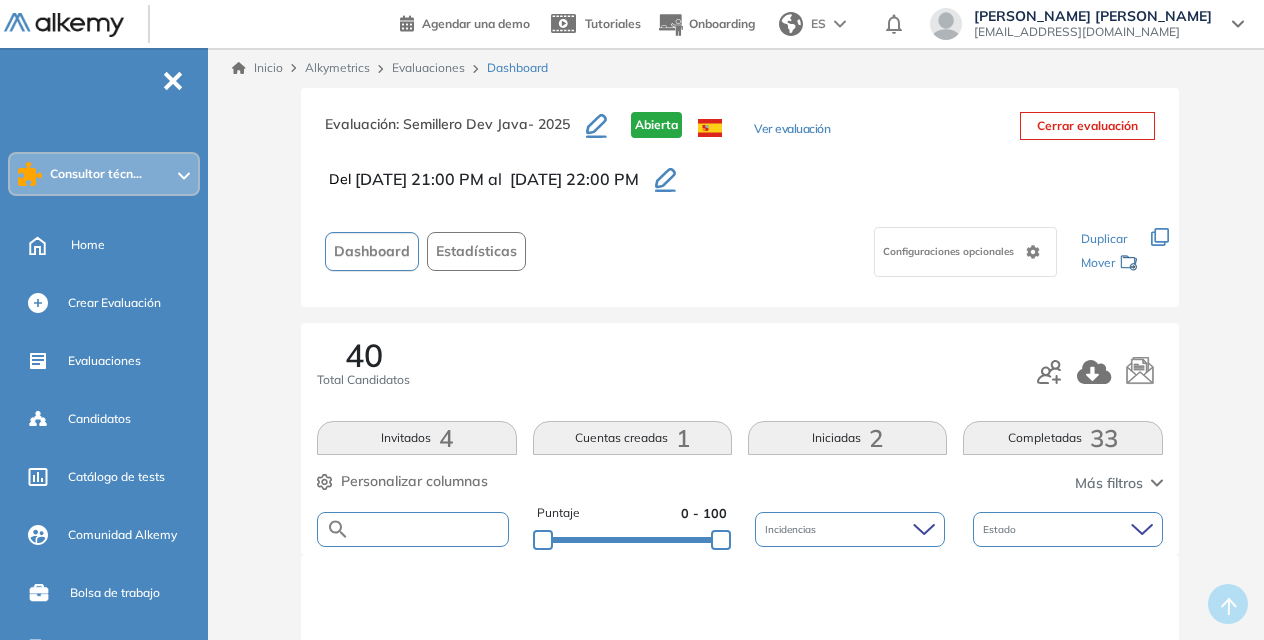 click at bounding box center [428, 529] 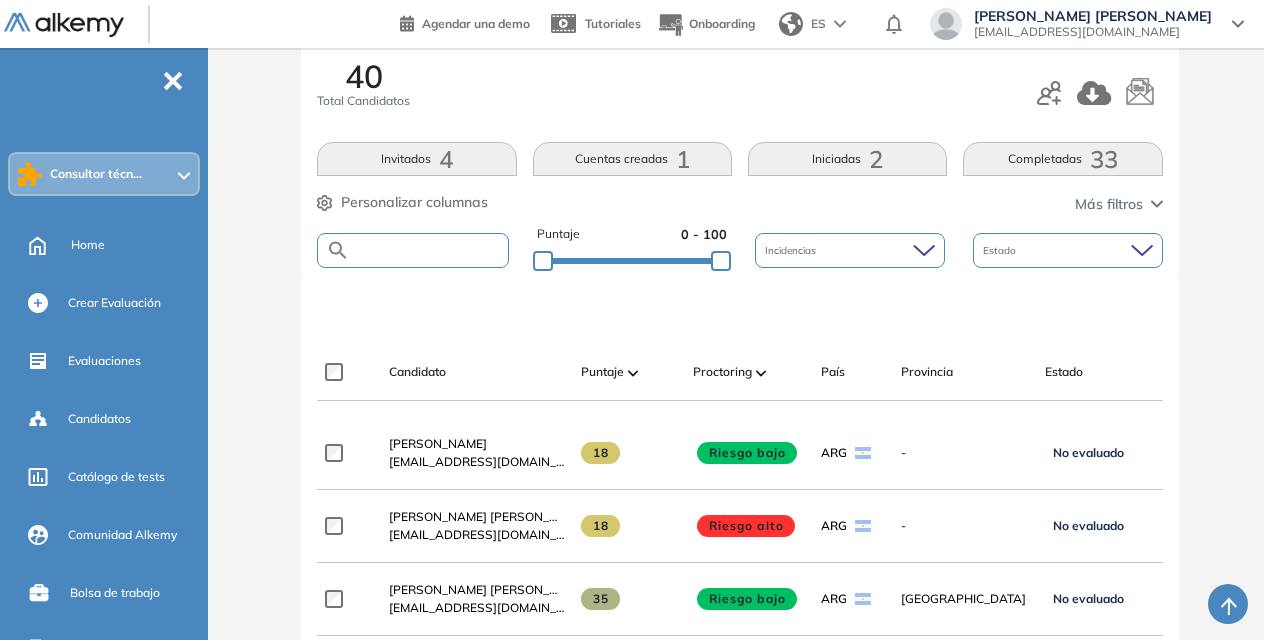 scroll, scrollTop: 313, scrollLeft: 0, axis: vertical 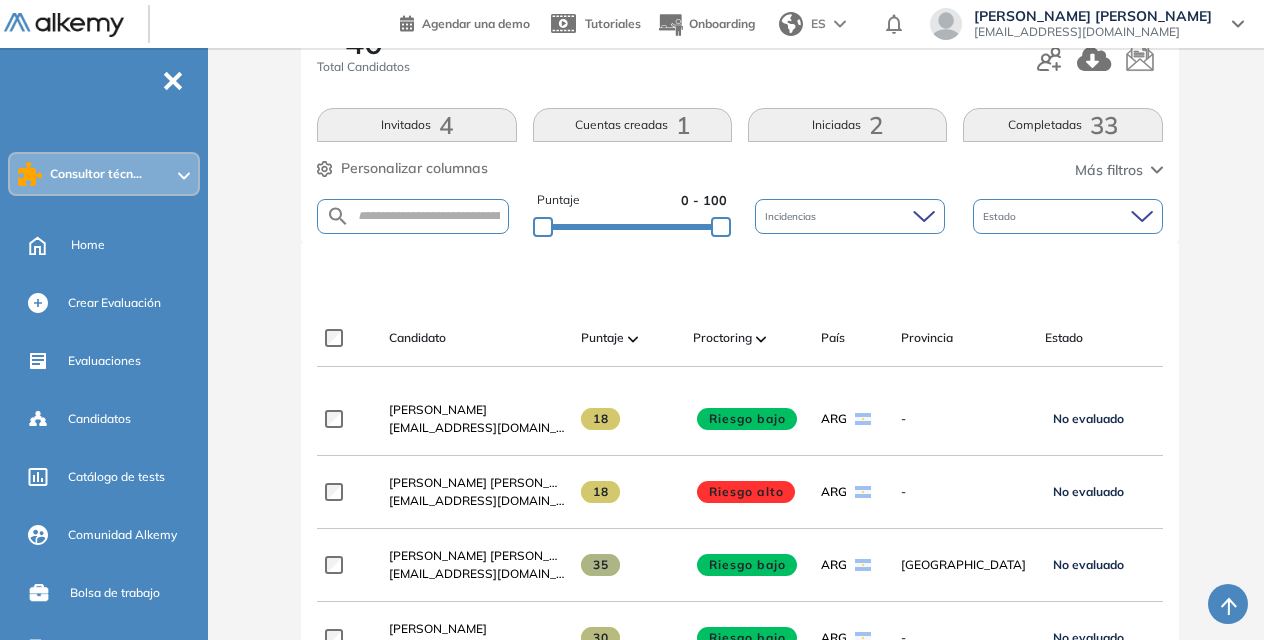 click on "Completadas 33" at bounding box center [1062, 125] 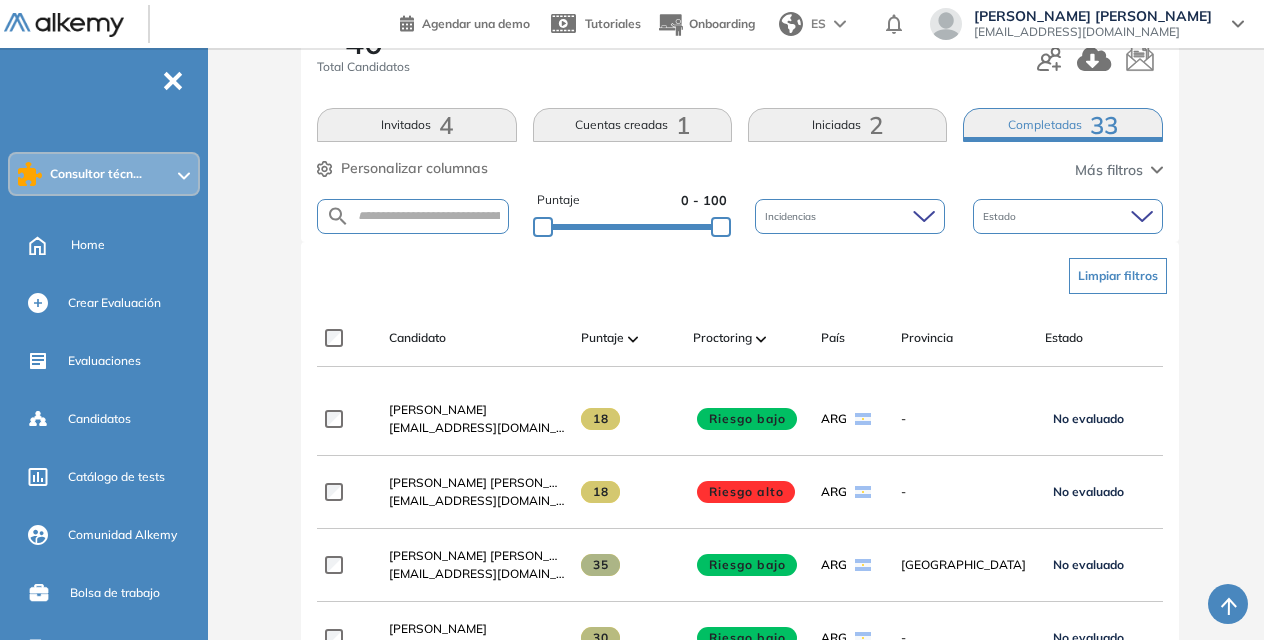 click on "Completadas 33" at bounding box center (1062, 125) 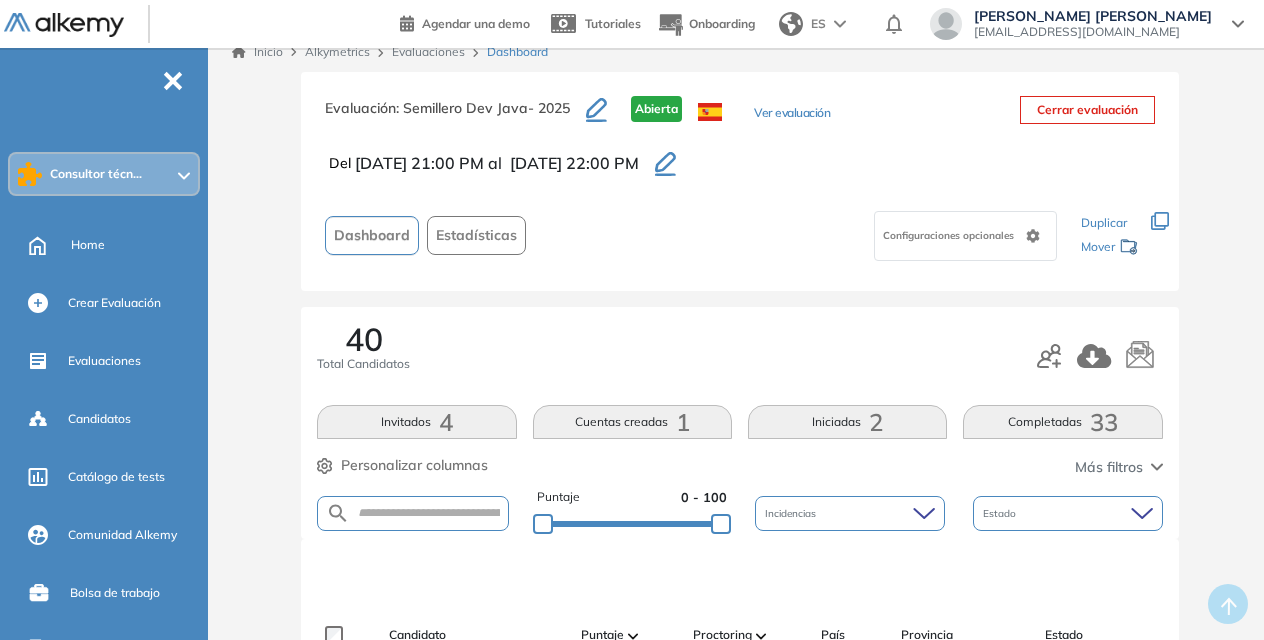 scroll, scrollTop: 0, scrollLeft: 0, axis: both 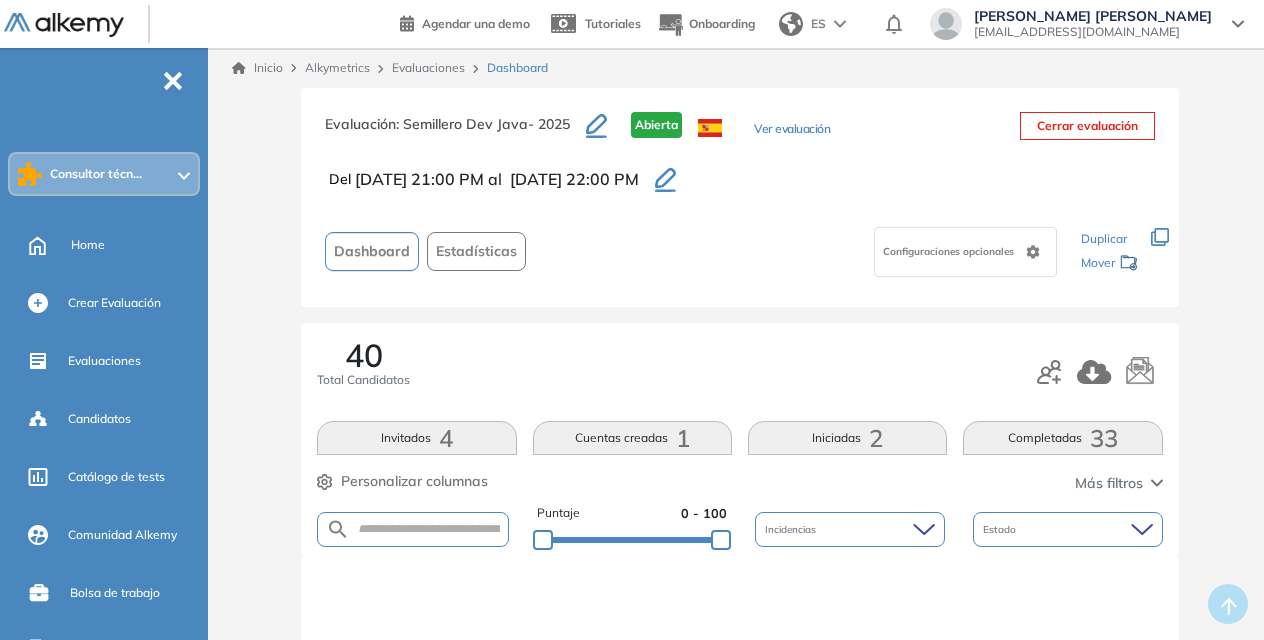 click on "Invitados 4" at bounding box center [416, 438] 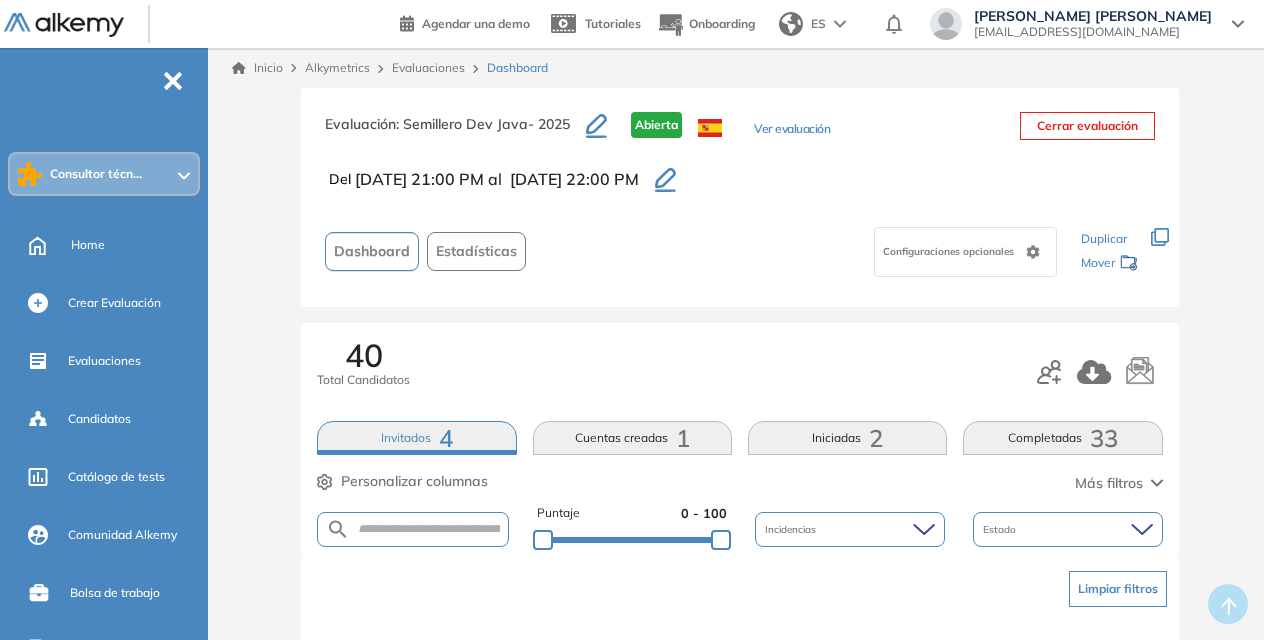 click on "Completadas 33" at bounding box center [1062, 438] 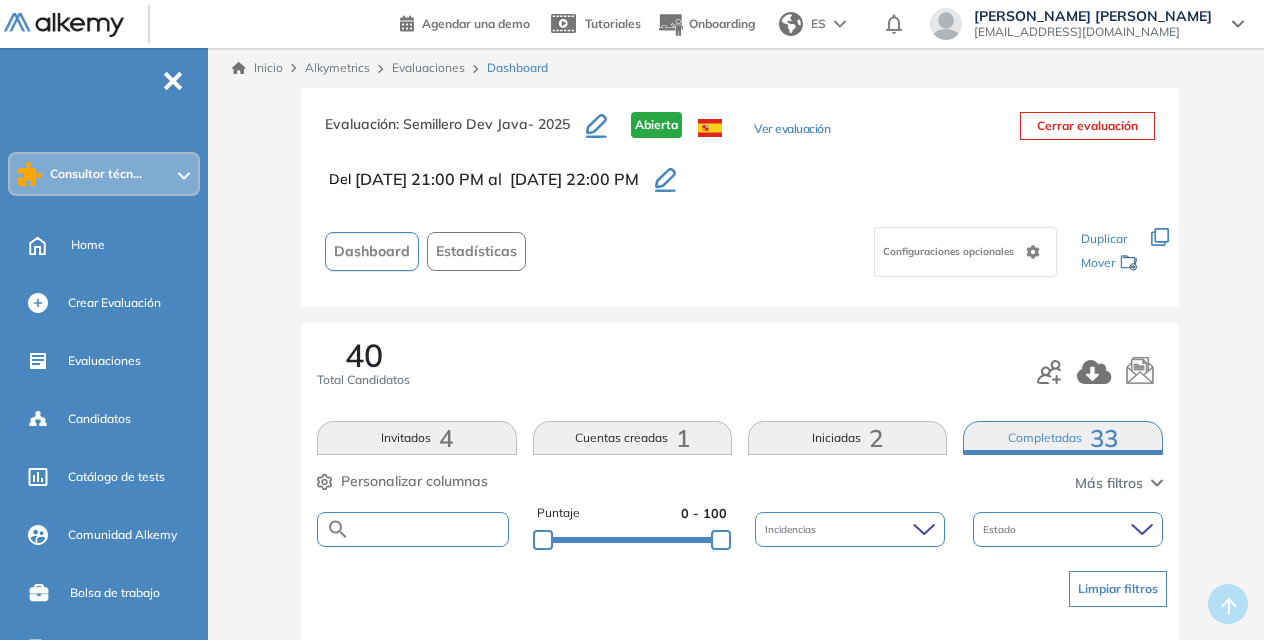 click at bounding box center [428, 529] 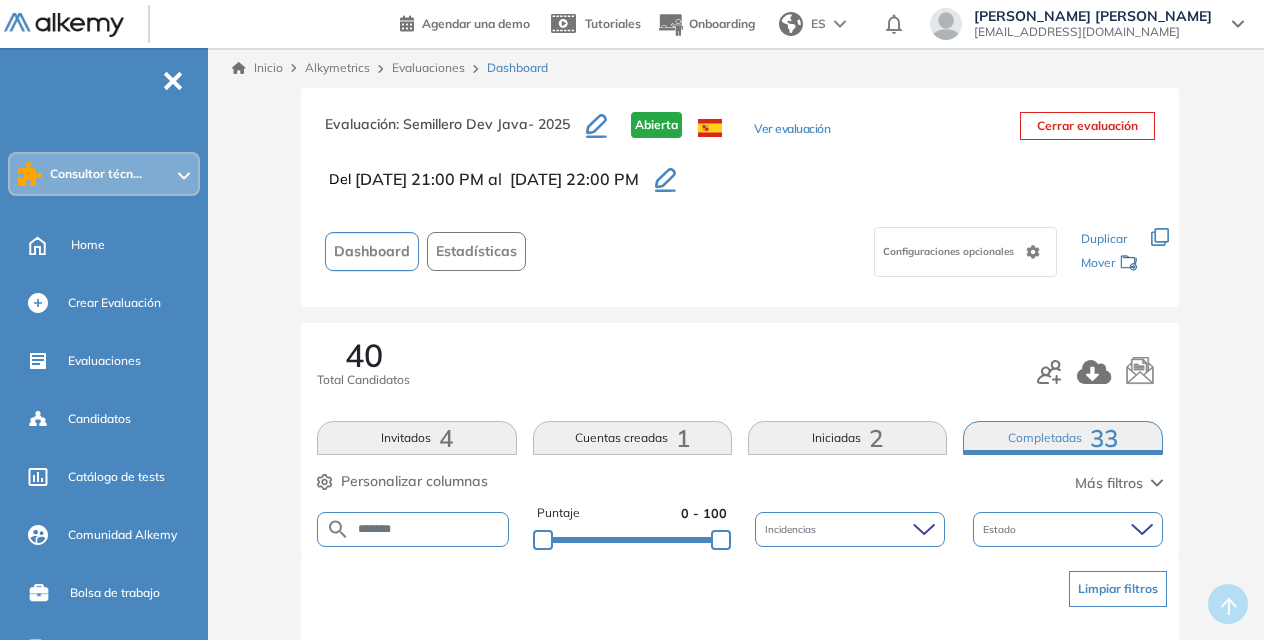 type on "*******" 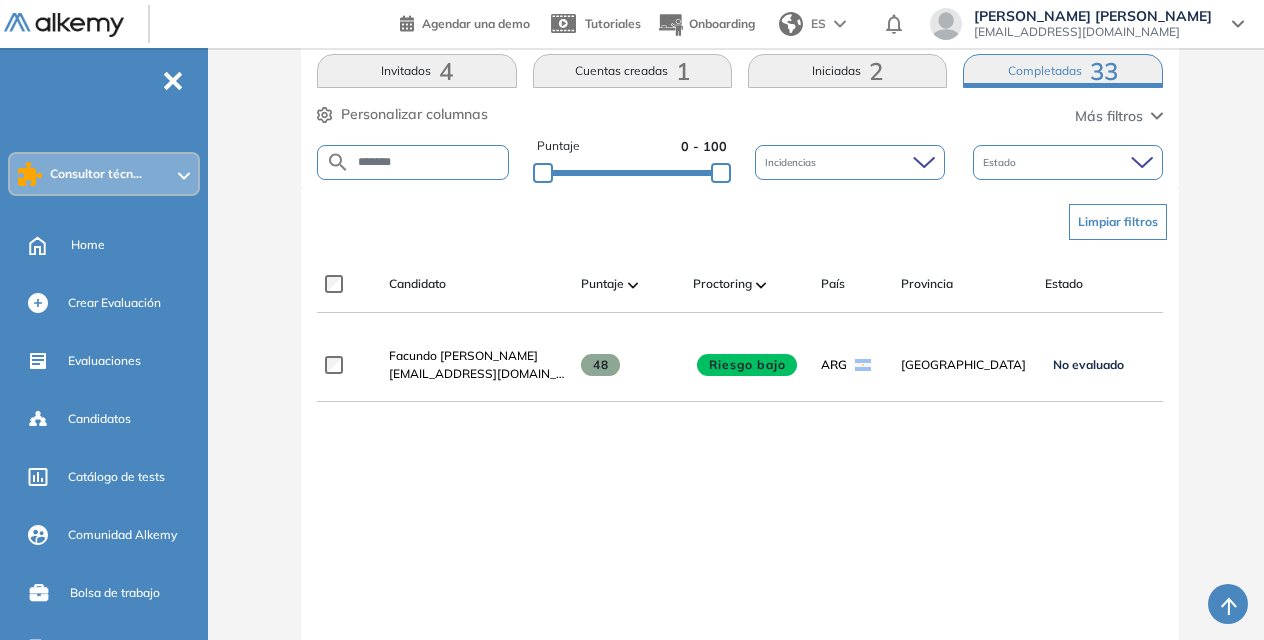 scroll, scrollTop: 366, scrollLeft: 0, axis: vertical 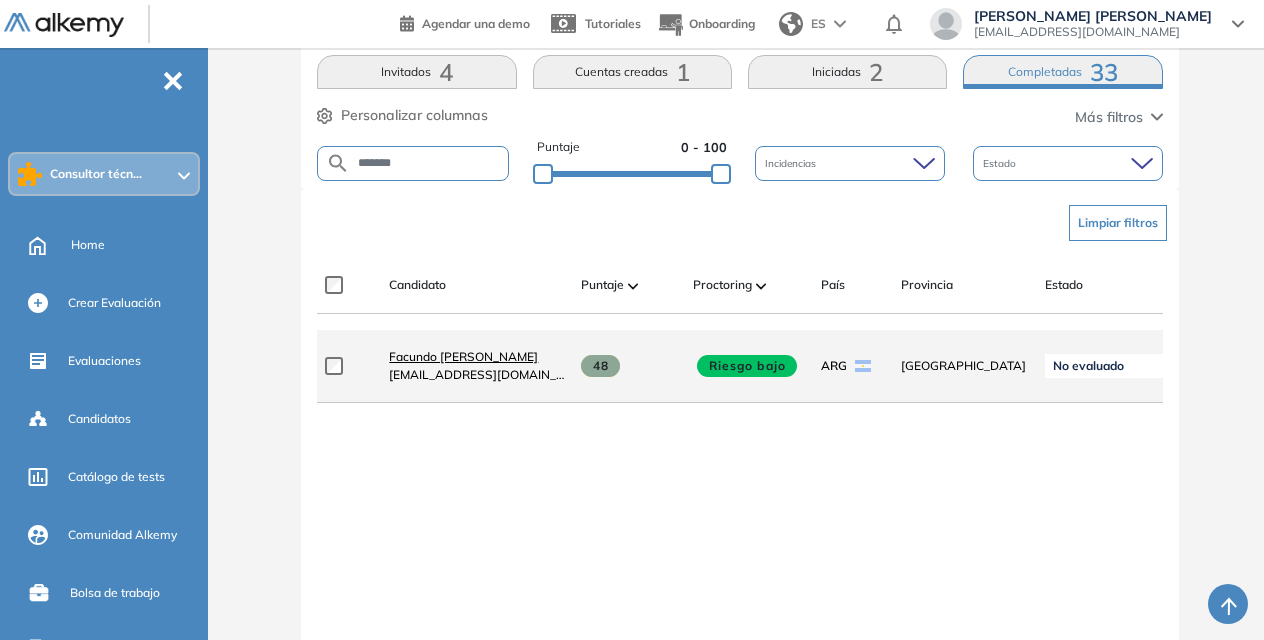 click on "Facundo Nahuel Gerez" at bounding box center (463, 356) 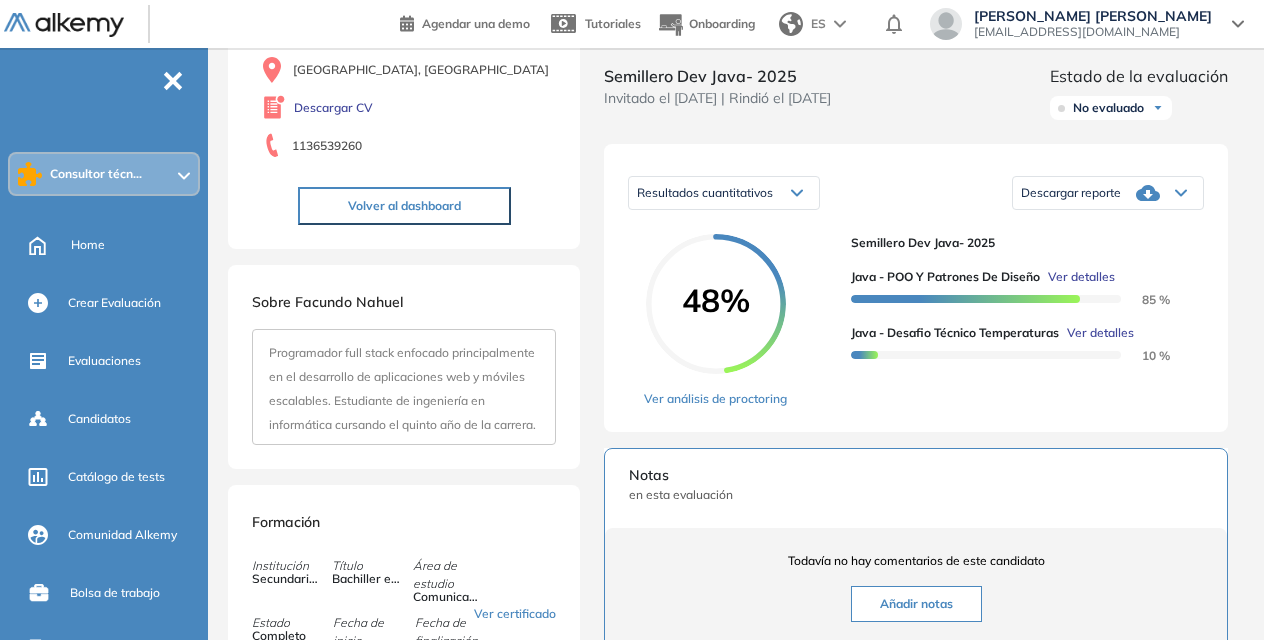 scroll, scrollTop: 0, scrollLeft: 0, axis: both 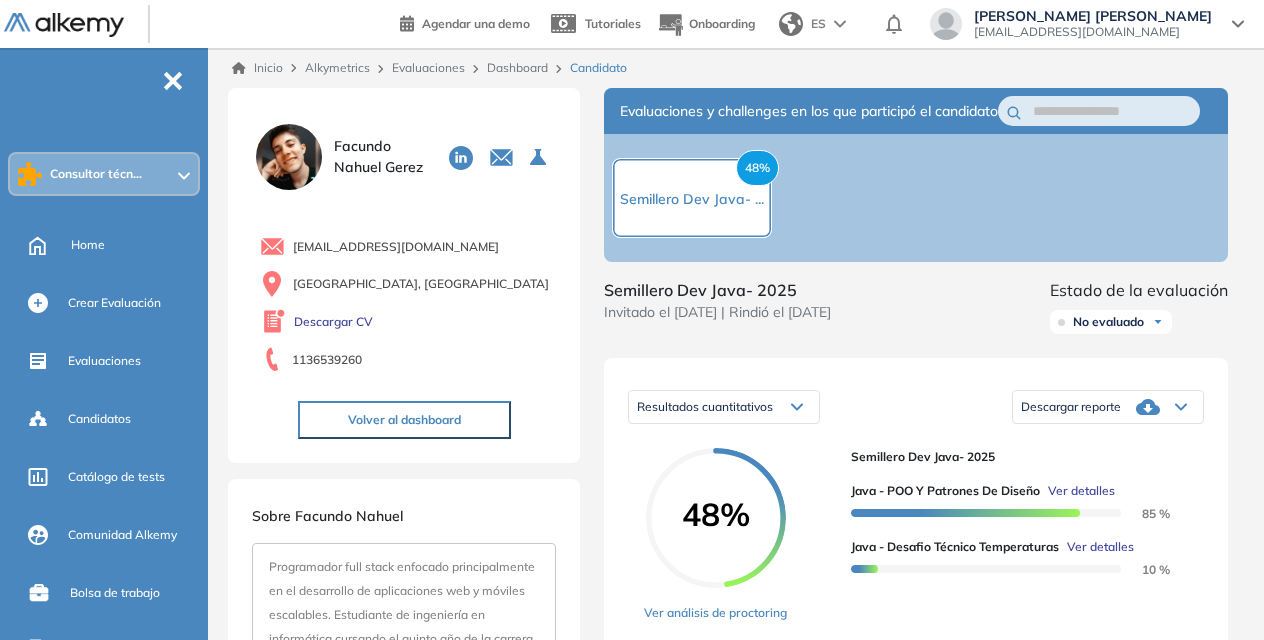 click on "-" at bounding box center (173, 79) 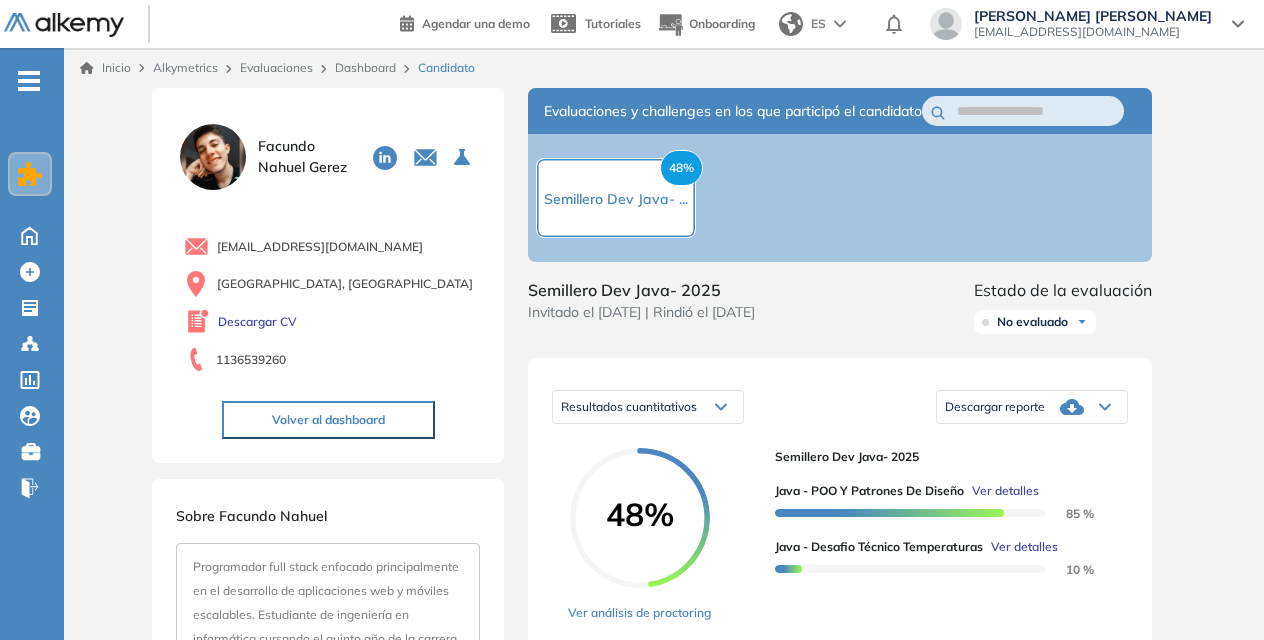 click on "Dashboard" at bounding box center [365, 67] 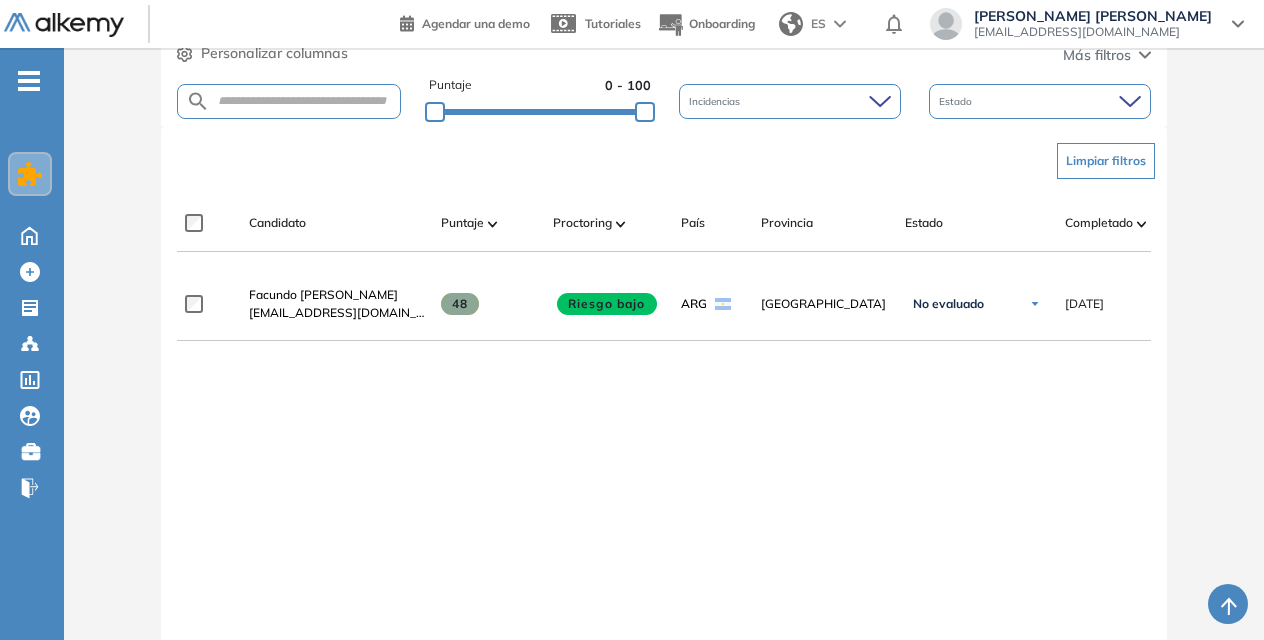scroll, scrollTop: 380, scrollLeft: 0, axis: vertical 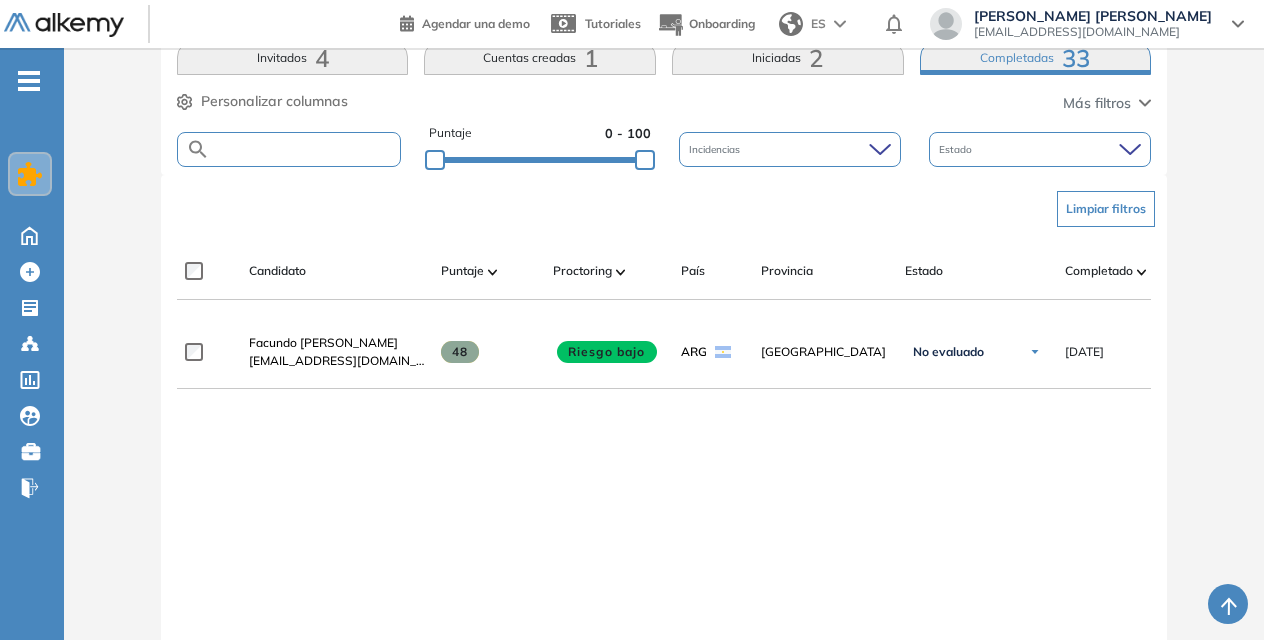 click at bounding box center (305, 149) 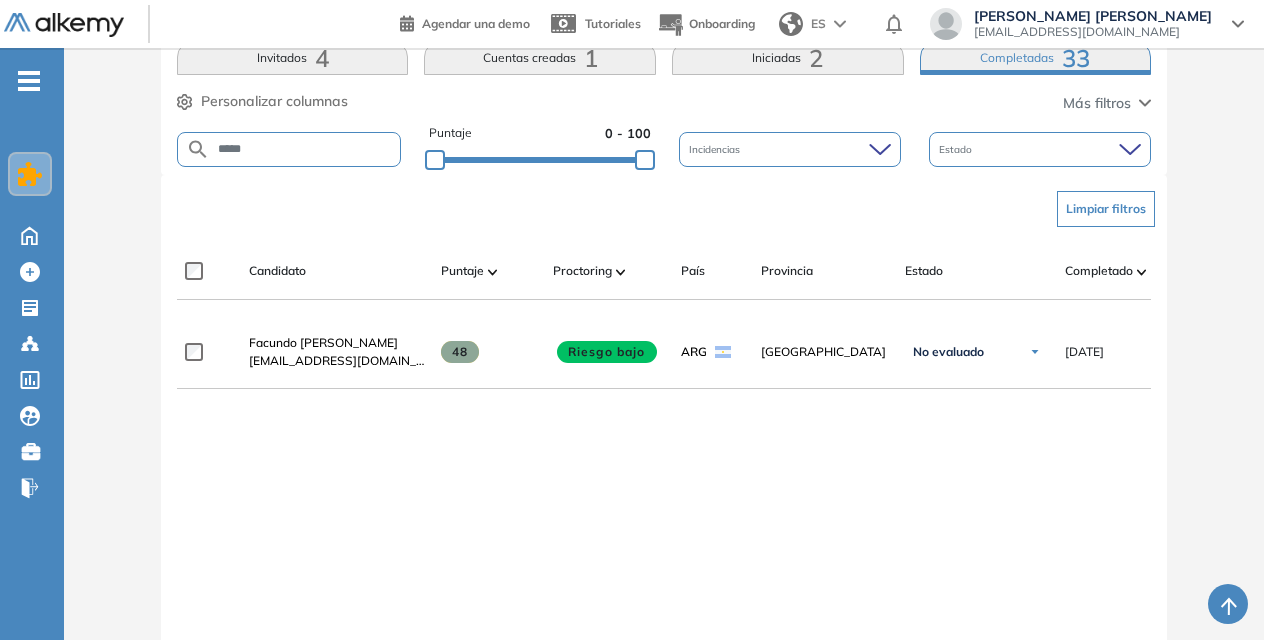 type on "*****" 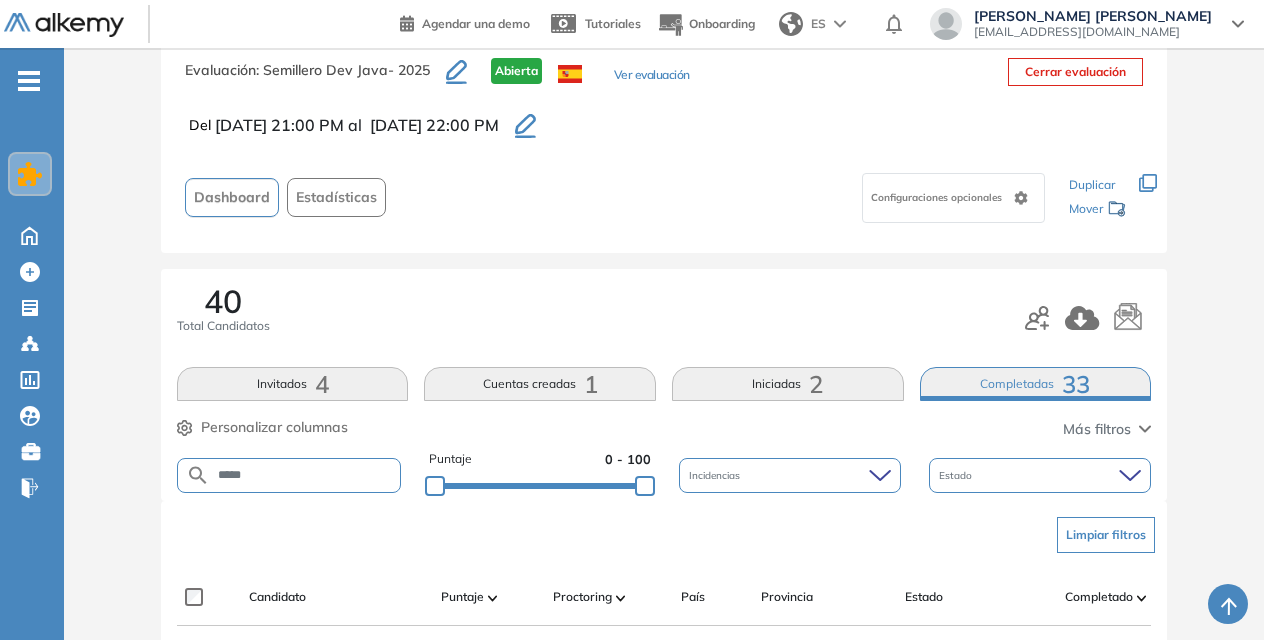 scroll, scrollTop: 380, scrollLeft: 0, axis: vertical 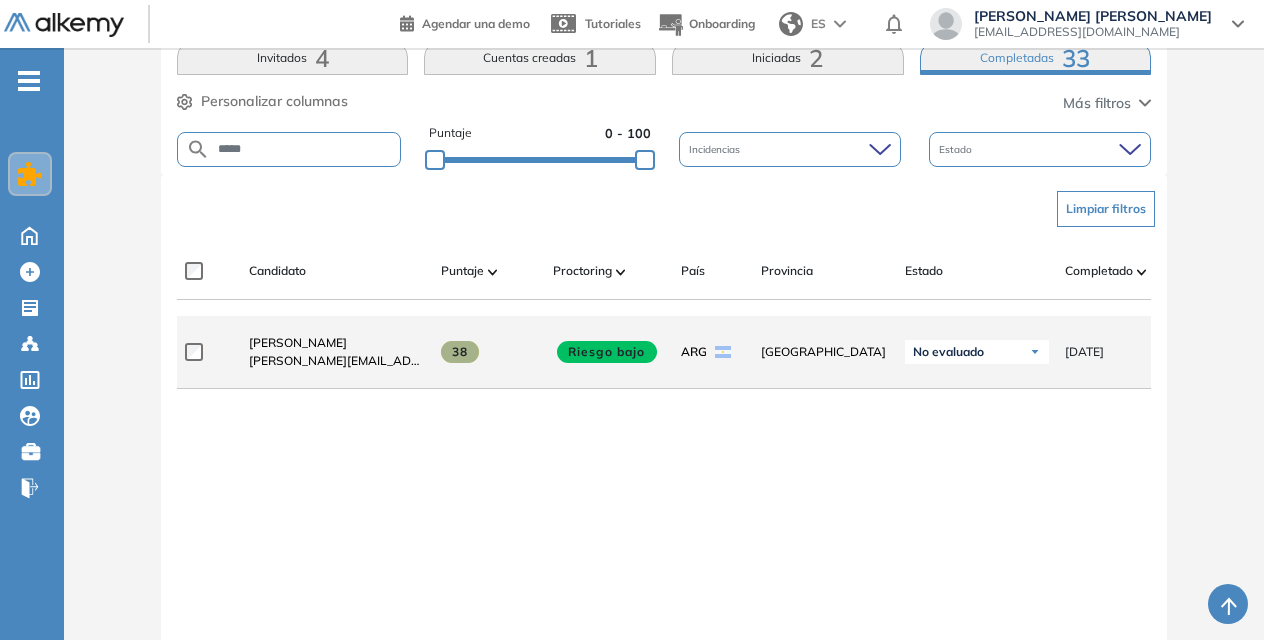 click on "lucas.200061@gmail.com" at bounding box center [337, 361] 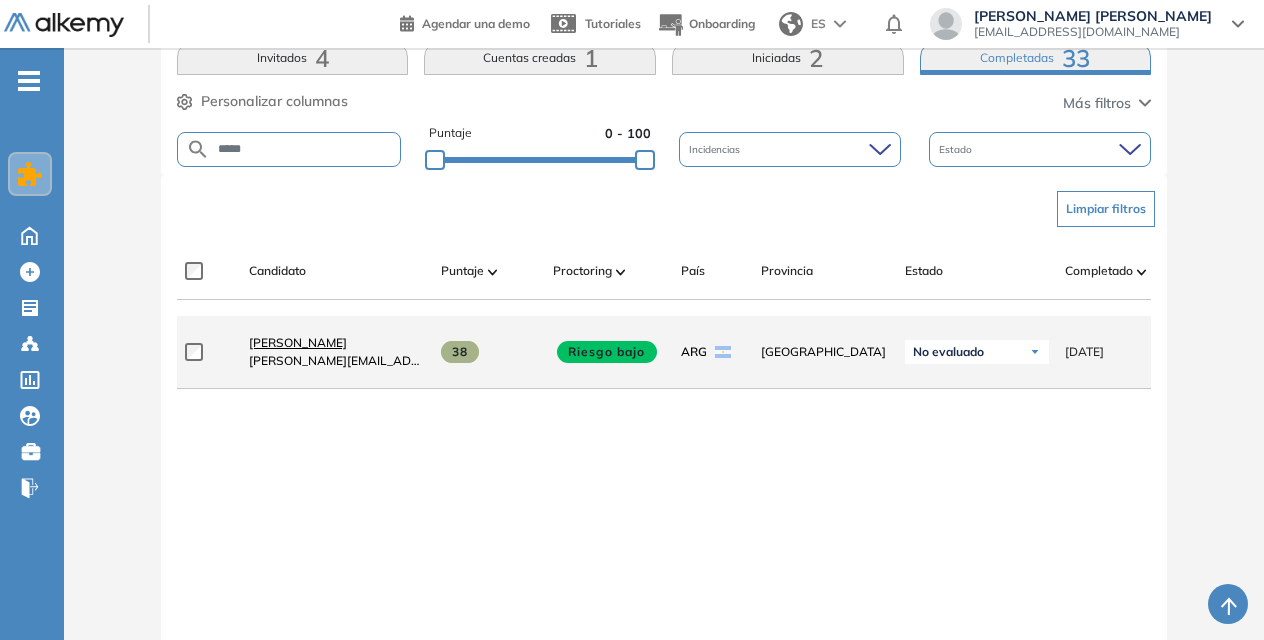 click on "Lucas Figueroa" at bounding box center (298, 342) 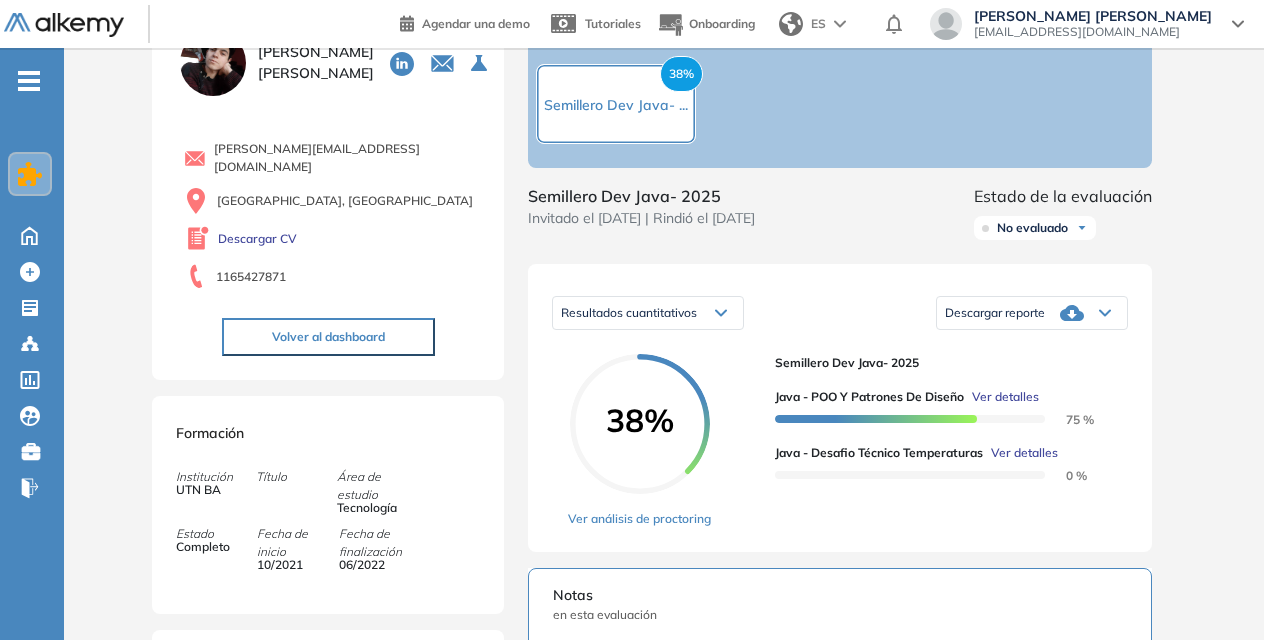 scroll, scrollTop: 92, scrollLeft: 0, axis: vertical 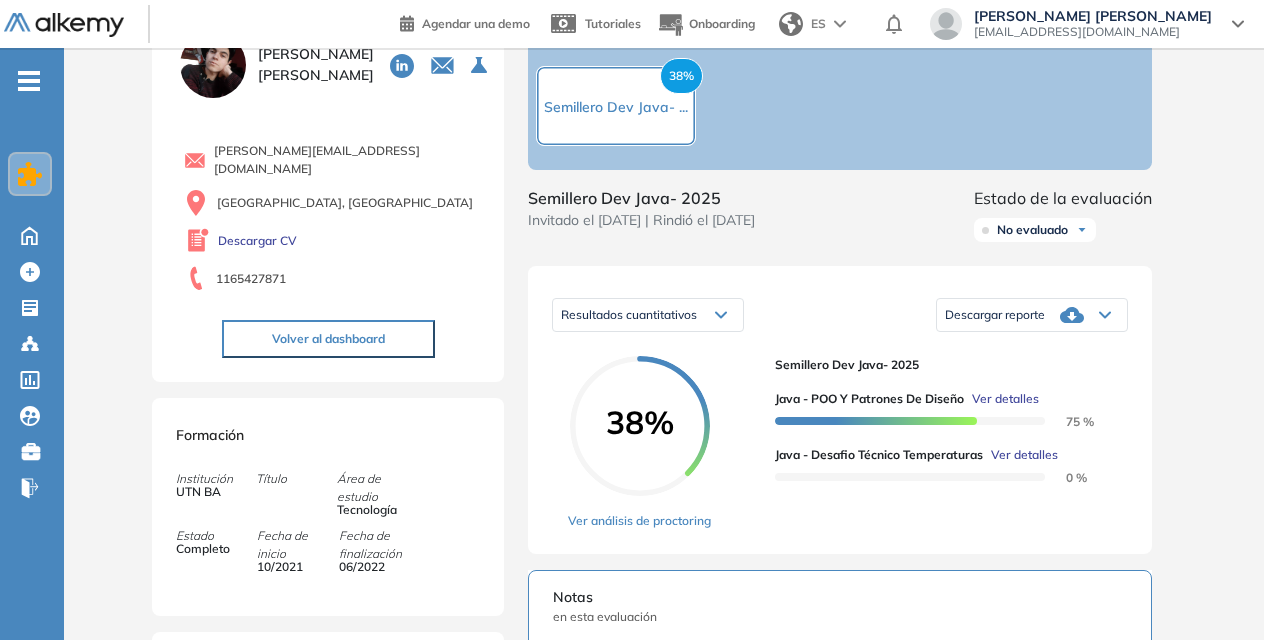 click on "Inicio Alkymetrics Evaluaciones Dashboard Candidato Duración :  00:00:00 Cantidad de preguntas:   Correcta Parcialmente correcta Incorrecta Neutra Saltada Cerrar ¿Eliminar talento? Si lo haces, no podrás recuperar sus datos. Podrás volver a invitarlo por email, no por link. Entendido Lucas   Figueroa 0 . Semillero Dev Java- 2025 lucas.200061@gmail.com Buenos Aires, Argentina Descargar CV 1165427871 Volver al dashboard Formación Institución UTN BA Título Área de estudio Tecnología Estado Completo Fecha de inicio 10/2021 Fecha de finalización 06/2022 Idiomas Idioma Inglés Nivel Nivel Básico Portfolio/proyectos de Lucas /lucas22-f Evaluaciones y challenges en los que participó el candidato 38% Semillero Dev Java- ... Semillero Dev Java- 2025 Invitado el 18/07/2025 | Rindió el 21/07/2025 Estado de la evaluación No evaluado No evaluado Evaluado A entrevistar Entrevistado Finalista Oferta enviada Oferta rechazada Sin respuesta Rechazado Contratado Resultados cuantitativos Resultados cuantitativos :" at bounding box center (664, 714) 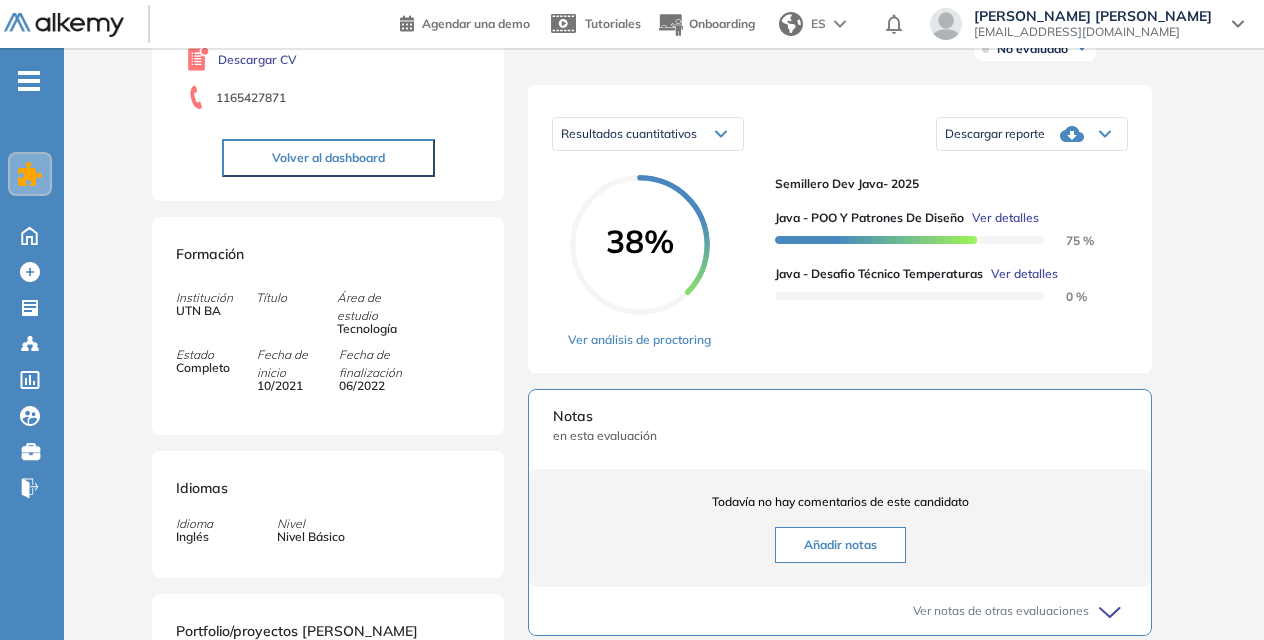 scroll, scrollTop: 272, scrollLeft: 0, axis: vertical 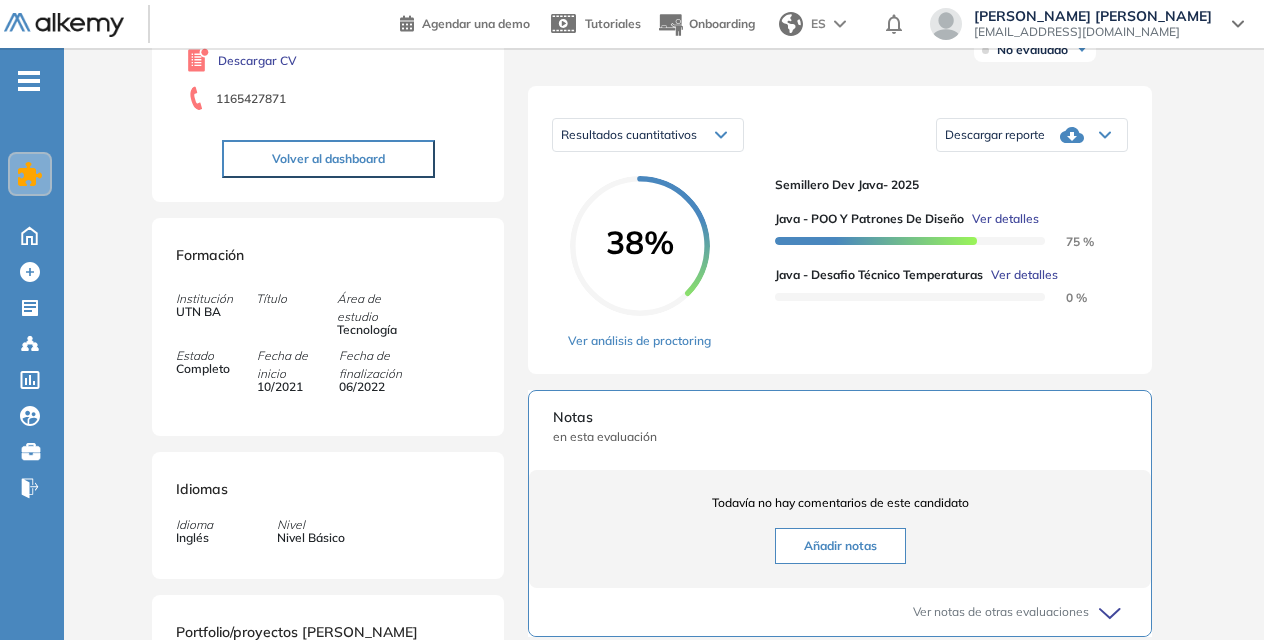 click on "Descargar reporte" at bounding box center [995, 135] 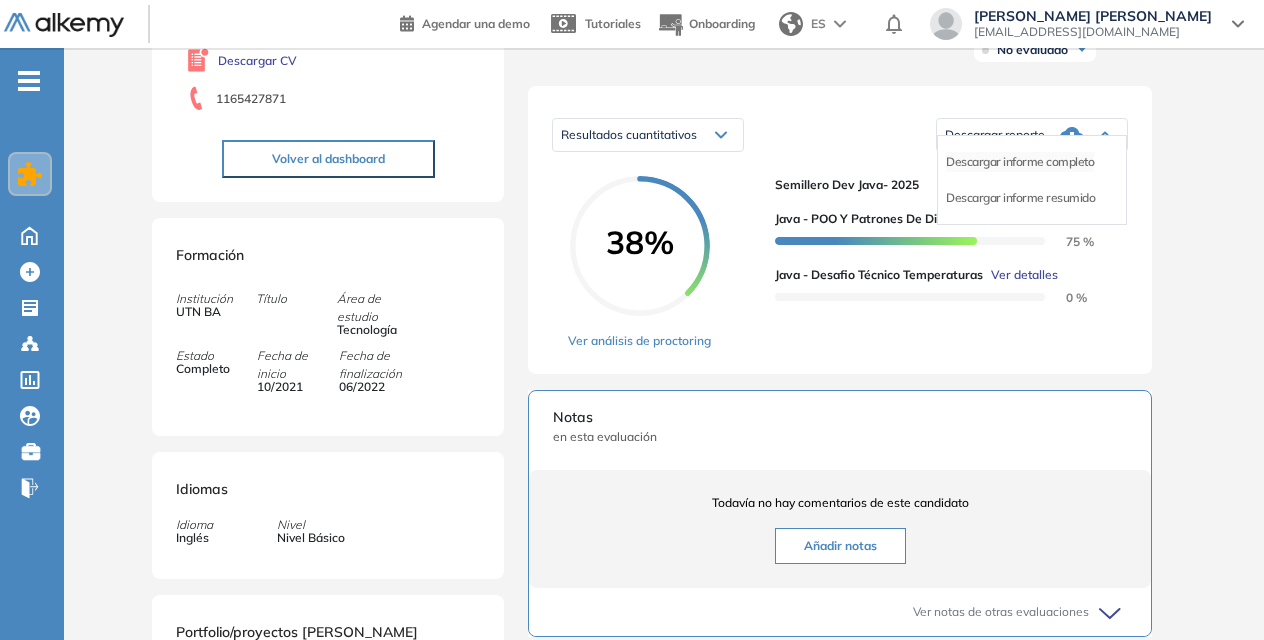 click on "Descargar informe completo" at bounding box center [1020, 162] 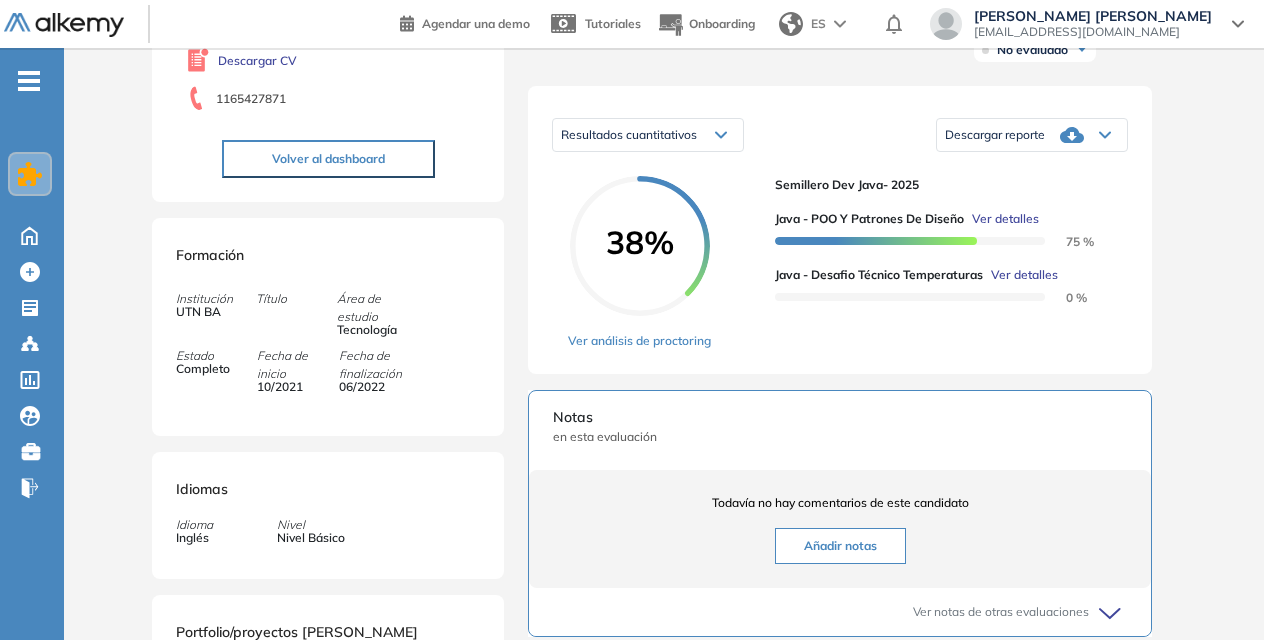 click on "Inicio Alkymetrics Evaluaciones Dashboard Candidato Duración :  00:00:00 Cantidad de preguntas:   Correcta Parcialmente correcta Incorrecta Neutra Saltada Cerrar ¿Eliminar talento? Si lo haces, no podrás recuperar sus datos. Podrás volver a invitarlo por email, no por link. Entendido Lucas   Figueroa 0 . Semillero Dev Java- 2025 lucas.200061@gmail.com Buenos Aires, Argentina Descargar CV 1165427871 Volver al dashboard Formación Institución UTN BA Título Área de estudio Tecnología Estado Completo Fecha de inicio 10/2021 Fecha de finalización 06/2022 Idiomas Idioma Inglés Nivel Nivel Básico Portfolio/proyectos de Lucas /lucas22-f Evaluaciones y challenges en los que participó el candidato 38% Semillero Dev Java- ... Semillero Dev Java- 2025 Invitado el 18/07/2025 | Rindió el 21/07/2025 Estado de la evaluación No evaluado No evaluado Evaluado A entrevistar Entrevistado Finalista Oferta enviada Oferta rechazada Sin respuesta Rechazado Contratado Resultados cuantitativos Resultados cuantitativos :" at bounding box center (664, 534) 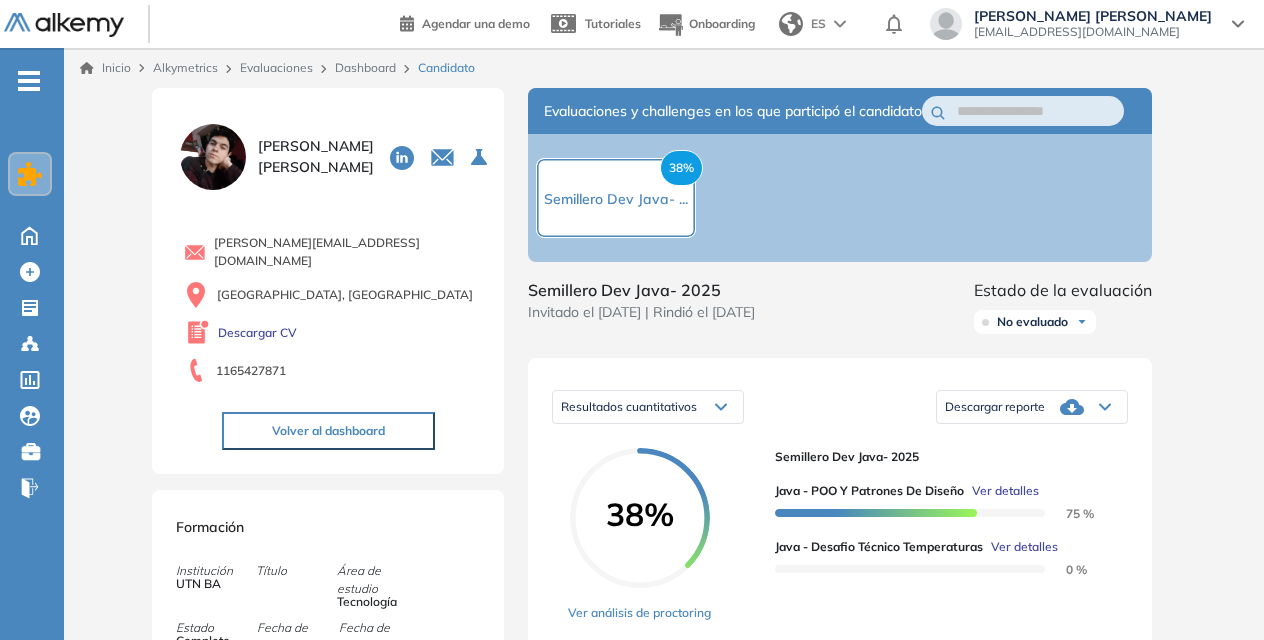 click on "Evaluaciones" at bounding box center [276, 67] 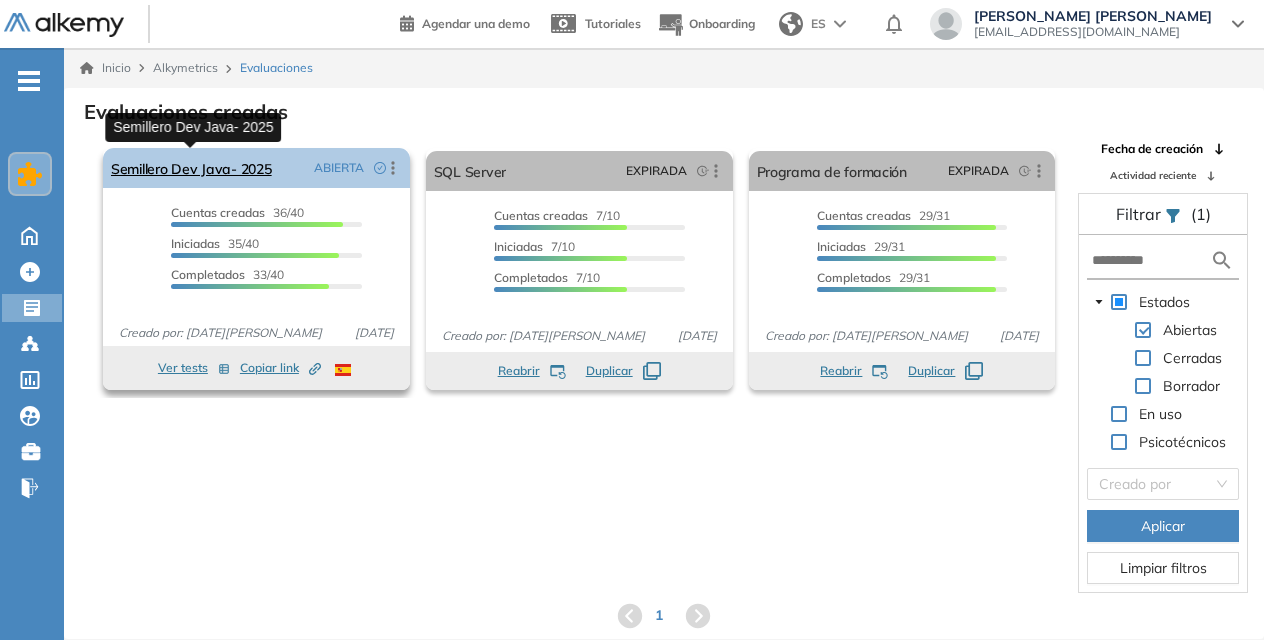 click on "Semillero Dev Java- 2025" at bounding box center (191, 168) 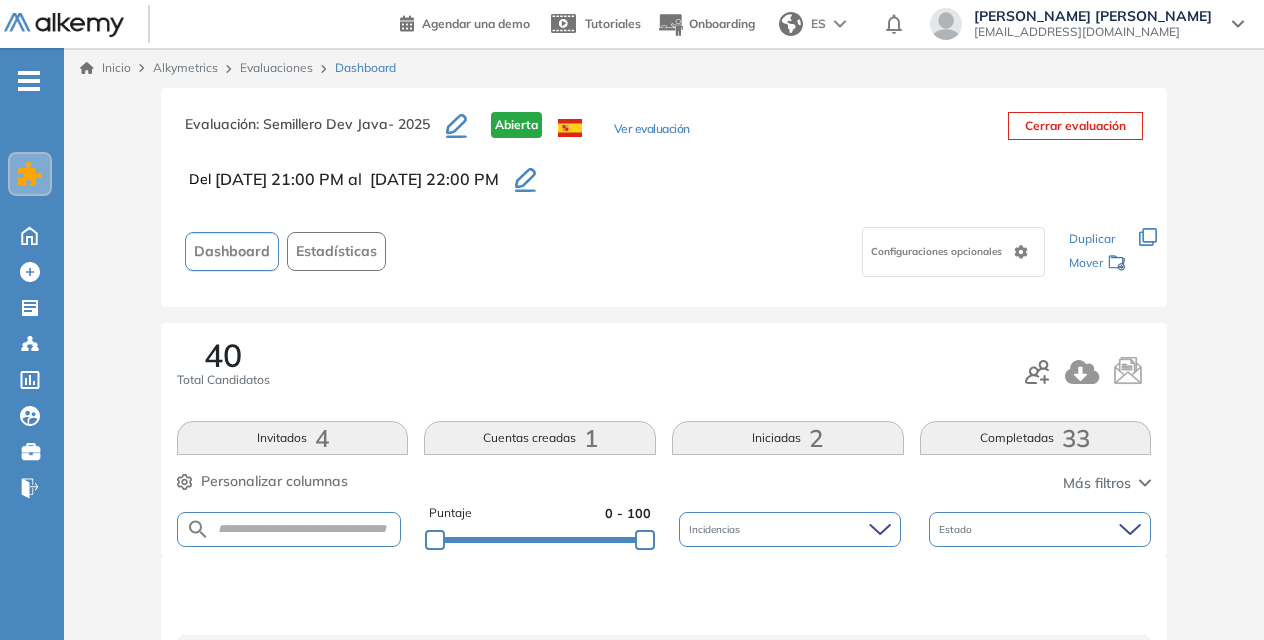 click at bounding box center (289, 529) 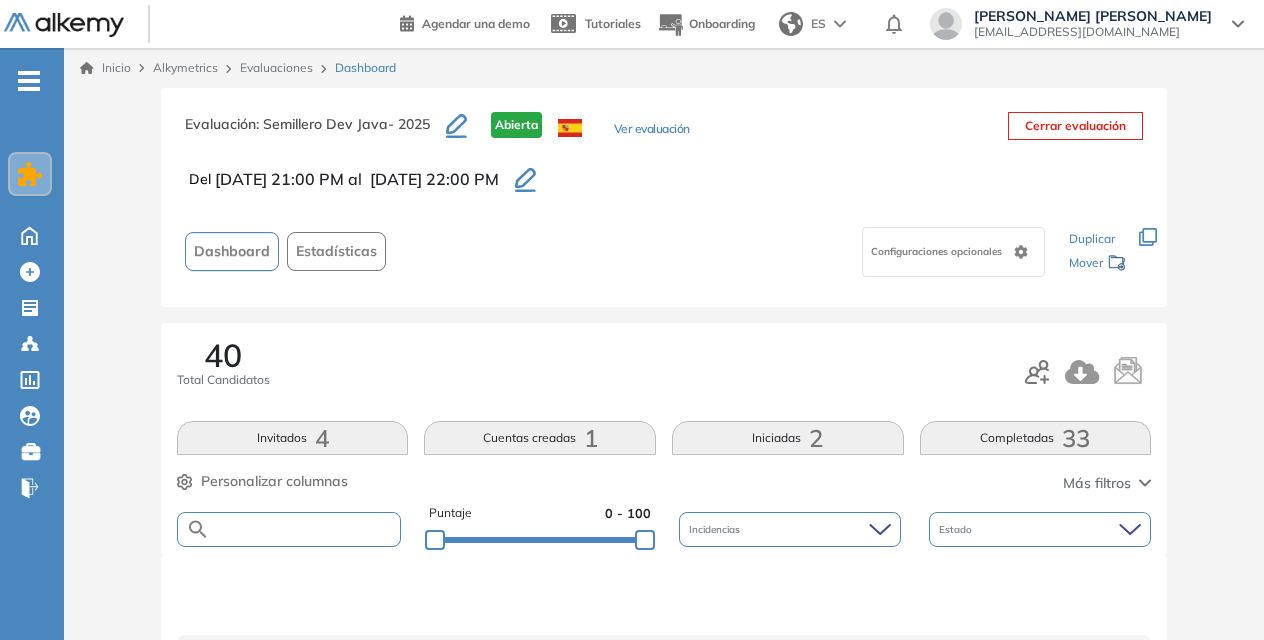click at bounding box center [305, 529] 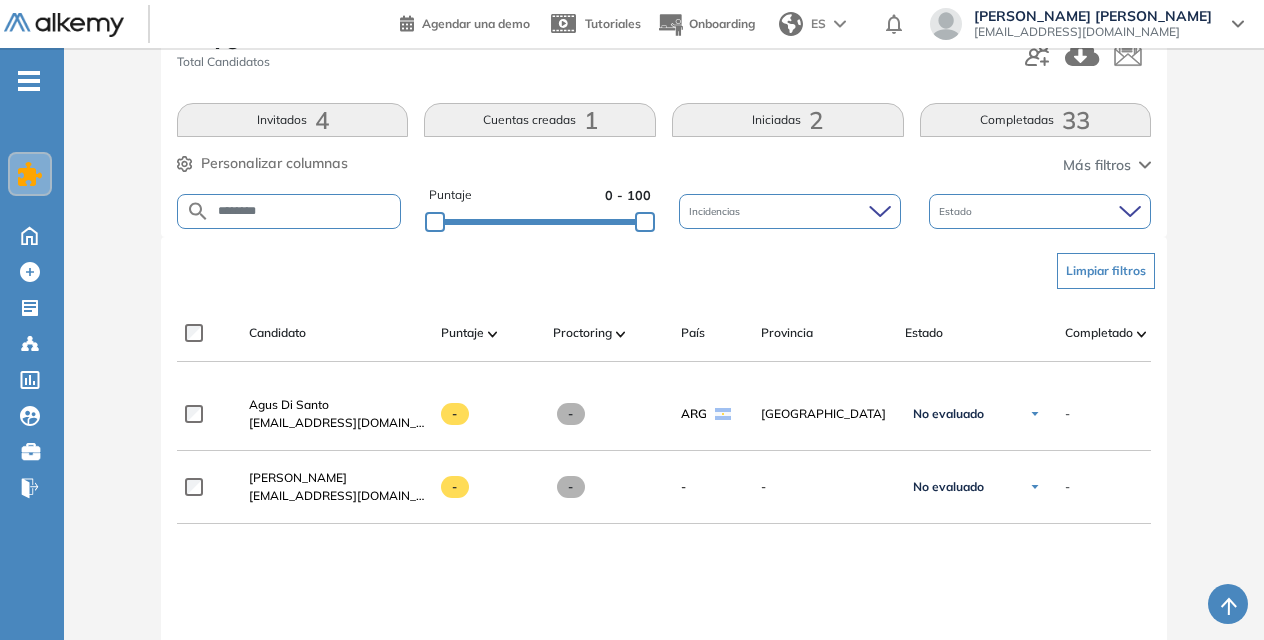 scroll, scrollTop: 319, scrollLeft: 0, axis: vertical 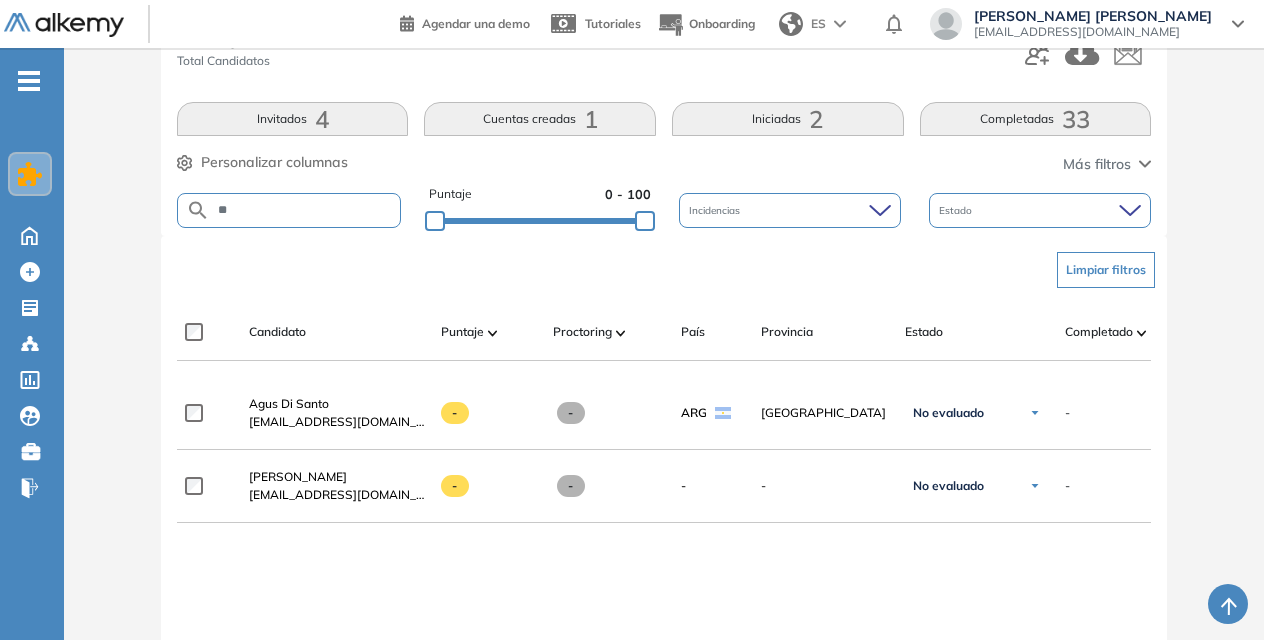 type on "*" 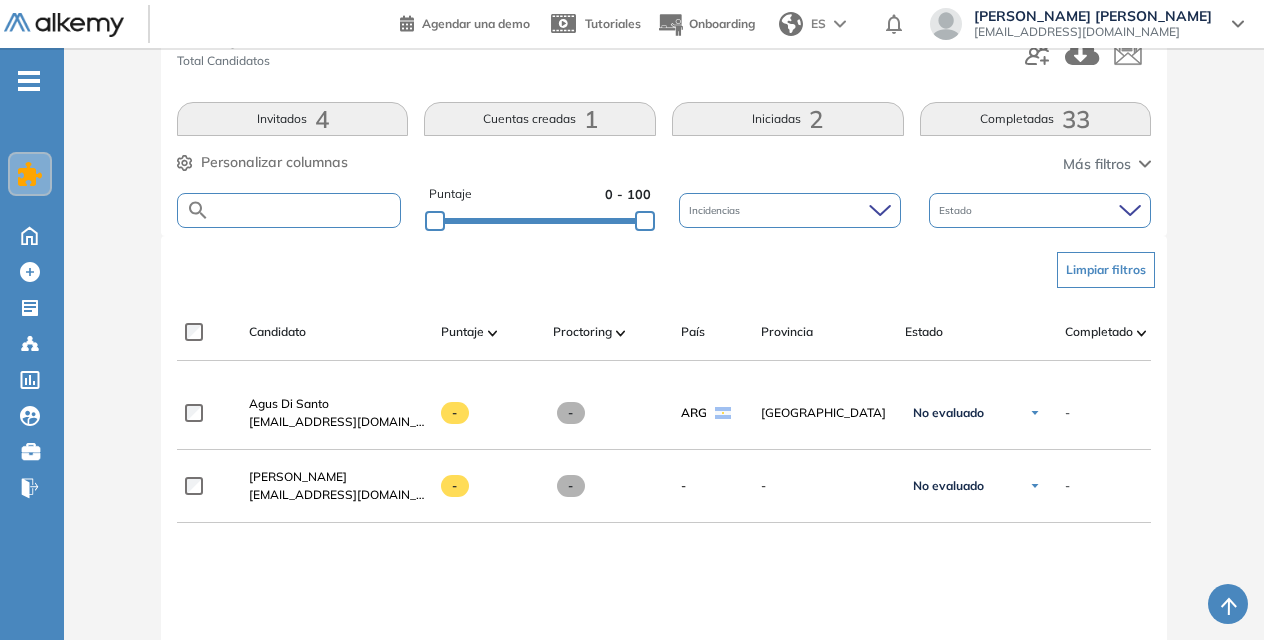 type 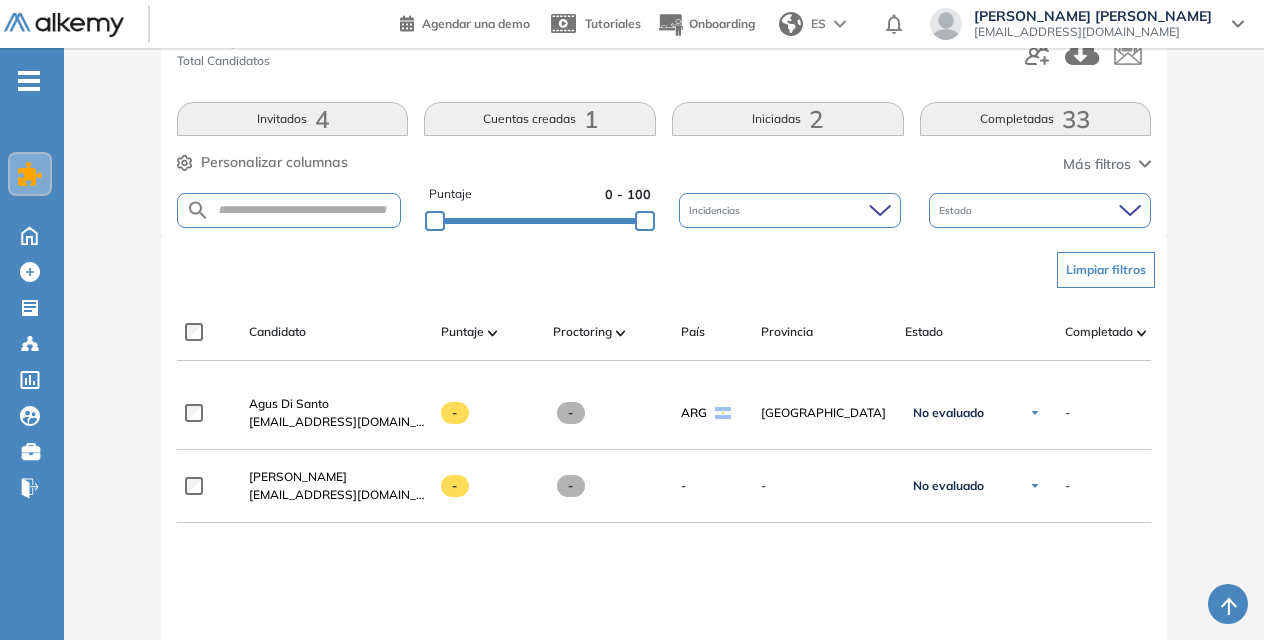 click at bounding box center [30, 174] 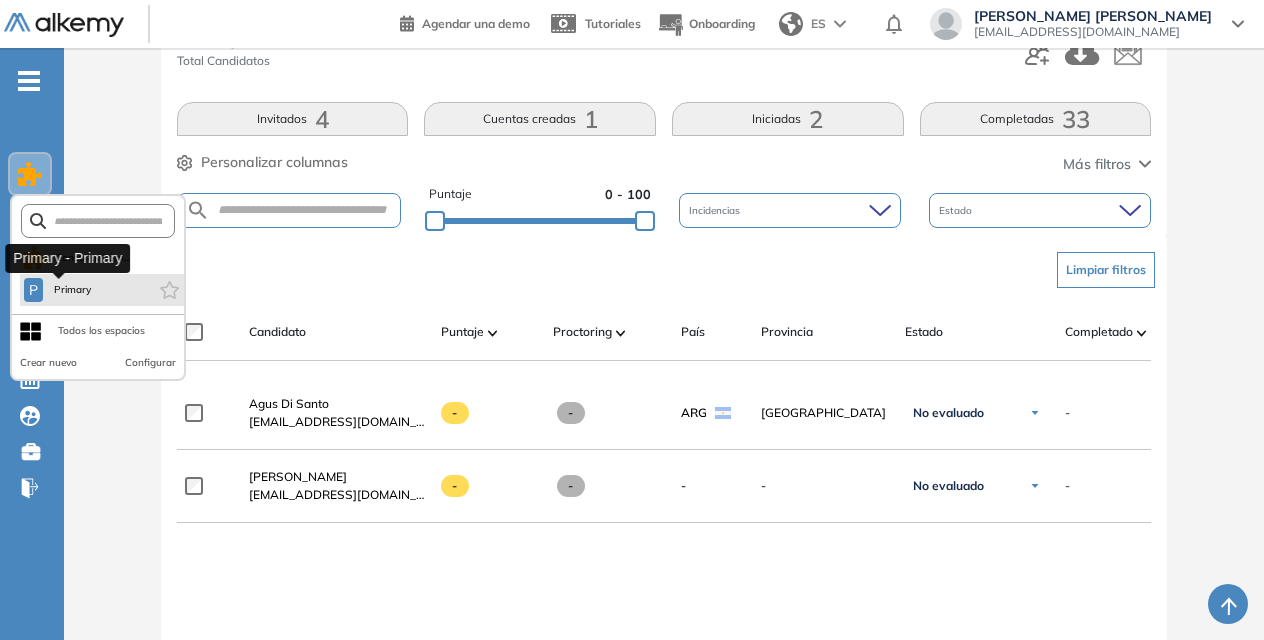 click on "P Primary" at bounding box center (58, 290) 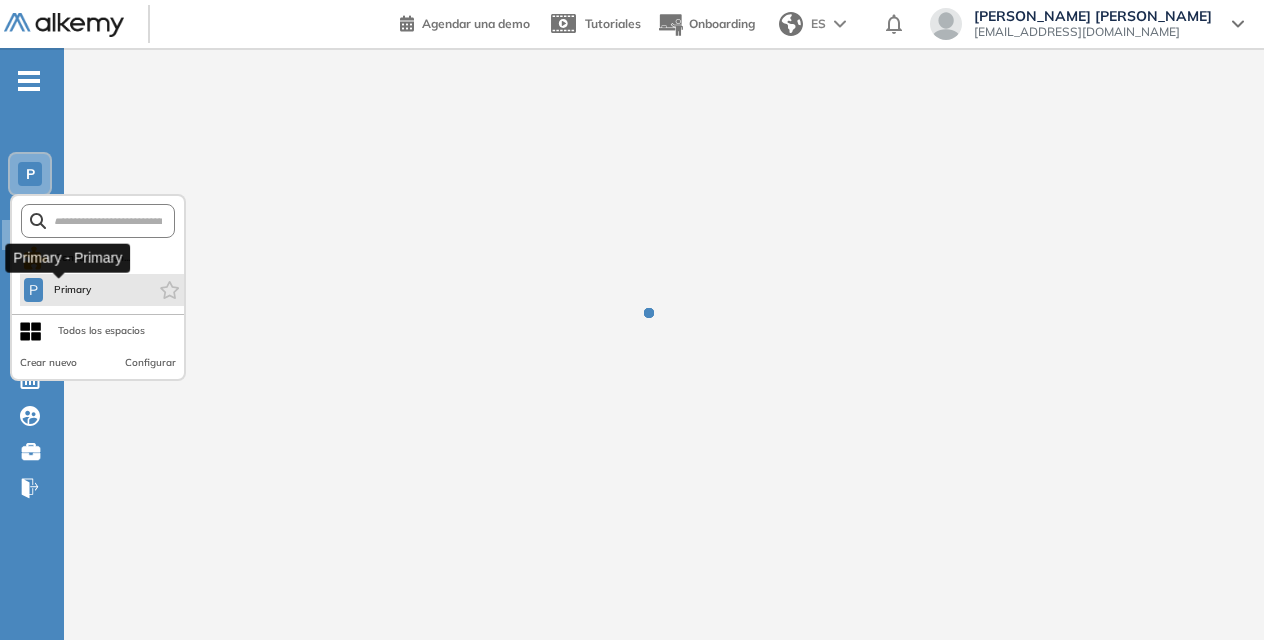 scroll, scrollTop: 0, scrollLeft: 0, axis: both 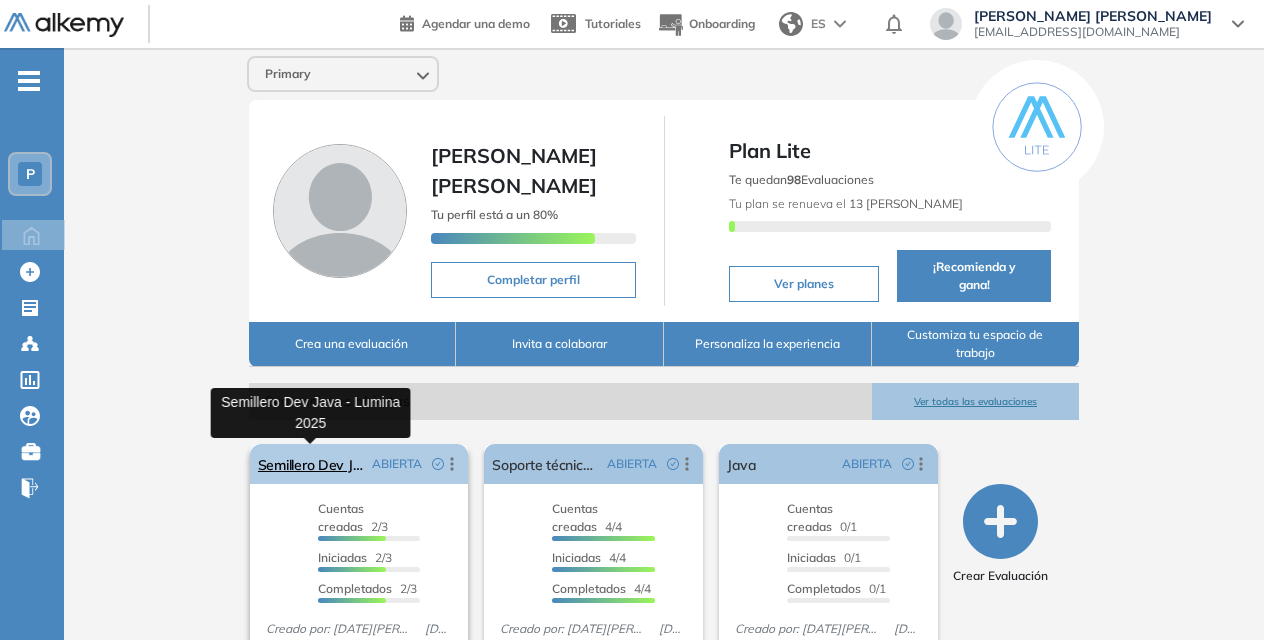 click on "Semillero Dev Java - Lumina 2025" at bounding box center (311, 464) 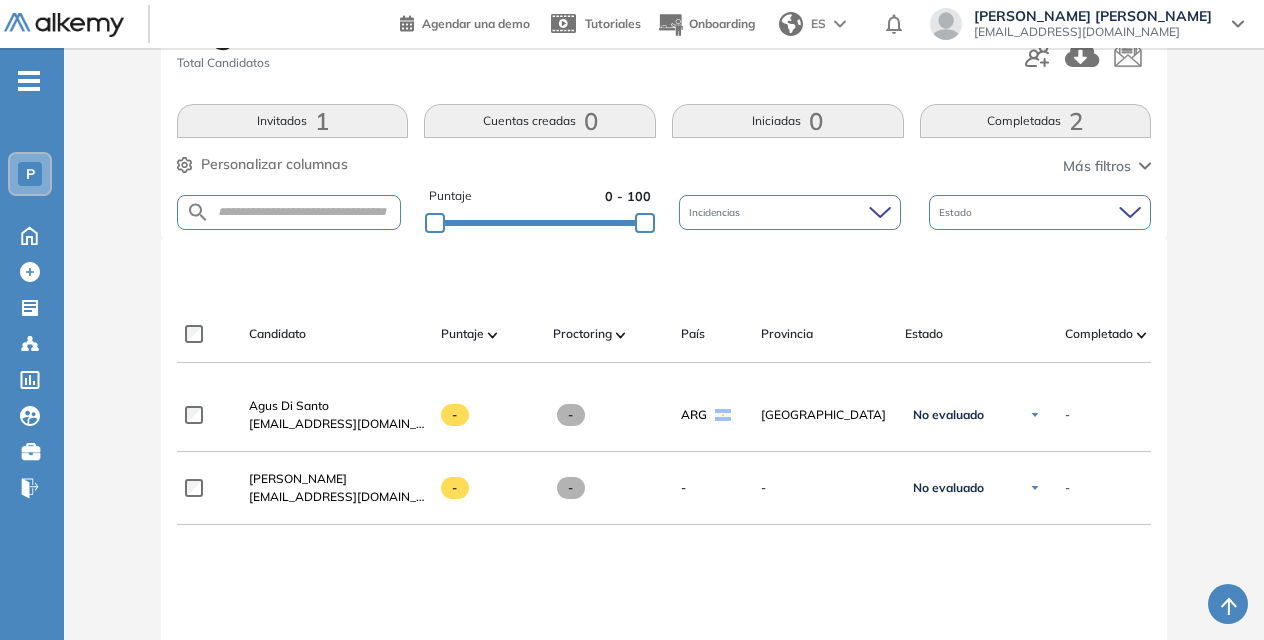 scroll, scrollTop: 345, scrollLeft: 0, axis: vertical 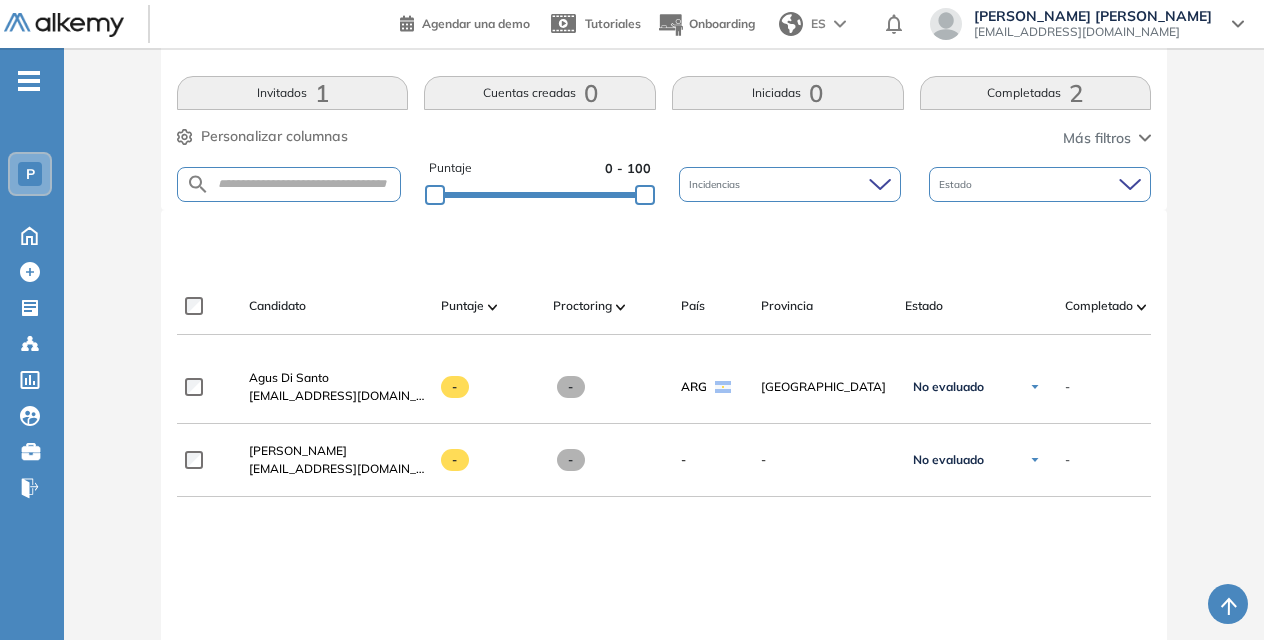 click on "Completadas 2" at bounding box center (1036, 93) 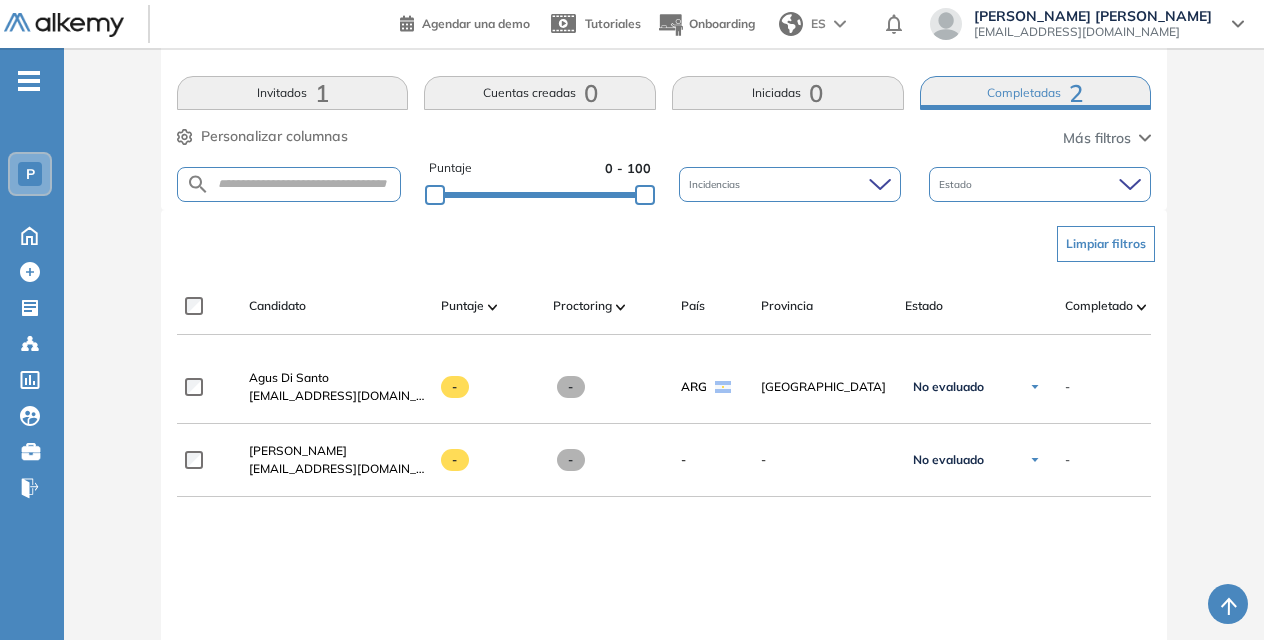 click on "Completadas 2" at bounding box center [1036, 93] 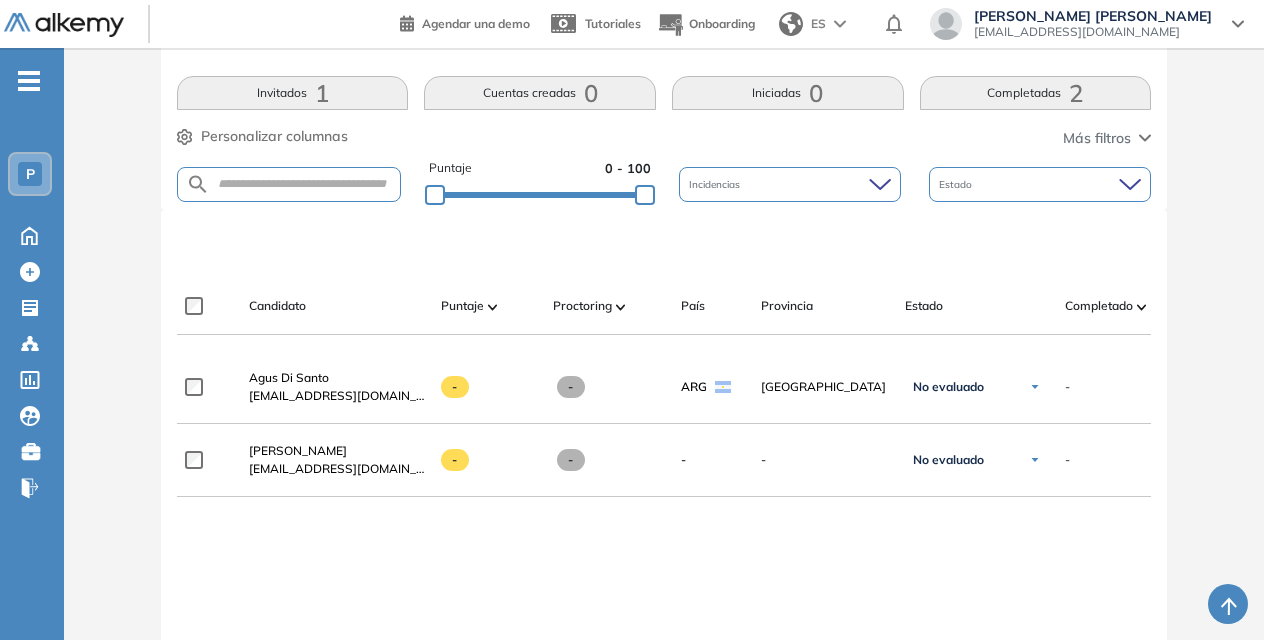 click on "Completadas 2" at bounding box center (1036, 93) 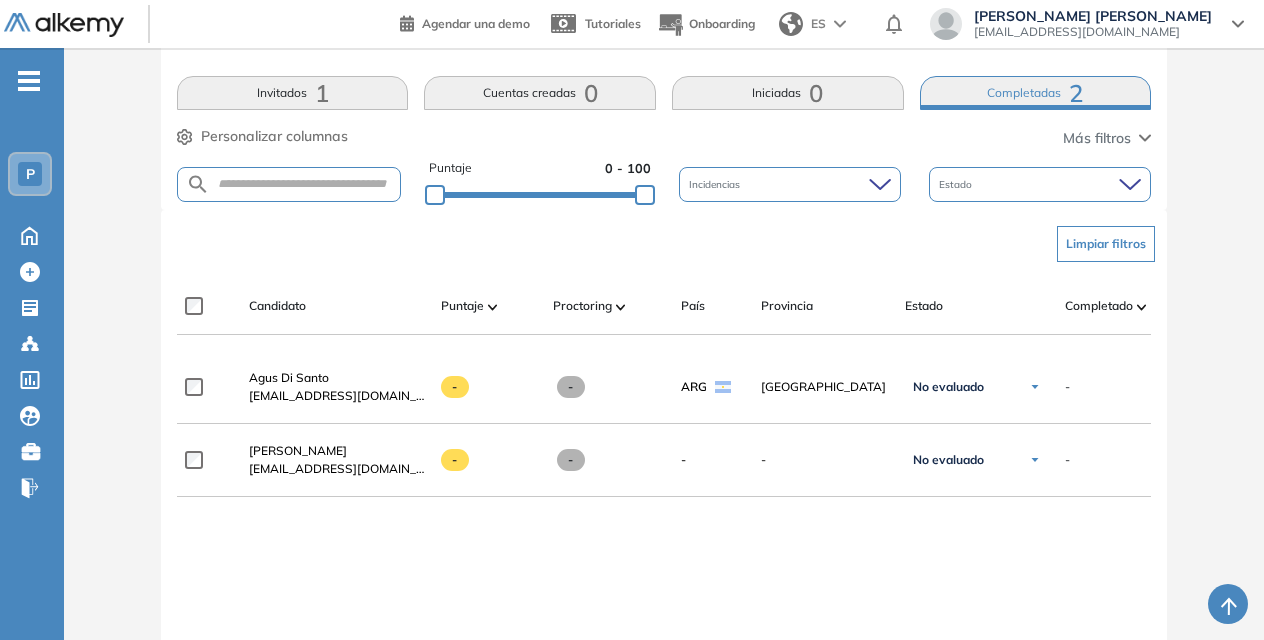 click on "Completadas 2" at bounding box center [1036, 93] 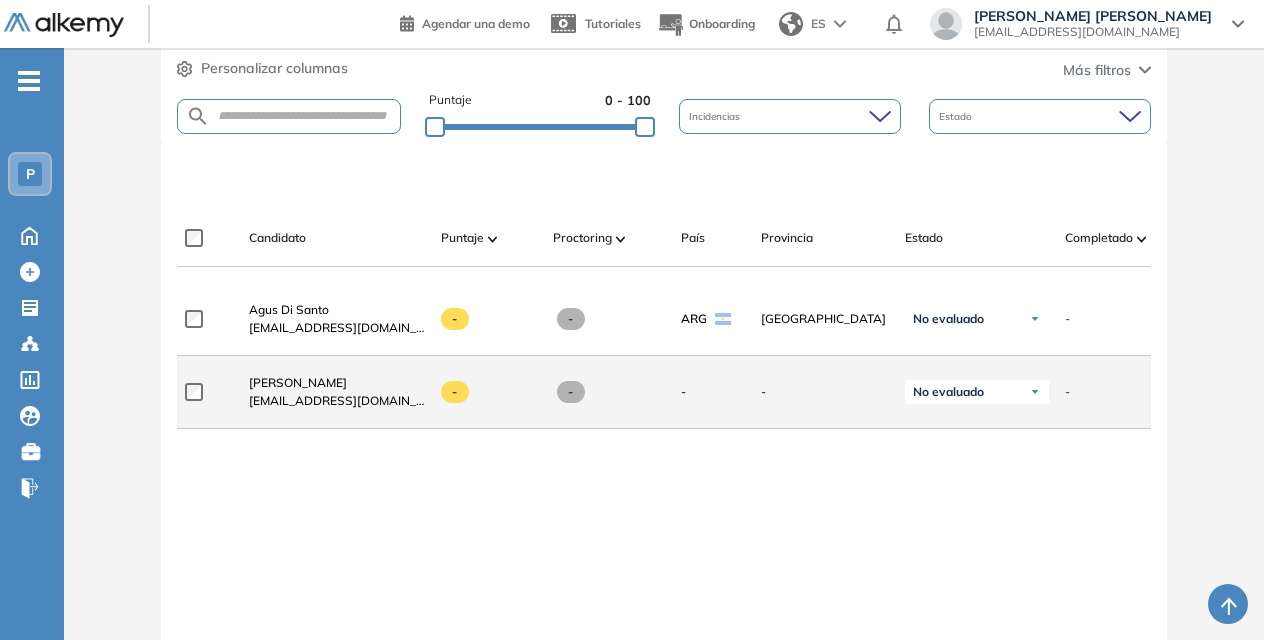 scroll, scrollTop: 377, scrollLeft: 0, axis: vertical 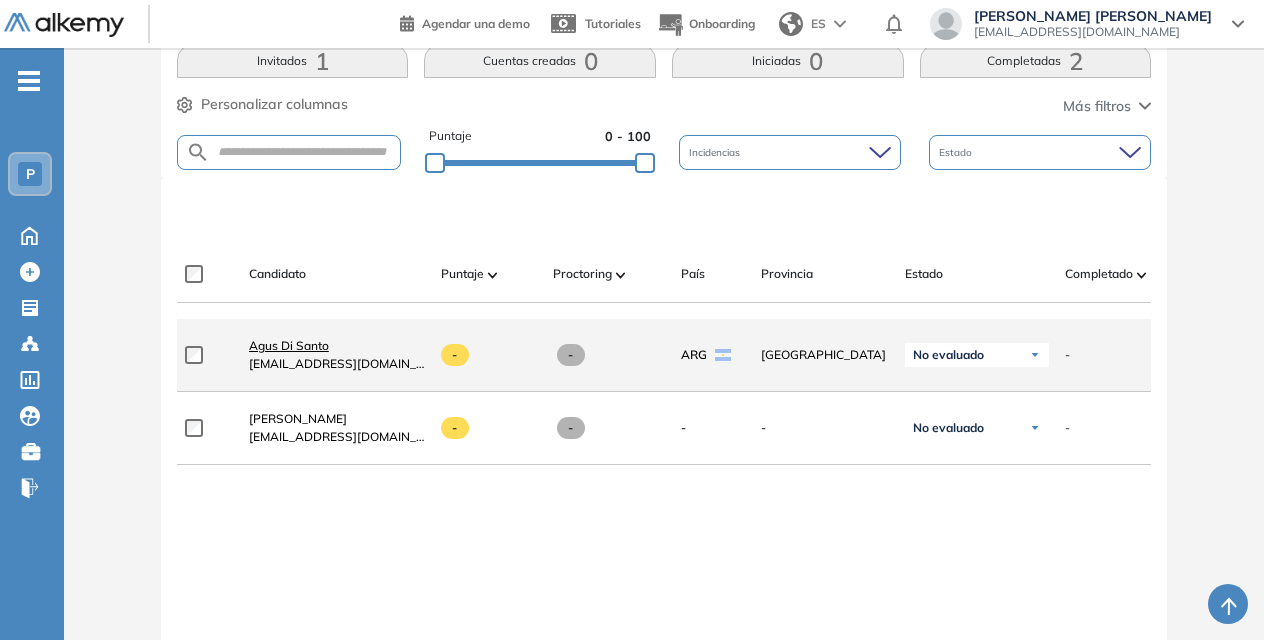 click on "Agus Di Santo" at bounding box center [289, 345] 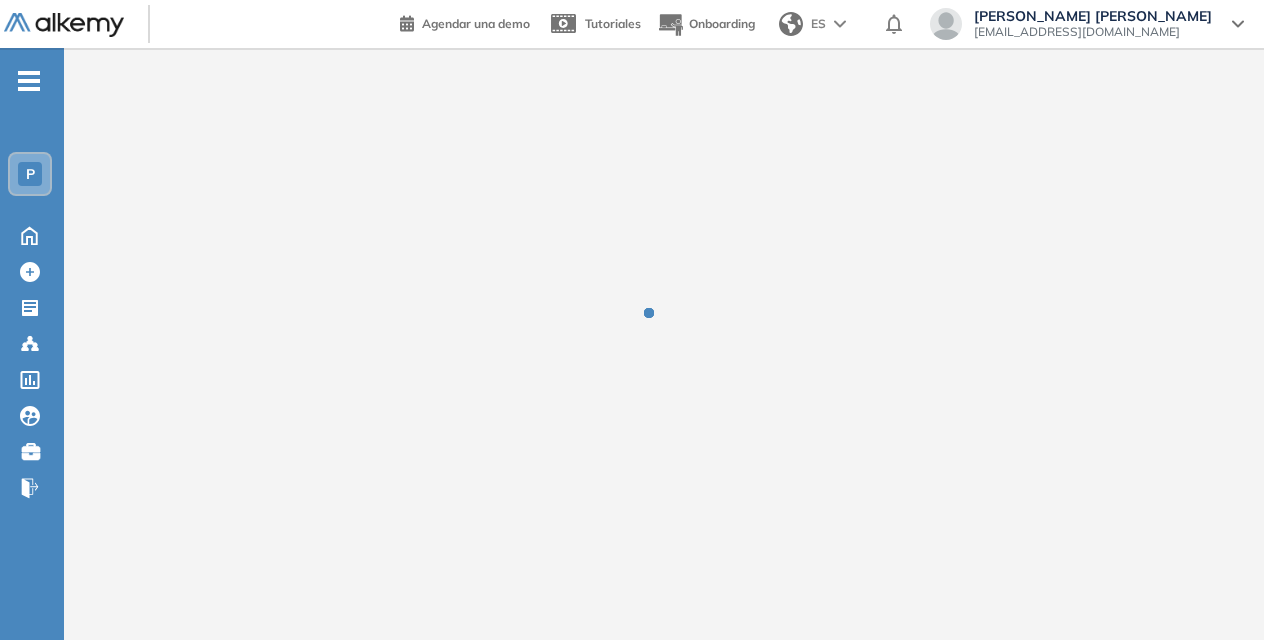 scroll, scrollTop: 0, scrollLeft: 0, axis: both 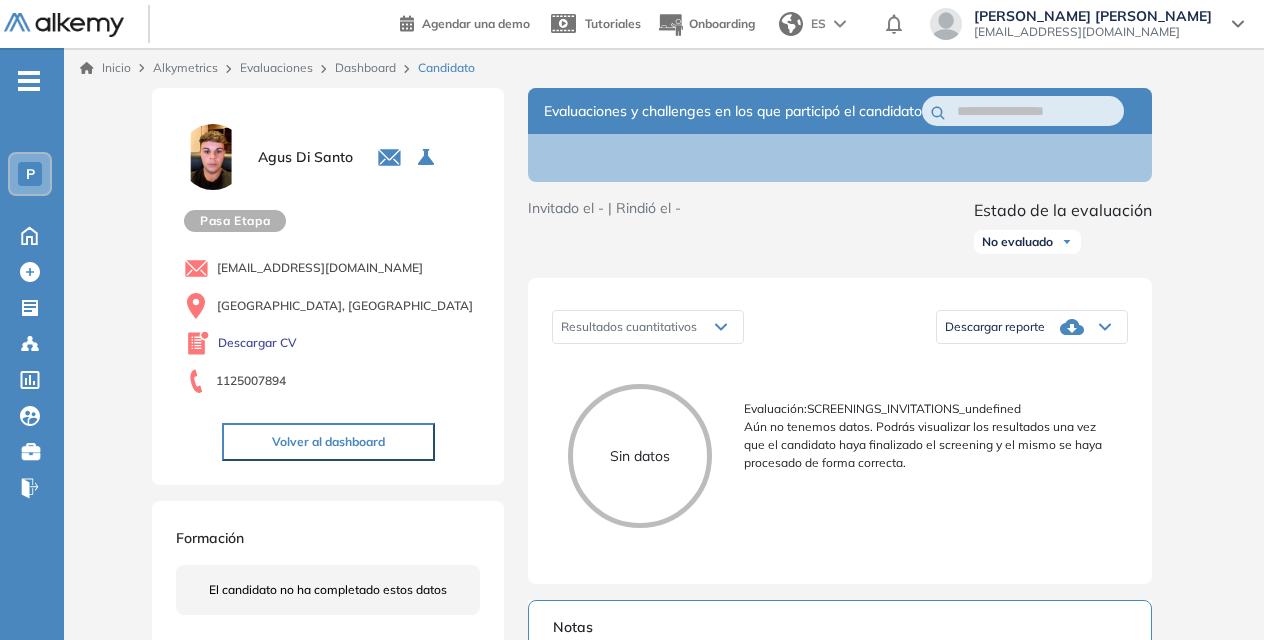 click on "P" at bounding box center [30, 174] 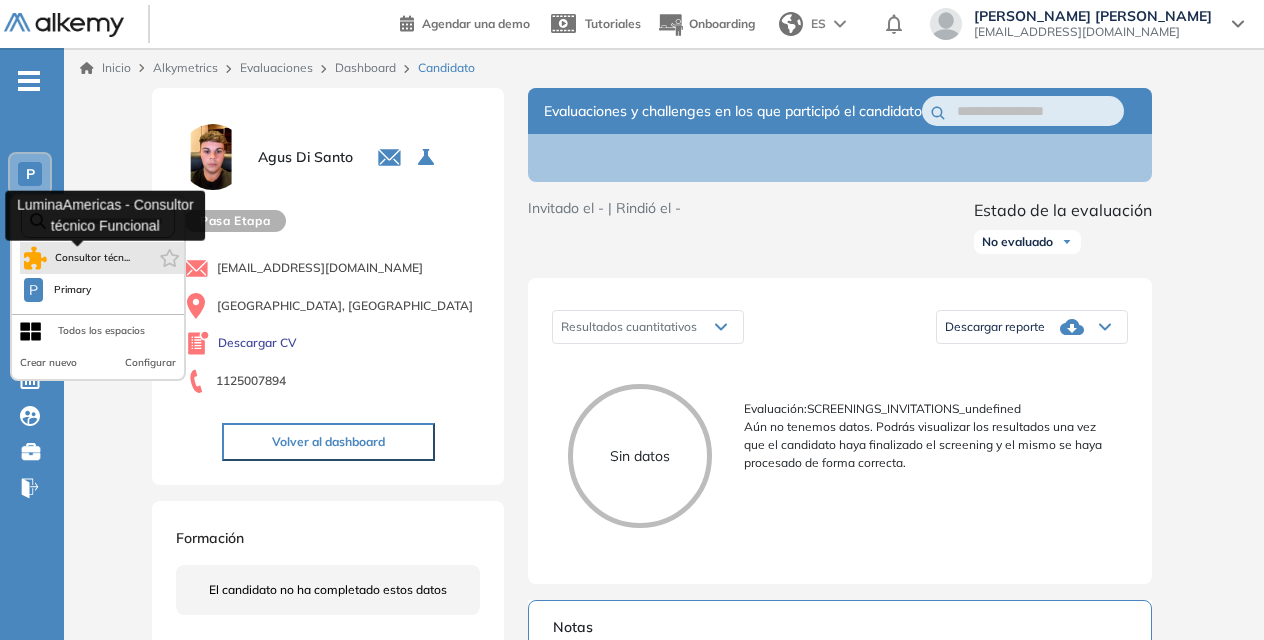 click on "Consultor técn..." at bounding box center [93, 258] 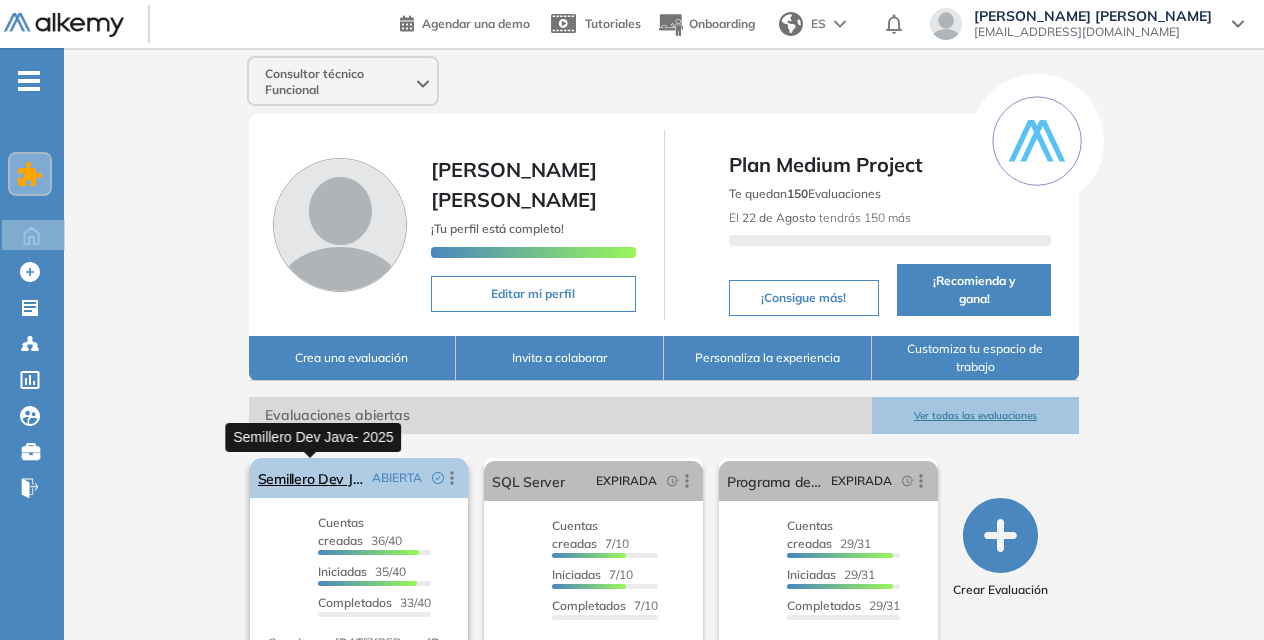 click on "Semillero Dev Java- 2025" at bounding box center (311, 478) 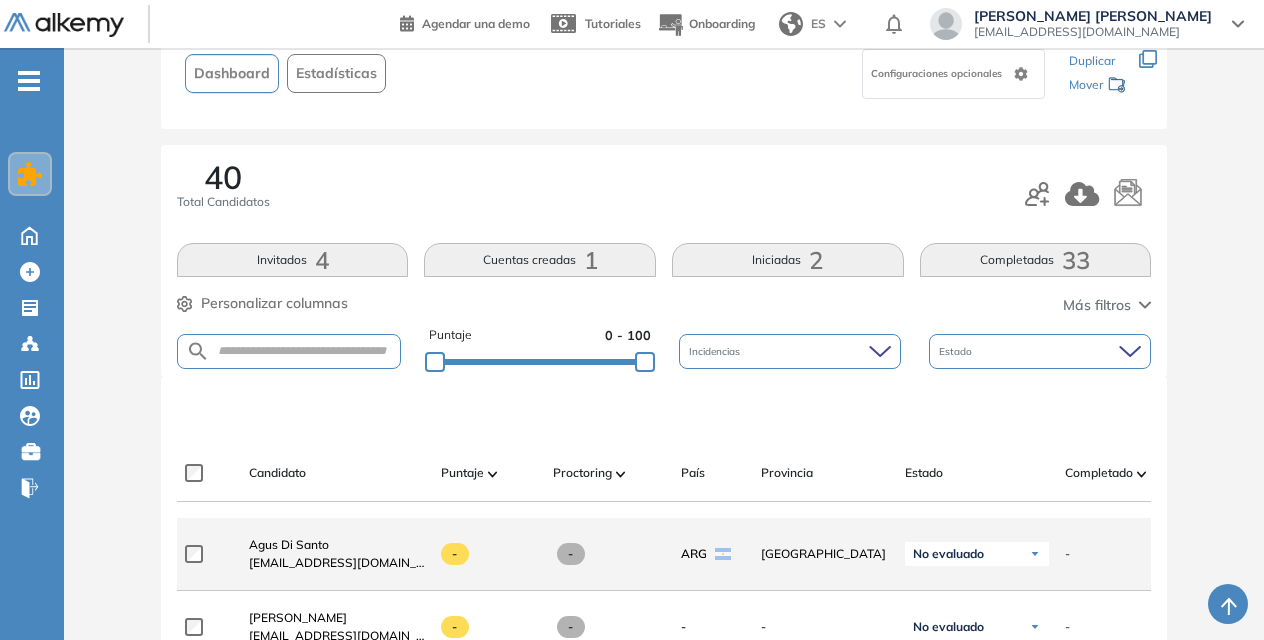scroll, scrollTop: 174, scrollLeft: 0, axis: vertical 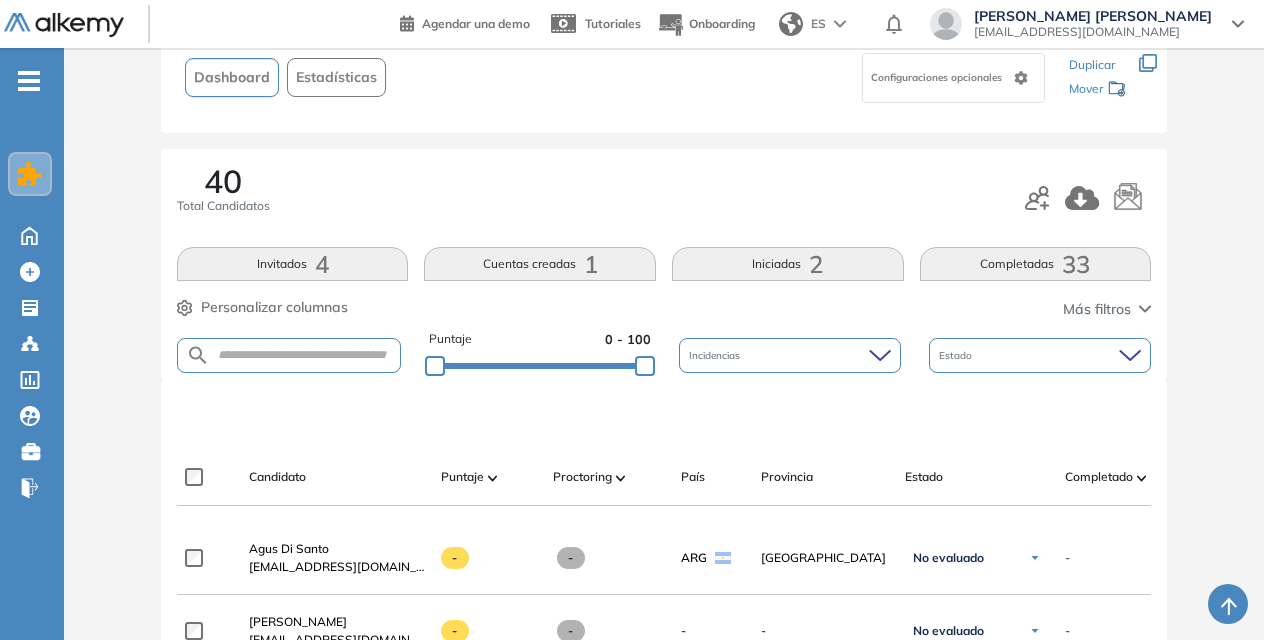click on "Completadas 33" at bounding box center (1036, 264) 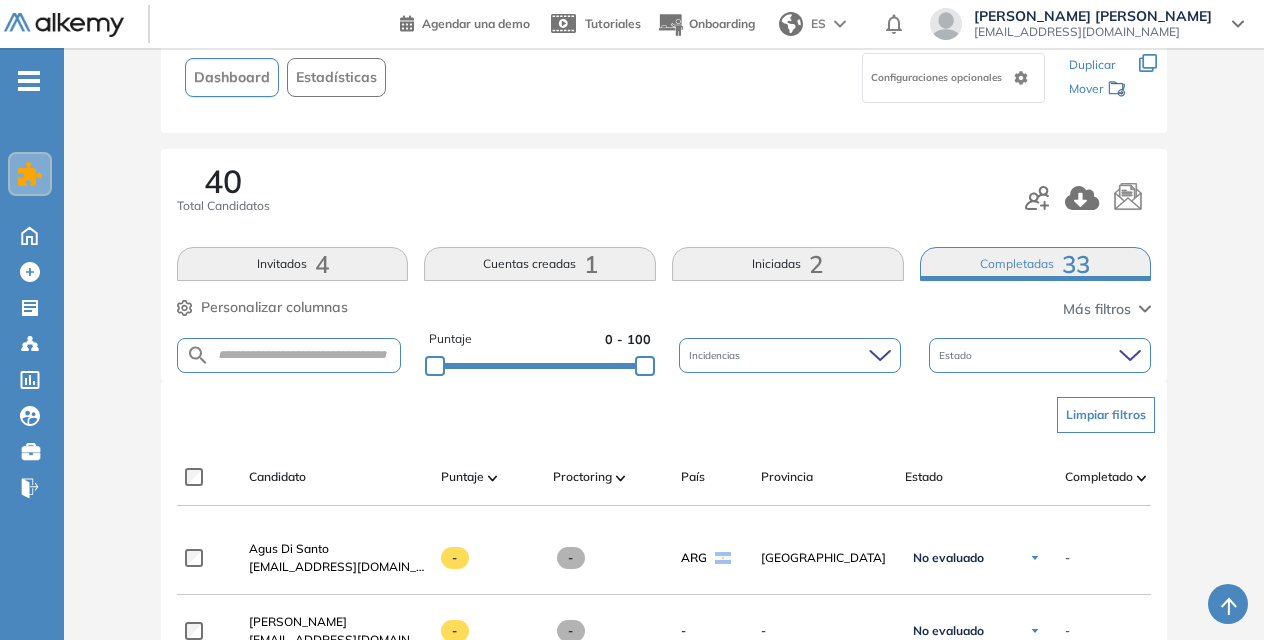 click on "Completadas 33" at bounding box center (1036, 264) 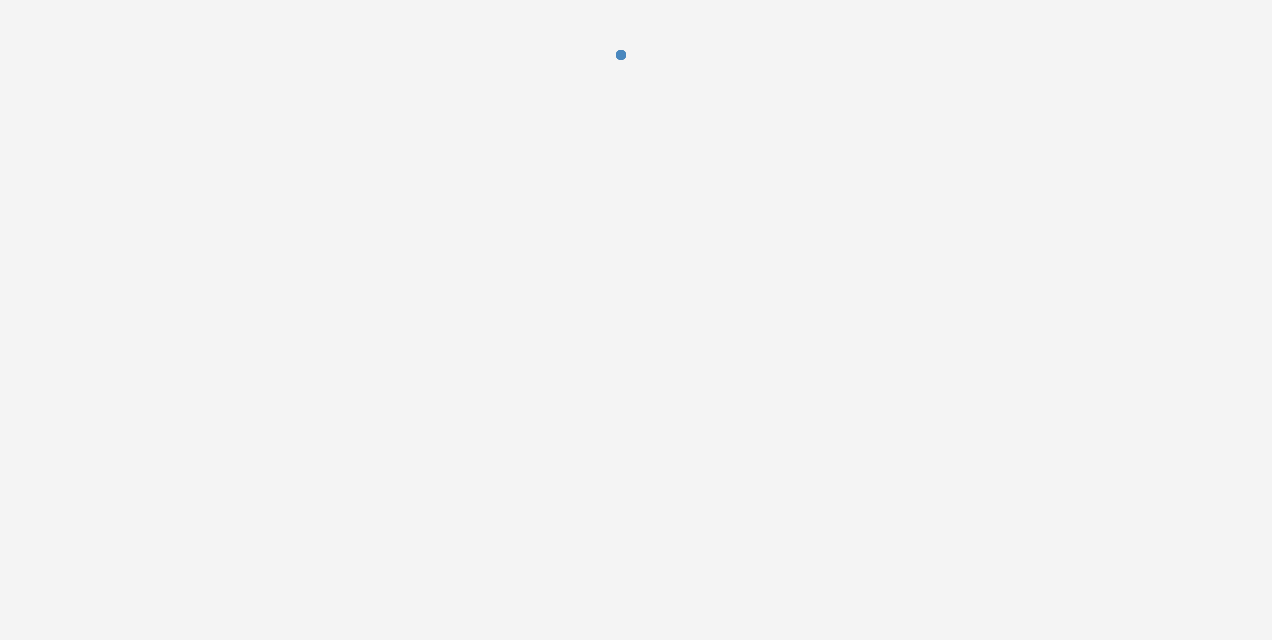 scroll, scrollTop: 0, scrollLeft: 0, axis: both 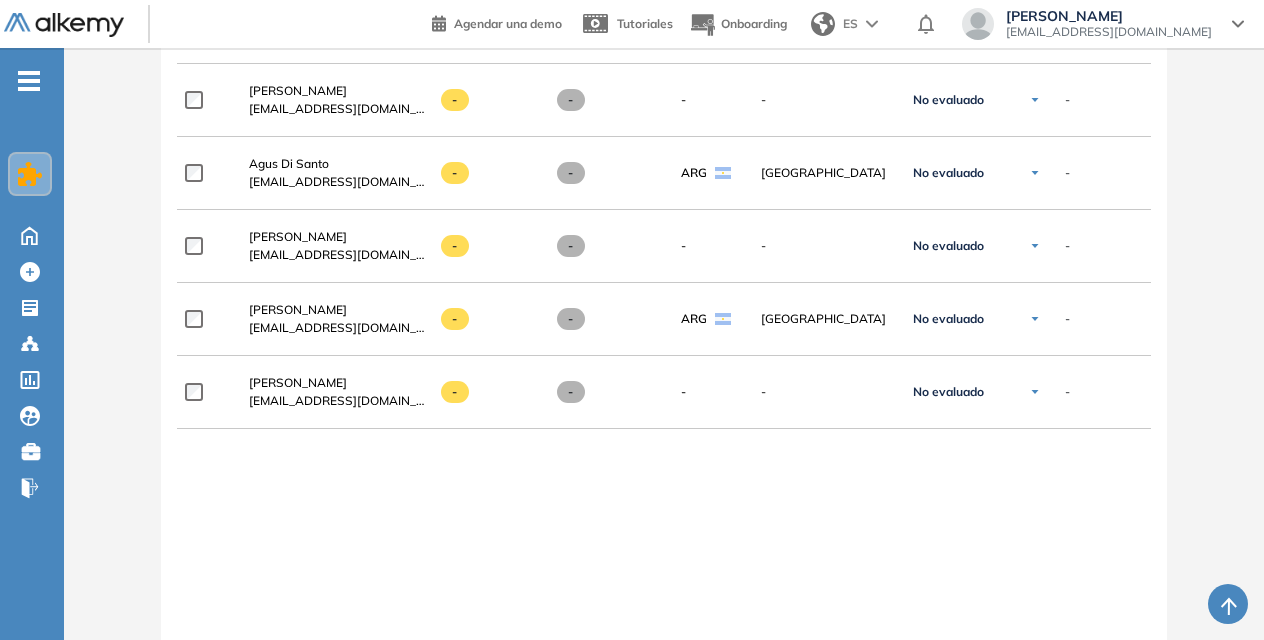 click 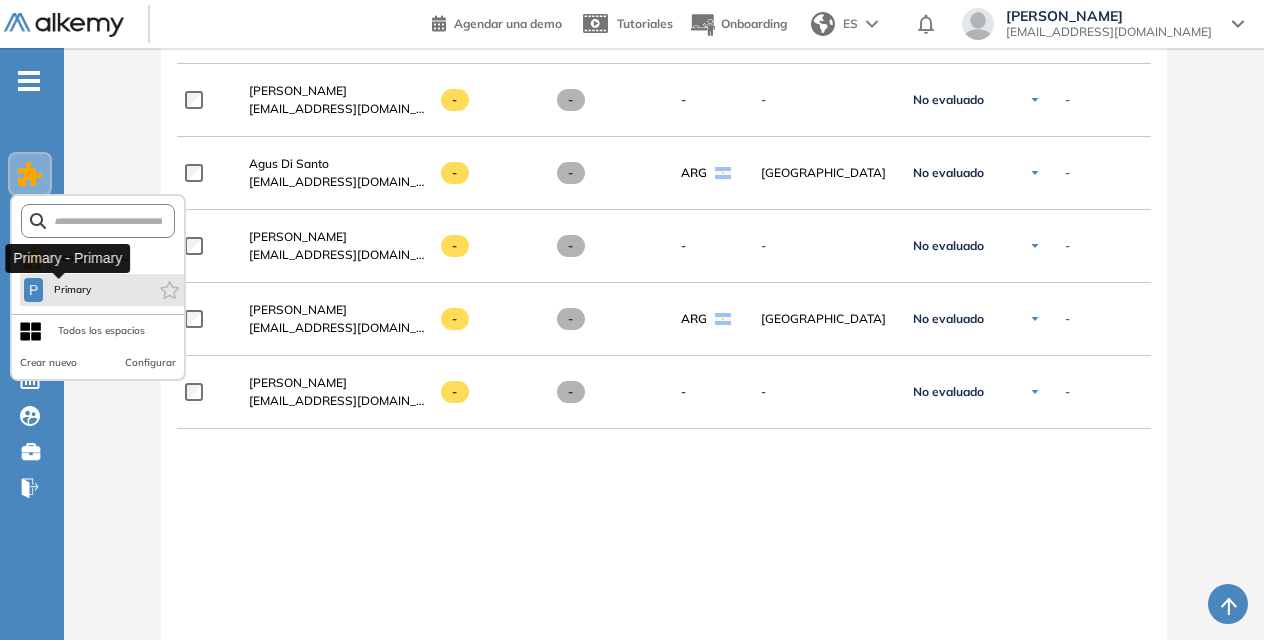 click on "Primary" at bounding box center [72, 290] 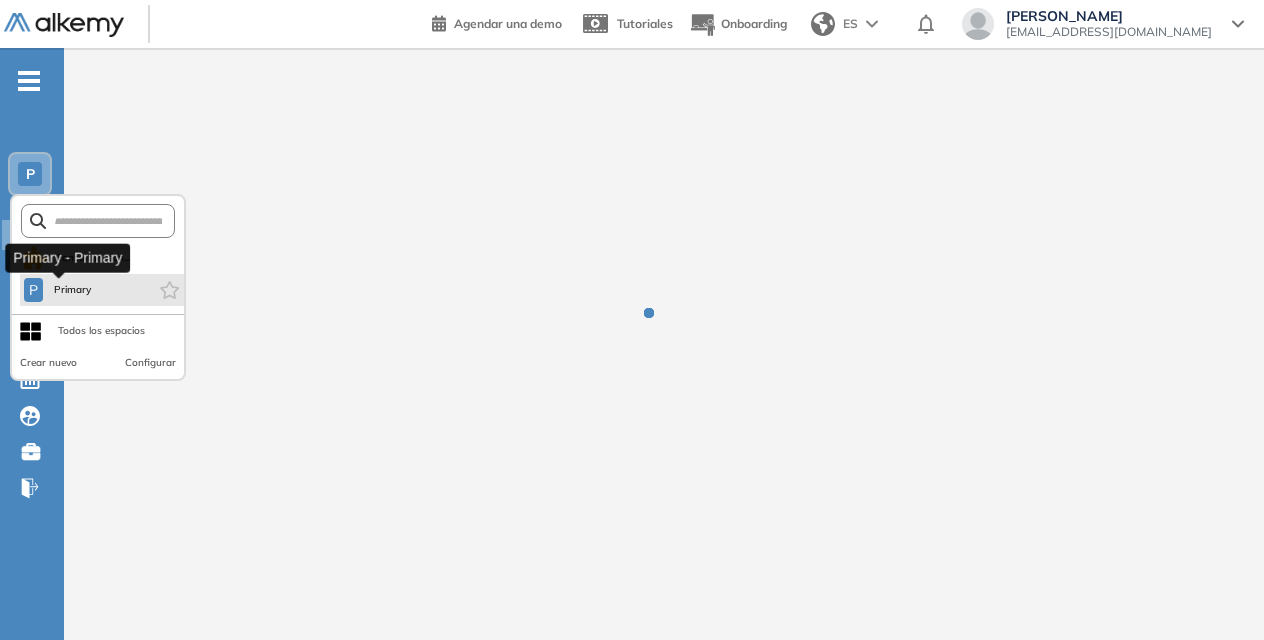 scroll, scrollTop: 0, scrollLeft: 0, axis: both 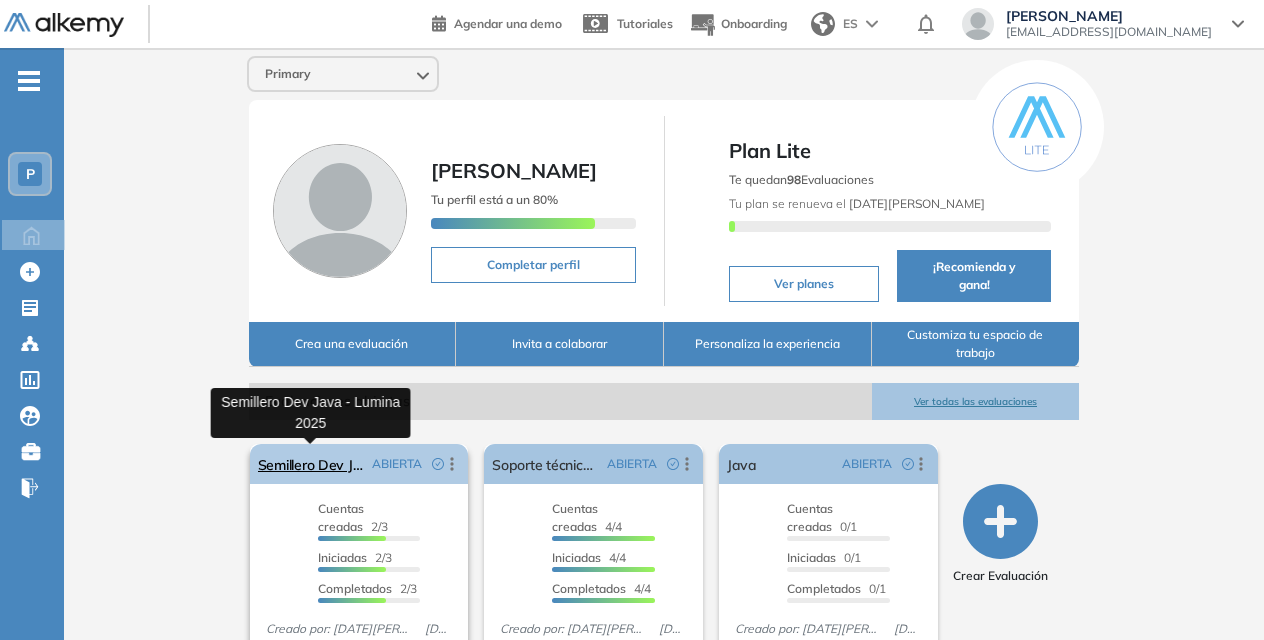 click on "Semillero Dev Java - Lumina 2025" at bounding box center (311, 464) 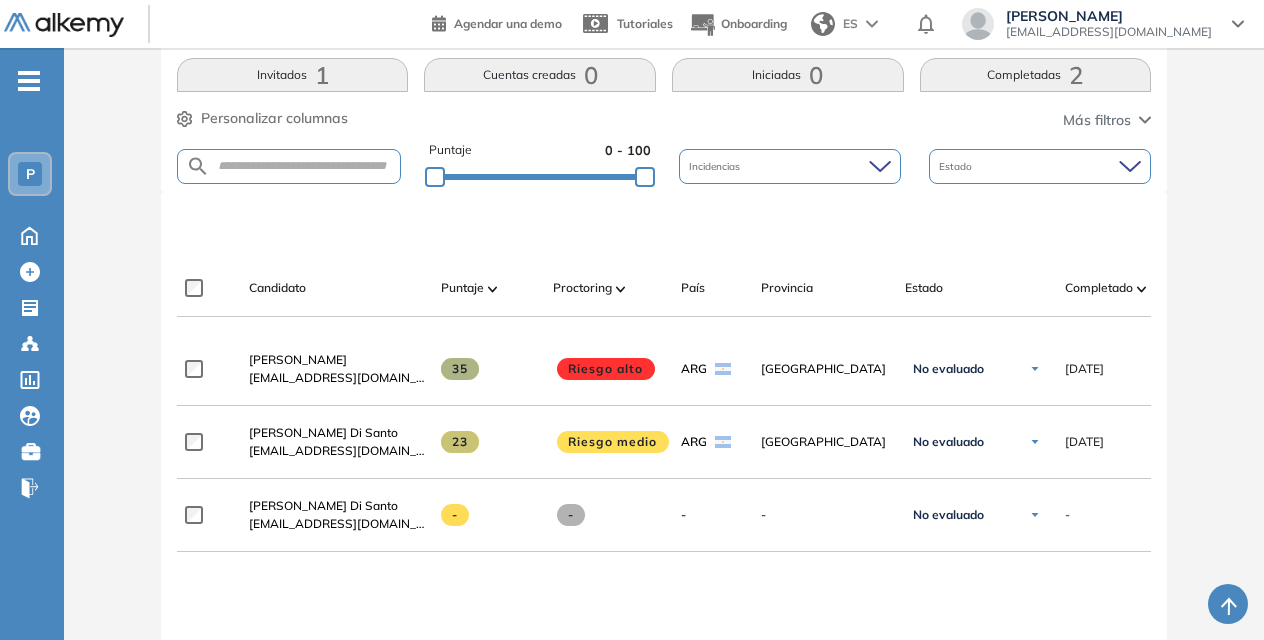 scroll, scrollTop: 367, scrollLeft: 0, axis: vertical 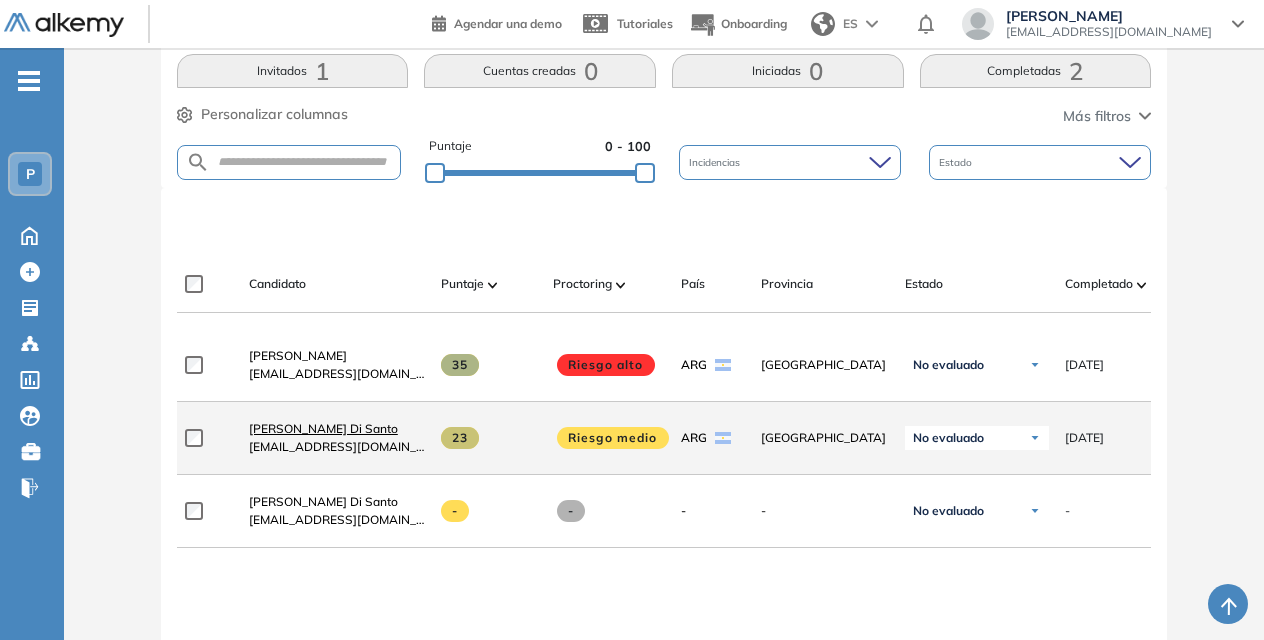 click on "Agustin Di Santo" at bounding box center [323, 428] 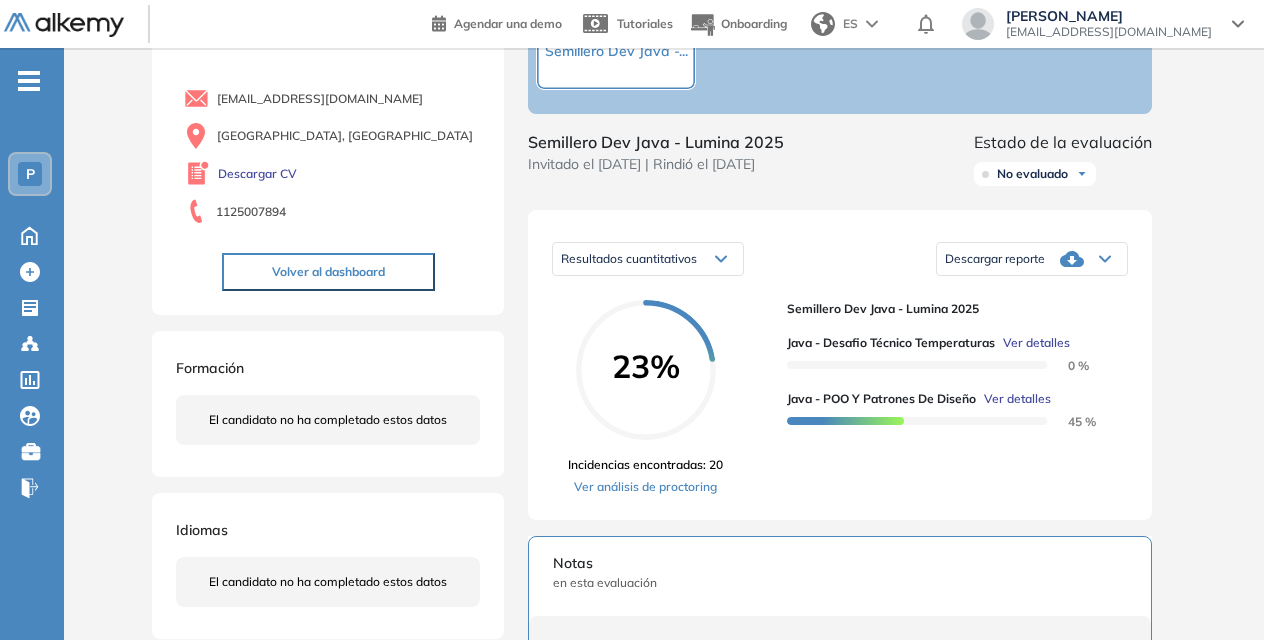 scroll, scrollTop: 0, scrollLeft: 0, axis: both 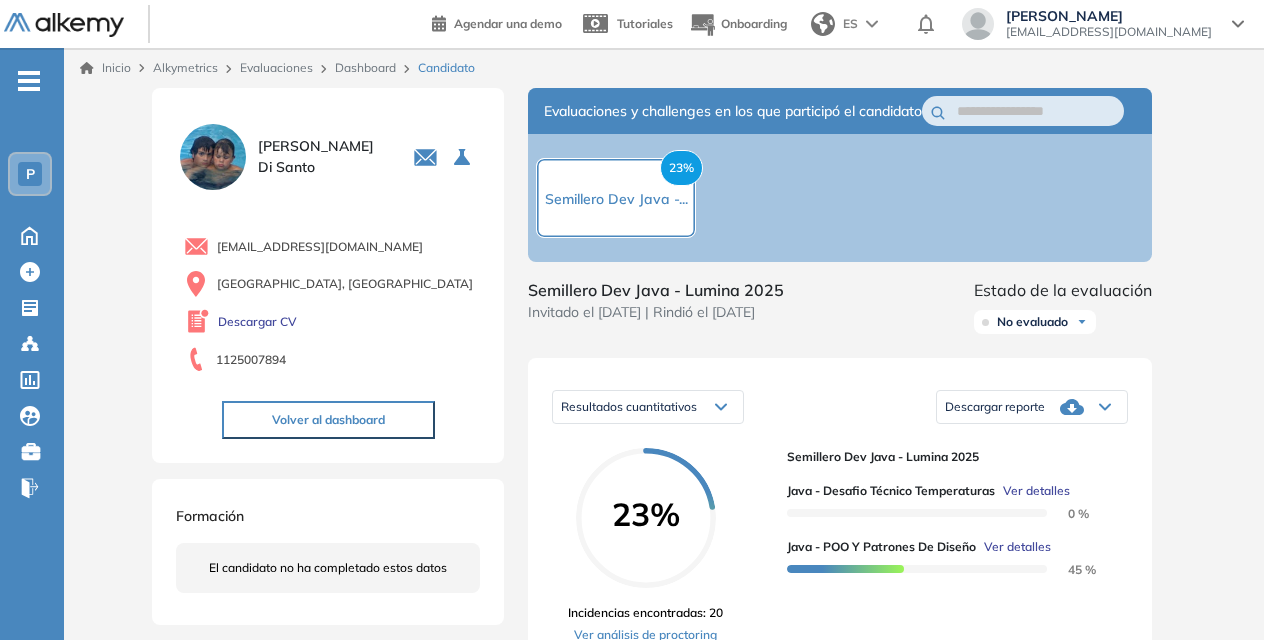 click on "Evaluaciones y challenges en los que participó el candidato 23% Semillero Dev Java -... Semillero Dev Java - Lumina 2025 Invitado el 21/07/2025 | Rindió el 21/07/2025 Estado de la evaluación No evaluado No evaluado Evaluado A entrevistar Entrevistado Finalista Oferta enviada Oferta rechazada Sin respuesta Rechazado Contratado Resultados cuantitativos Resultados cuantitativos Resultados relativos Descargar reporte Descargar informe completo Descargar informe resumido 23% Incidencias encontradas: 20 Ver análisis de proctoring Semillero Dev Java - Lumina 2025 Java - Desafio Técnico Temperaturas Ver detalles 0 %  Java - POO y Patrones de Diseño Ver detalles 45 %  Notas en esta evaluación Todavía no hay comentarios de este candidato Añadir notas Ver notas de otras evaluaciones Todavía no hay otros comentarios de este candidato Fecha Tipo Asunto Recibido Abierto Click Fecha : 2025/07/30 14:45 hs Asunto : Default - Recordatorio de examen pendiente Recibido Abierto Click Fecha : 2025/07/28 09:14 hs Asunto :" at bounding box center [840, 698] 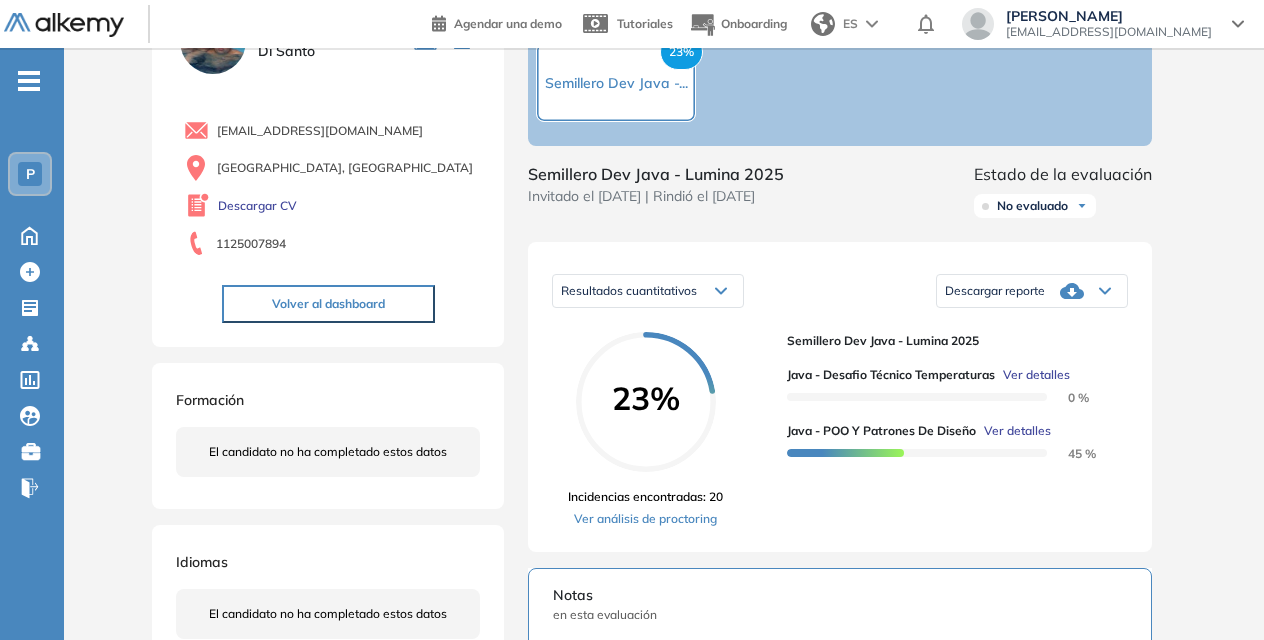 scroll, scrollTop: 116, scrollLeft: 0, axis: vertical 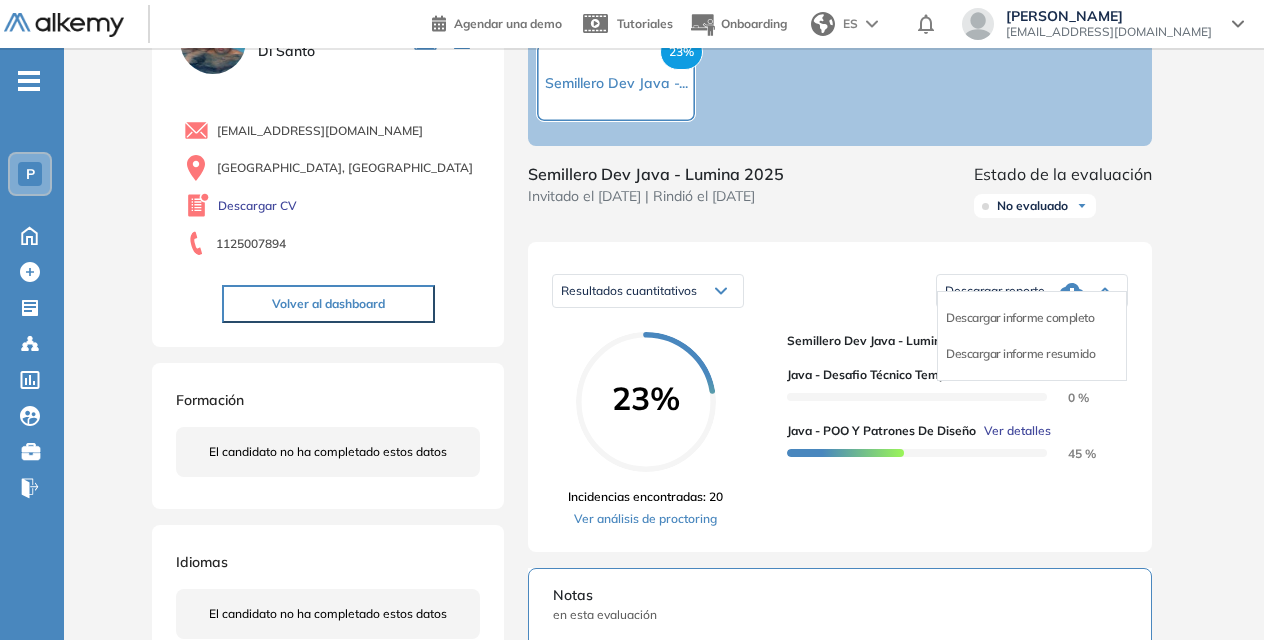 click on "Descargar informe completo" at bounding box center [1032, 318] 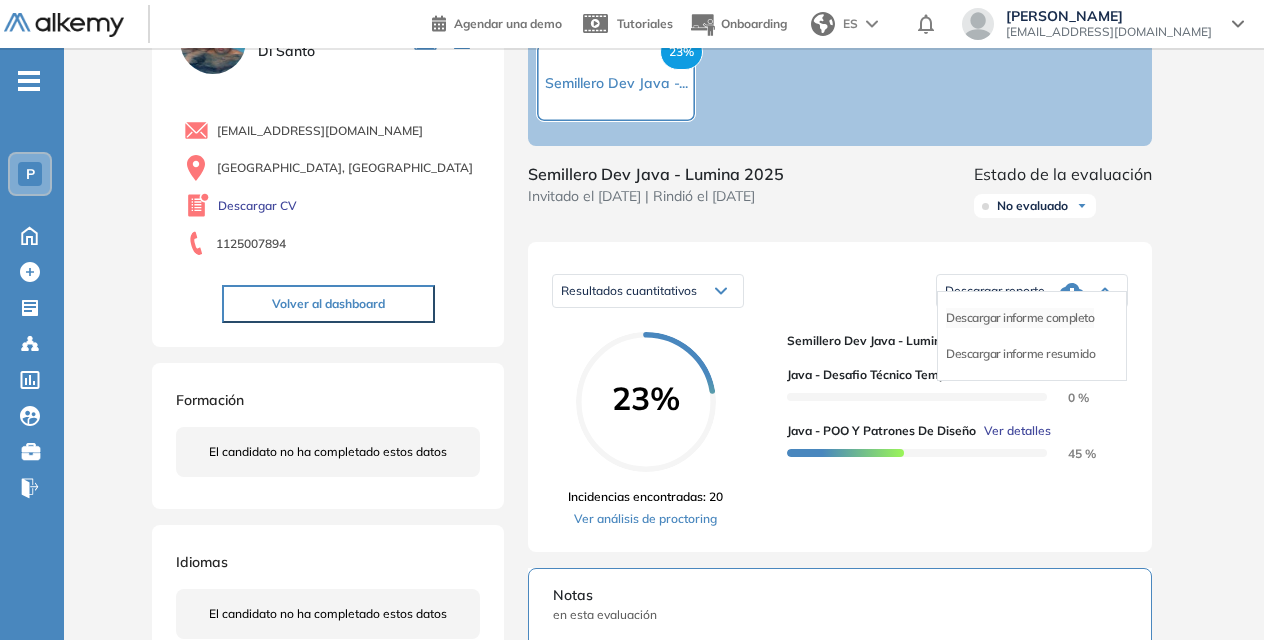 click on "Descargar informe completo" at bounding box center (1020, 318) 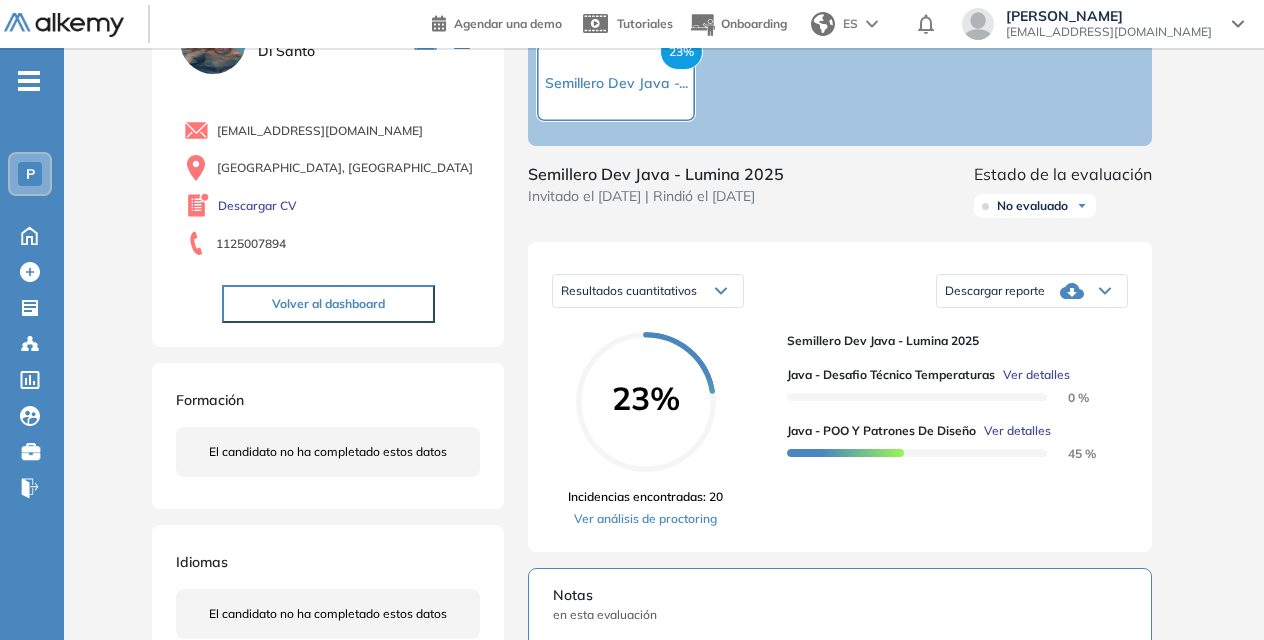 click on "P" at bounding box center (30, 174) 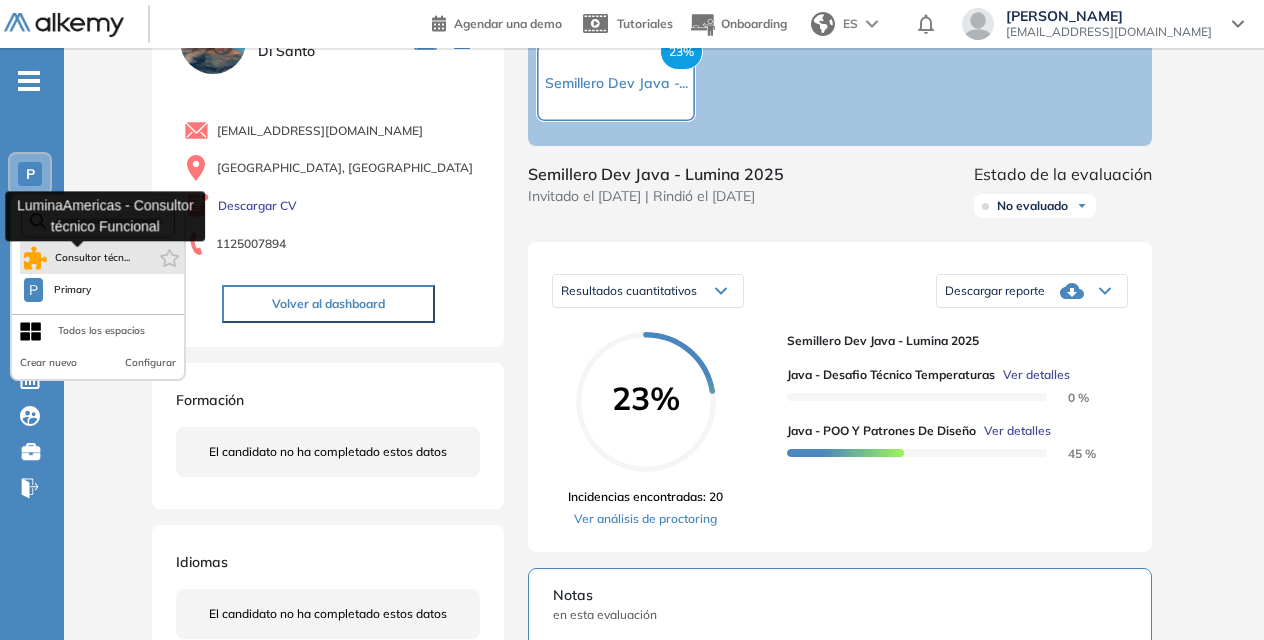 click on "Consultor técn..." at bounding box center (93, 258) 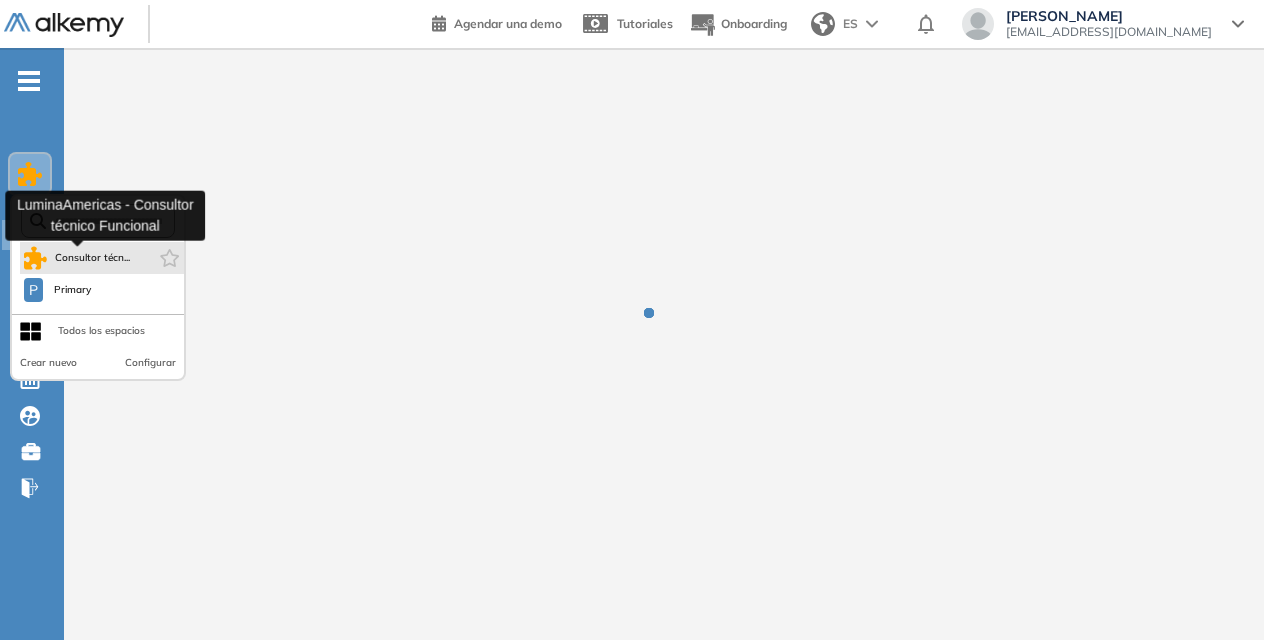 scroll, scrollTop: 0, scrollLeft: 0, axis: both 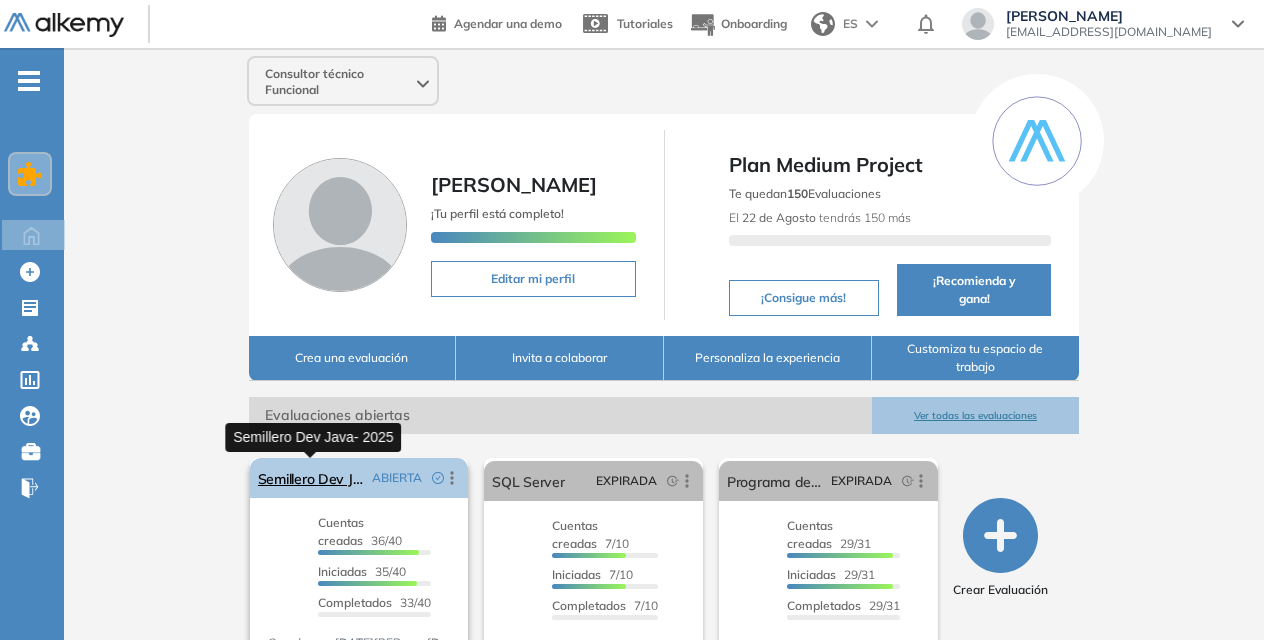 click on "Semillero Dev Java- 2025" at bounding box center [311, 478] 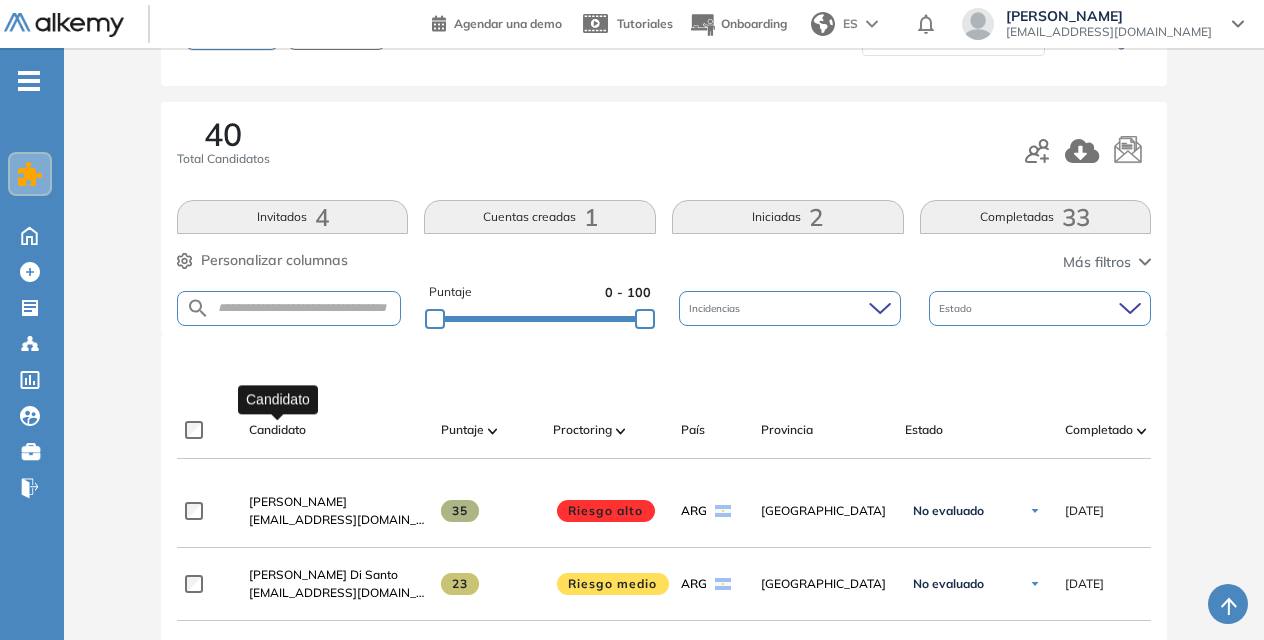 scroll, scrollTop: 163, scrollLeft: 0, axis: vertical 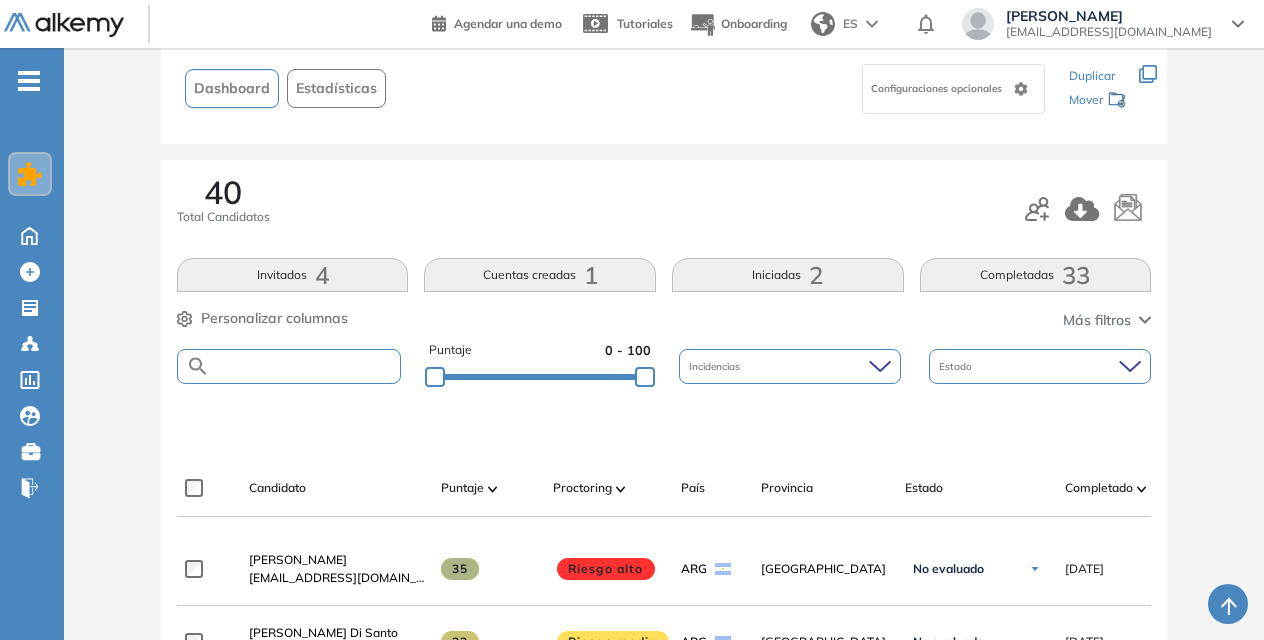 click at bounding box center (305, 366) 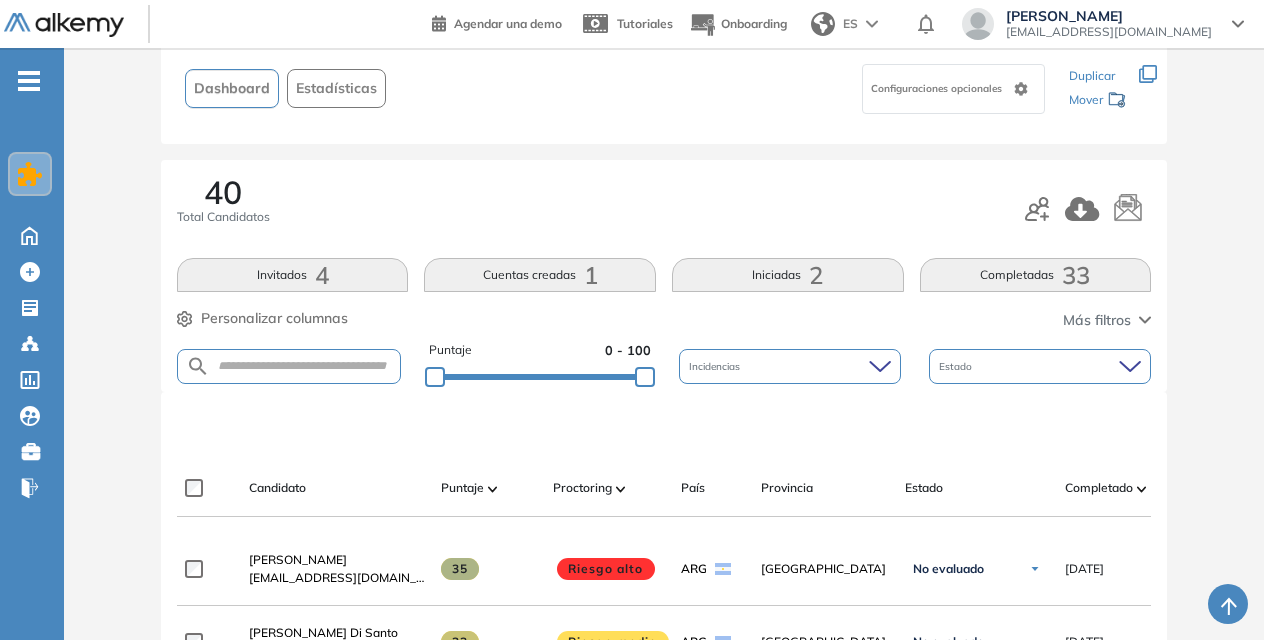 click on "Completadas 33" at bounding box center (1036, 275) 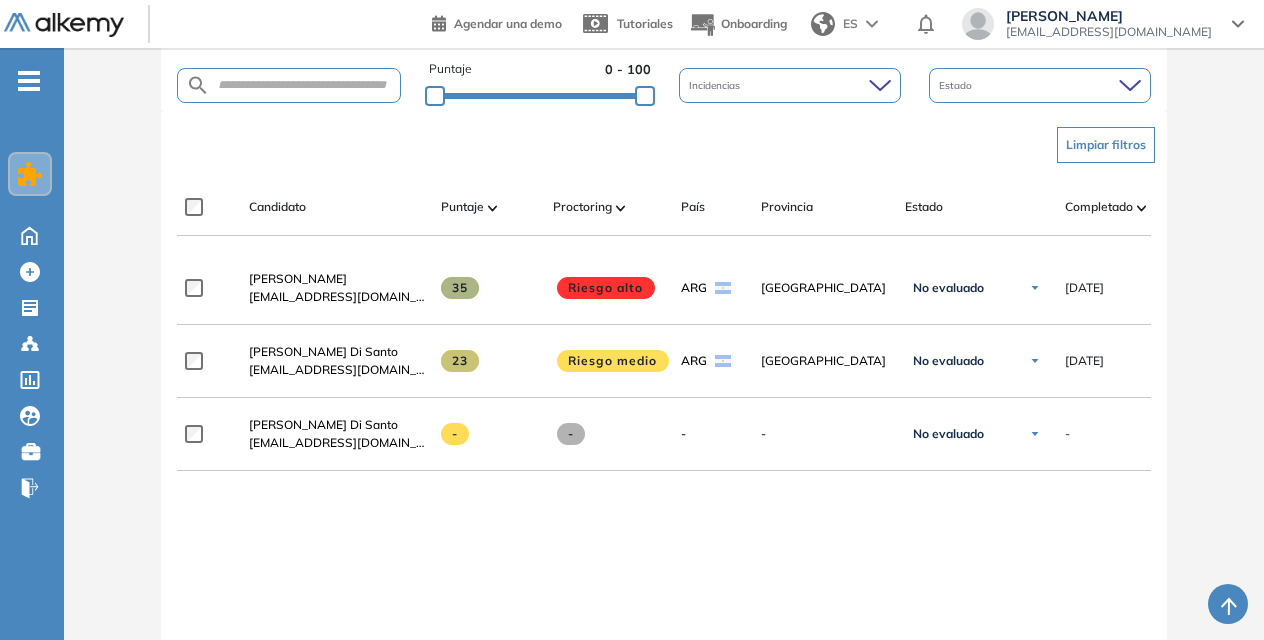 scroll, scrollTop: 243, scrollLeft: 0, axis: vertical 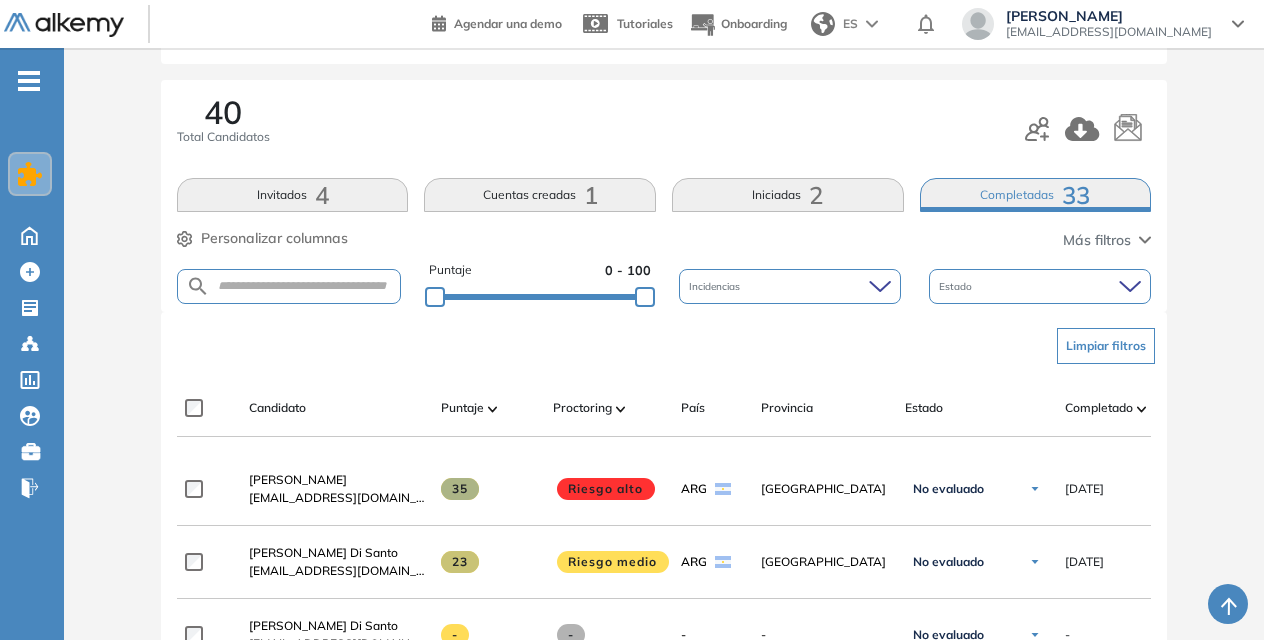 click on "Limpiar filtros" at bounding box center (1106, 346) 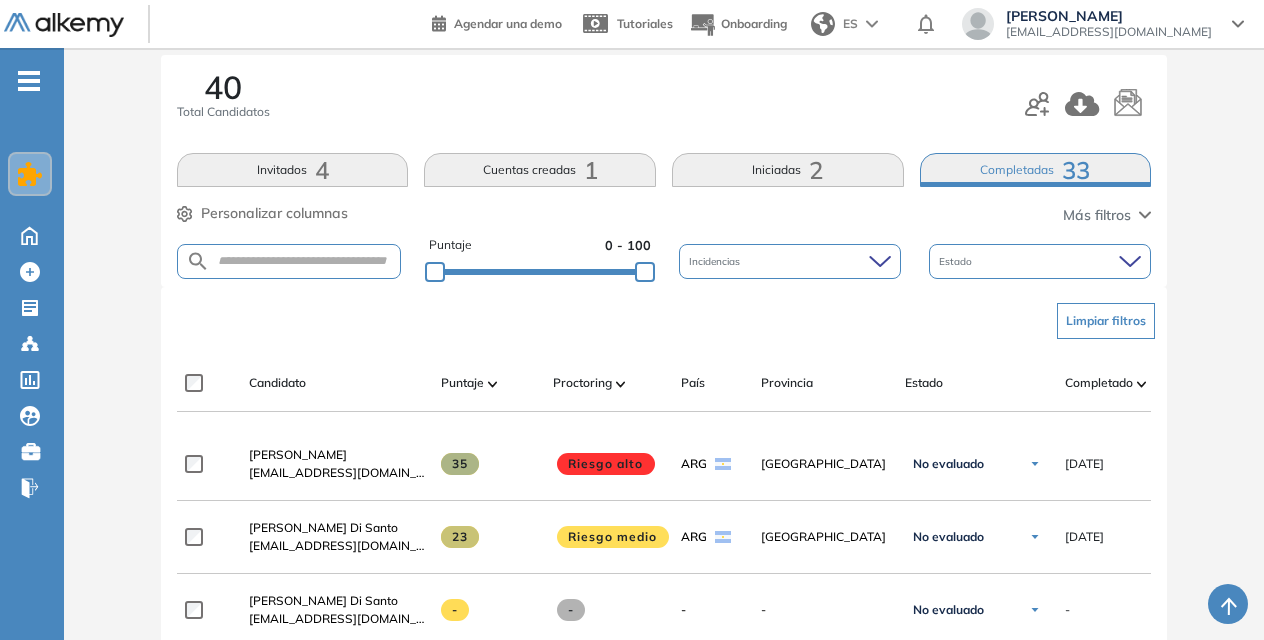 scroll, scrollTop: 266, scrollLeft: 0, axis: vertical 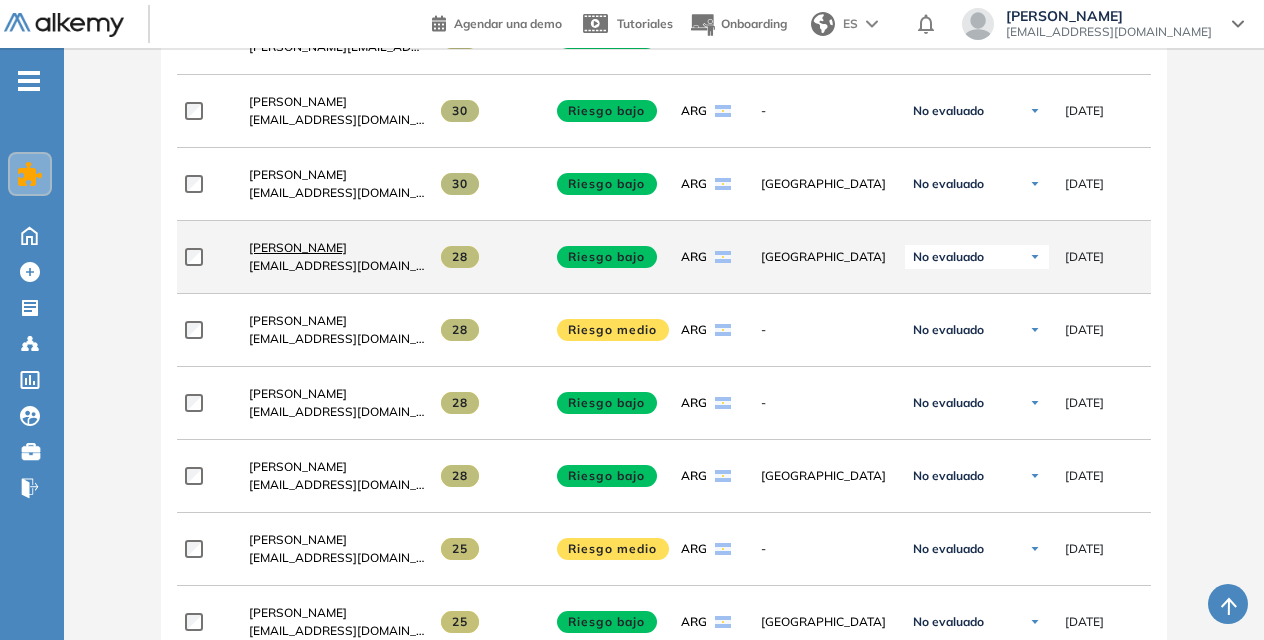 click on "[PERSON_NAME]" at bounding box center (298, 247) 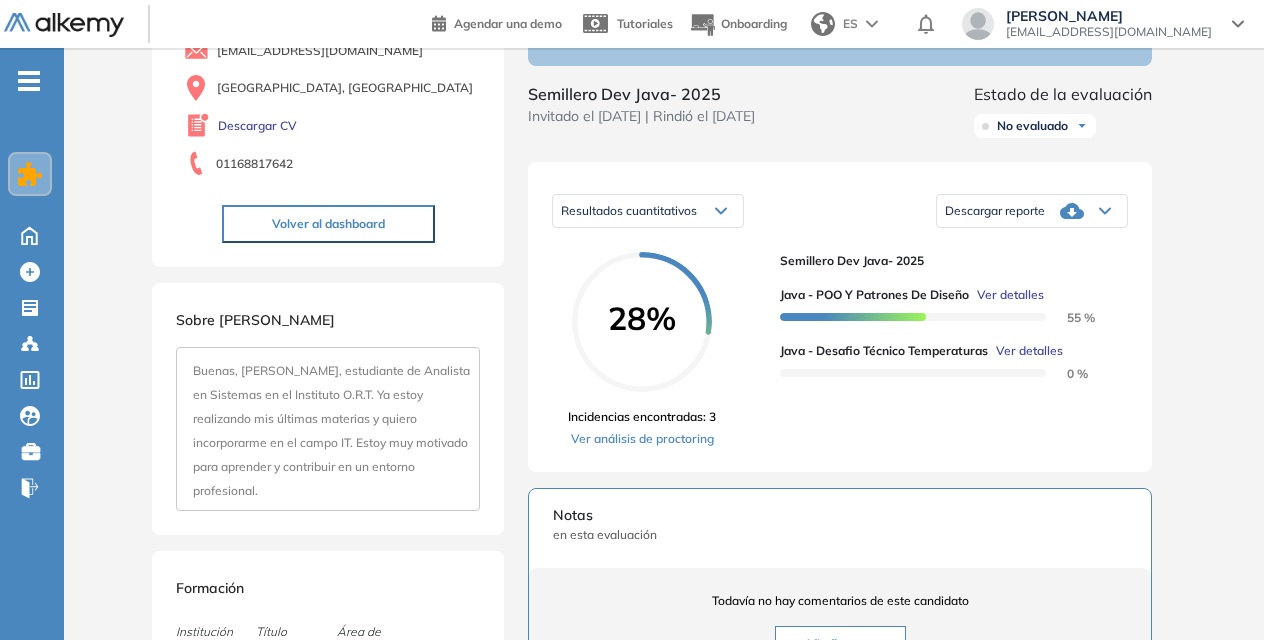 scroll, scrollTop: 197, scrollLeft: 0, axis: vertical 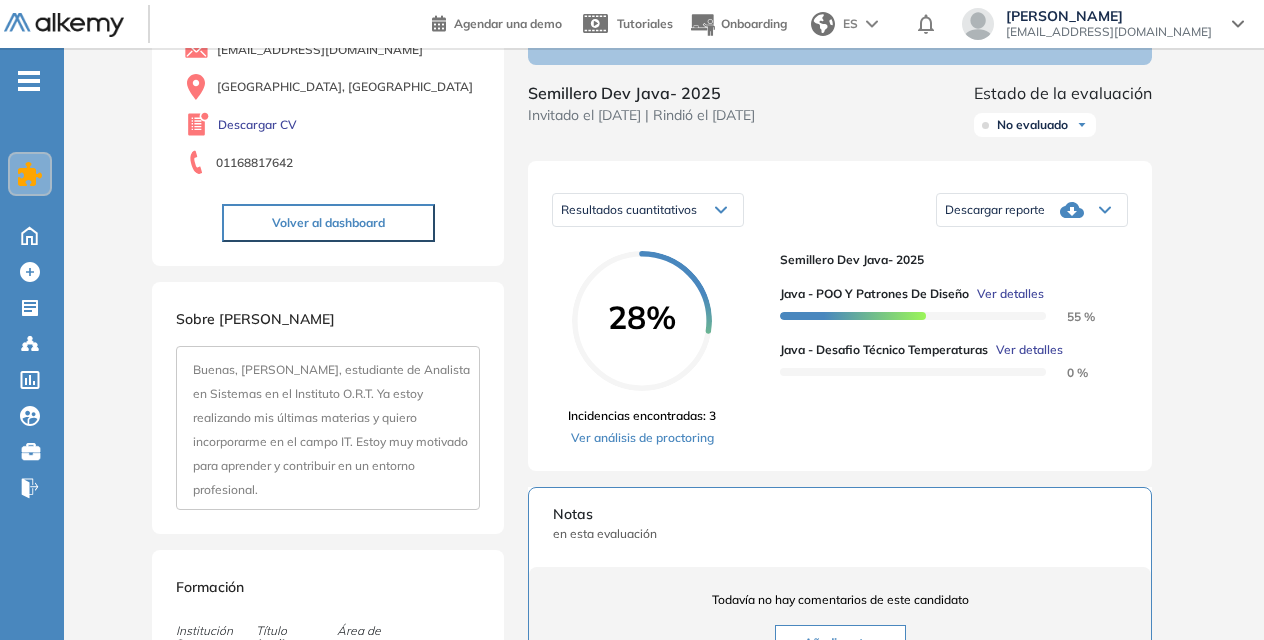 click 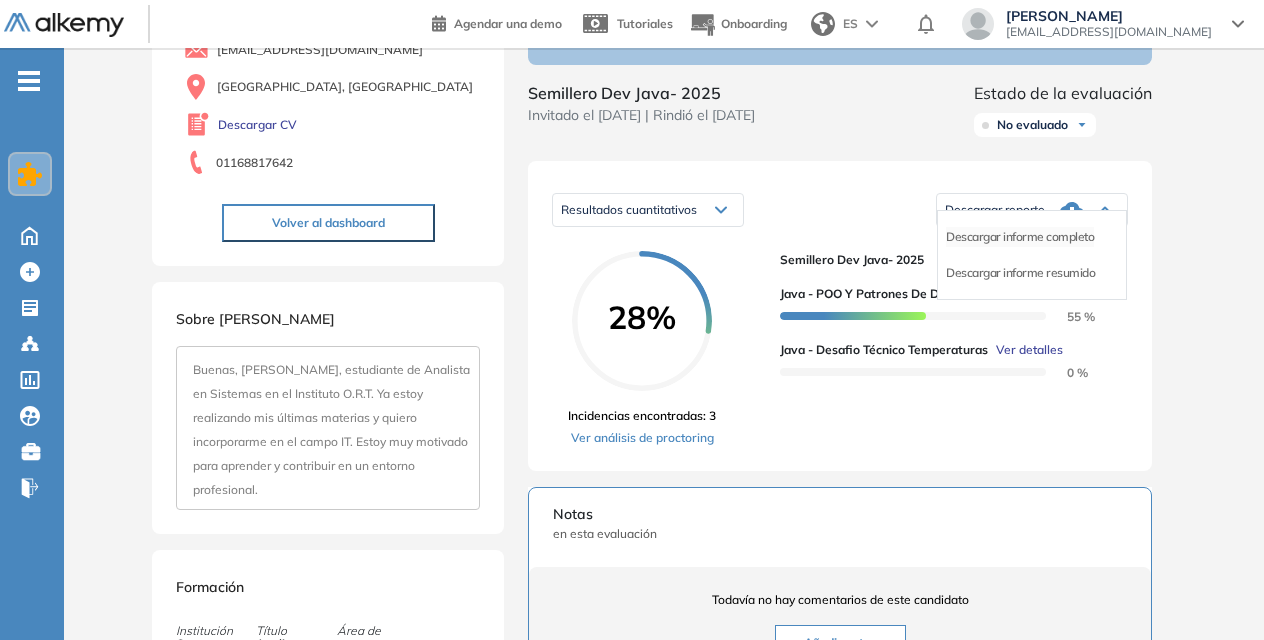 click on "Descargar informe completo" at bounding box center [1020, 237] 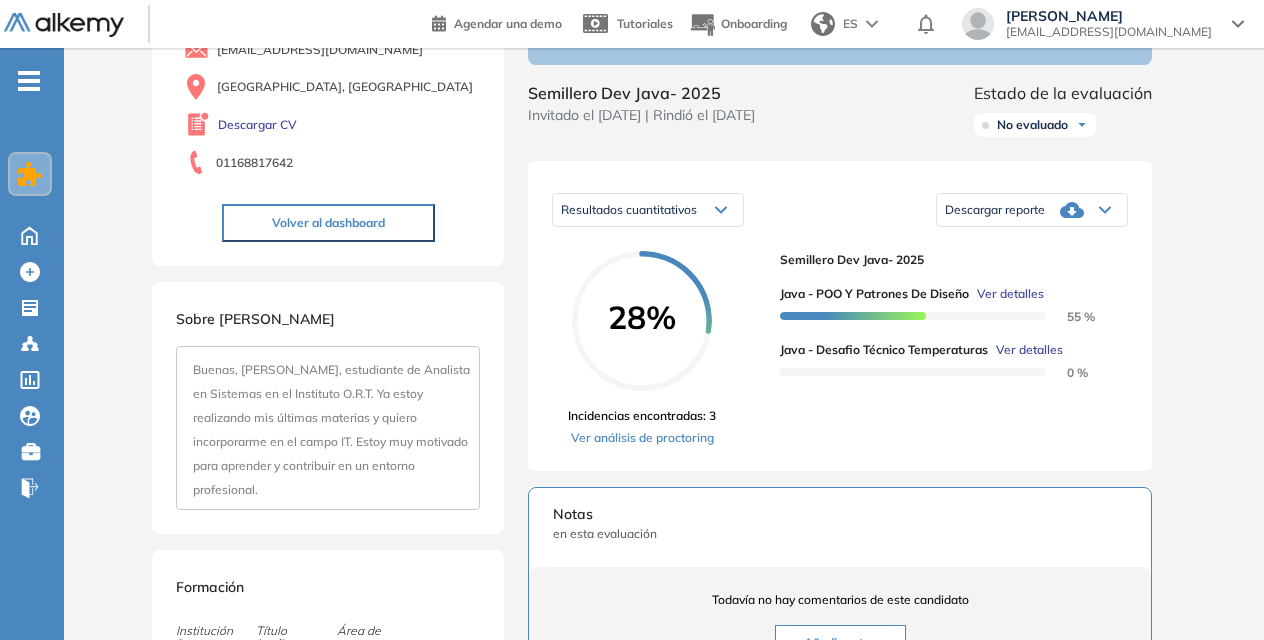 click on "Sobre   Federico Buenas,
Soy Federico, estudiante de Analista en Sistemas en el Instituto O.R.T. Ya estoy realizando mis últimas materias y quiero incorporarme en el campo IT.
Estoy muy motivado para aprender y contribuir en un entorno profesional." at bounding box center (328, 408) 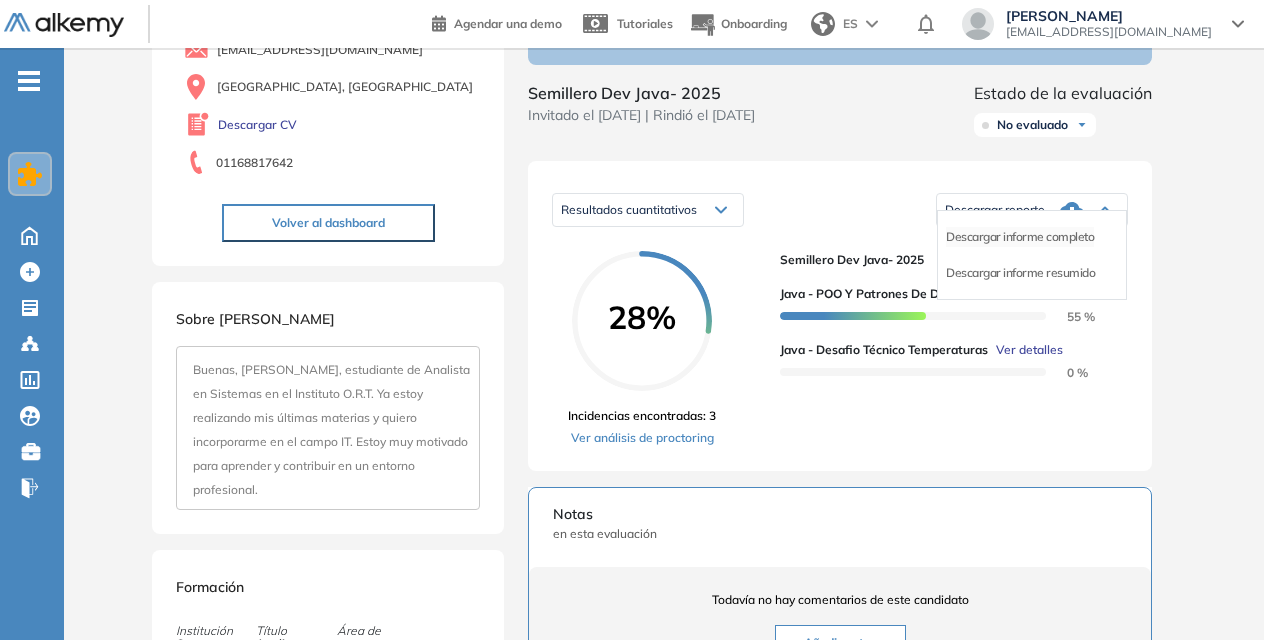 click on "Descargar informe completo" at bounding box center (1020, 237) 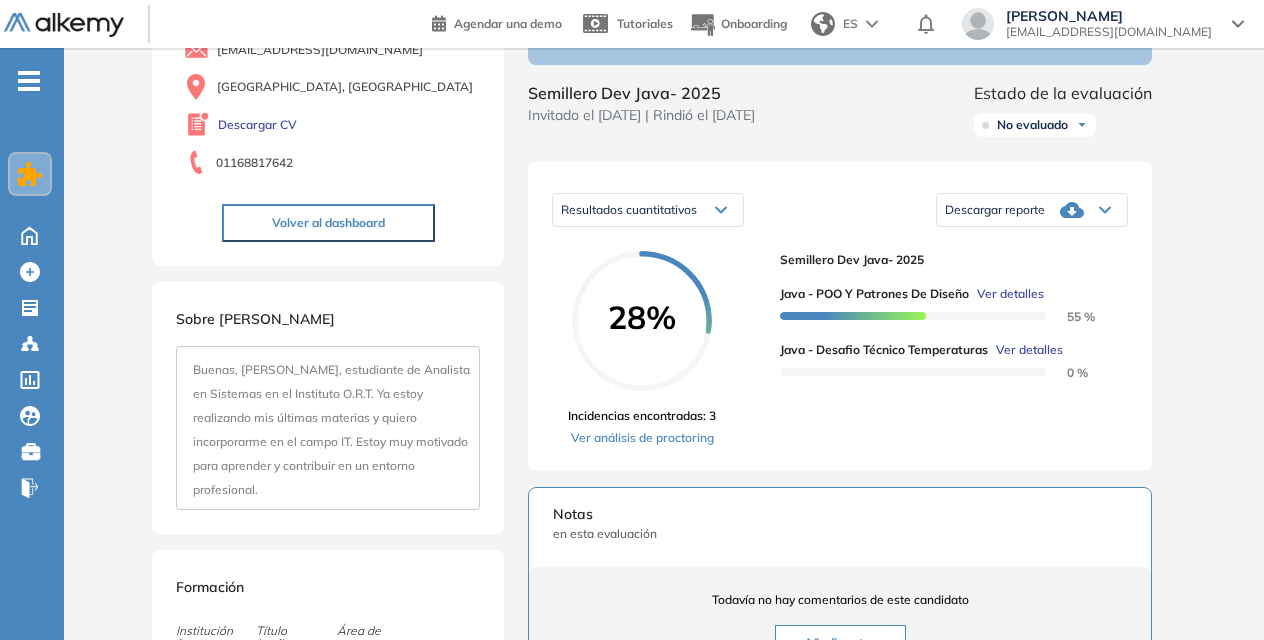 scroll, scrollTop: 0, scrollLeft: 0, axis: both 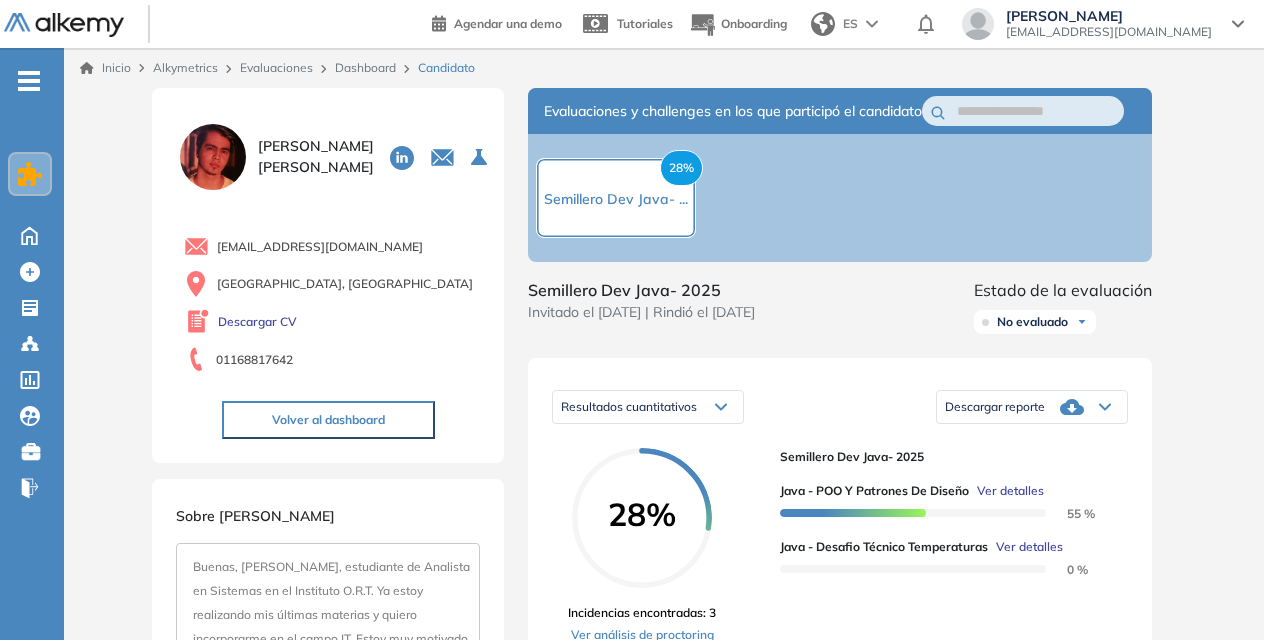 click on "Dashboard" at bounding box center (365, 67) 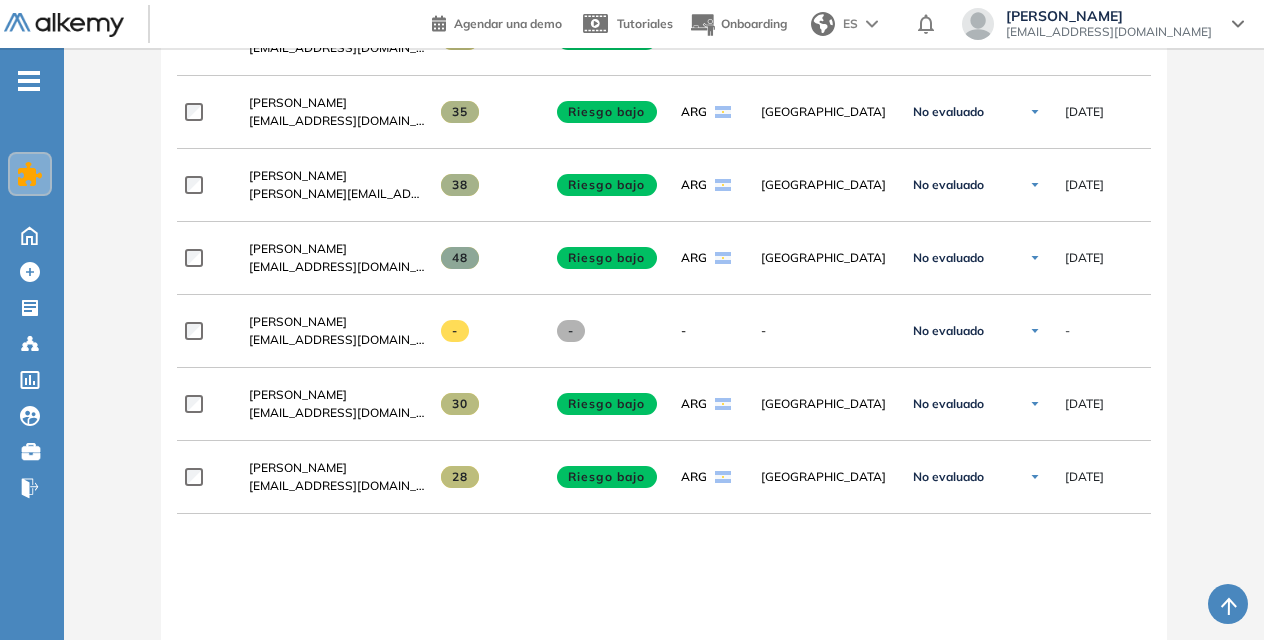 scroll, scrollTop: 3114, scrollLeft: 0, axis: vertical 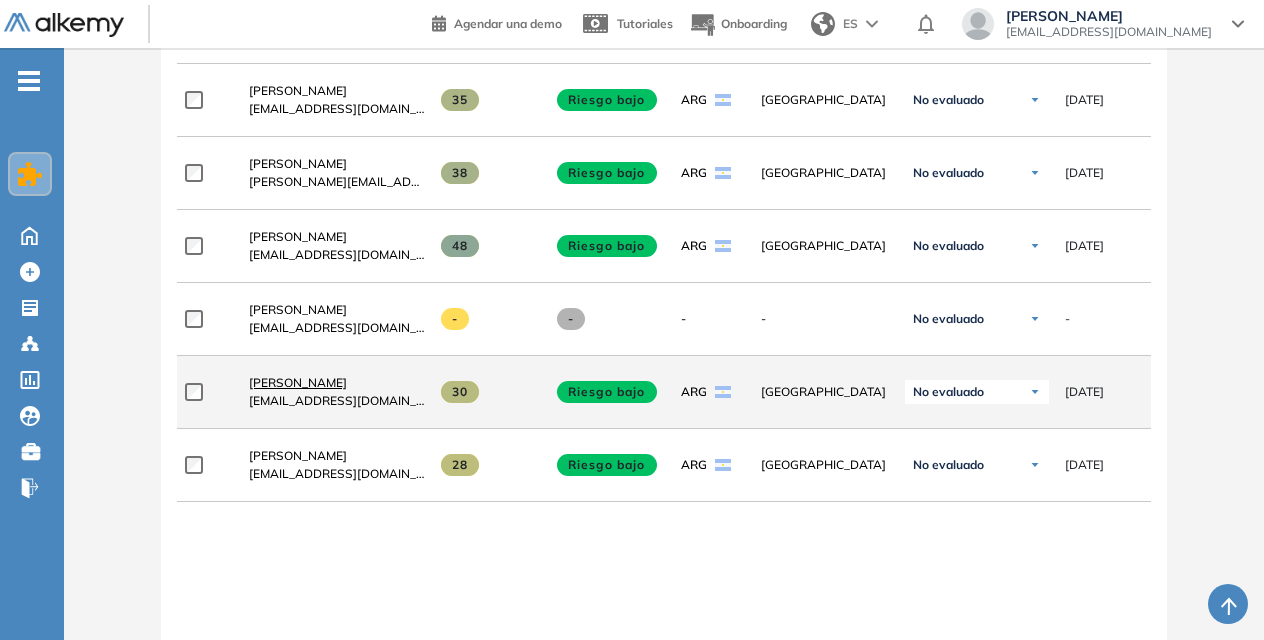 click on "Leonardo De Biase" at bounding box center [298, 382] 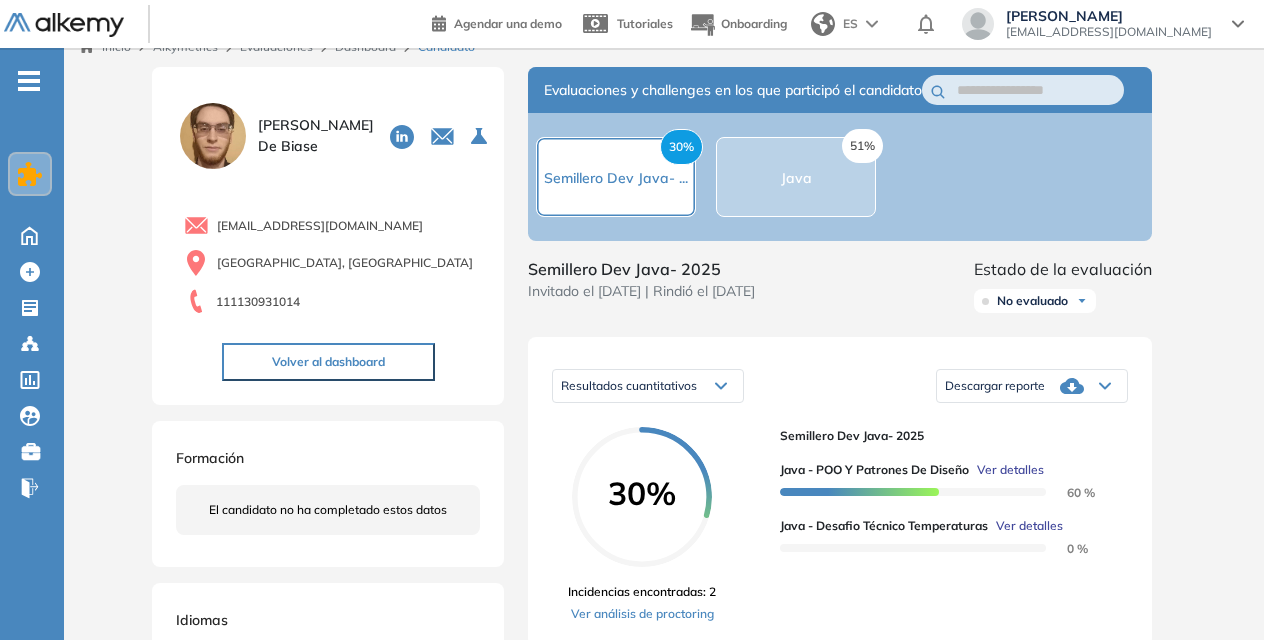 scroll, scrollTop: 20, scrollLeft: 0, axis: vertical 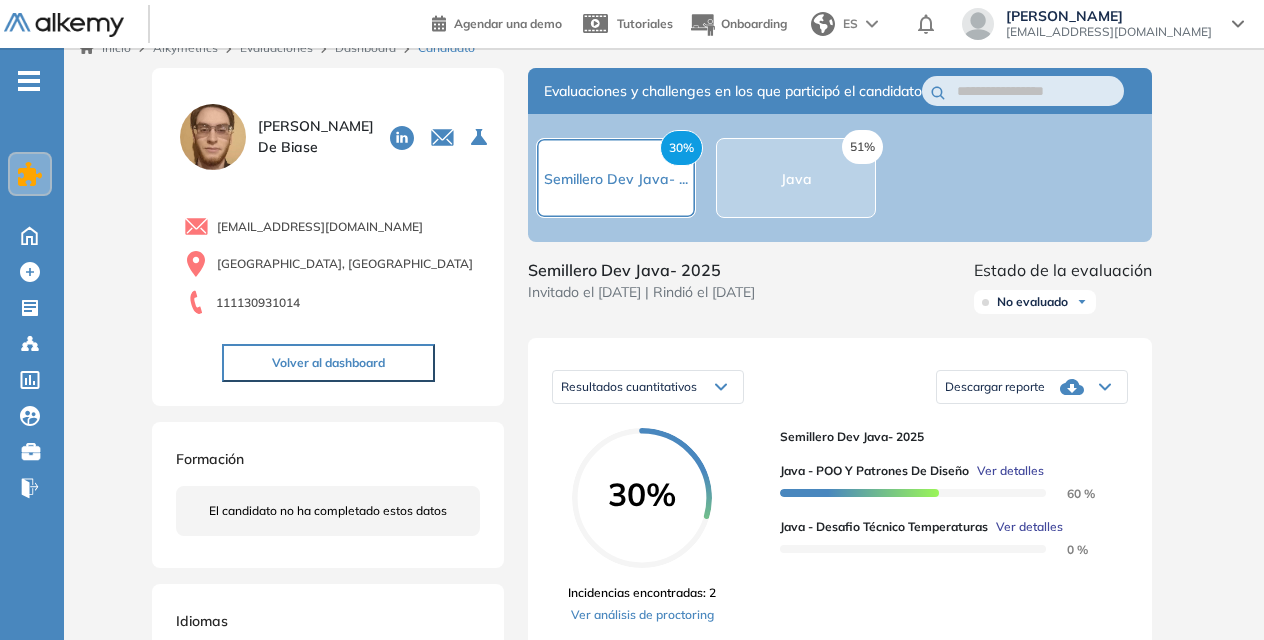 click 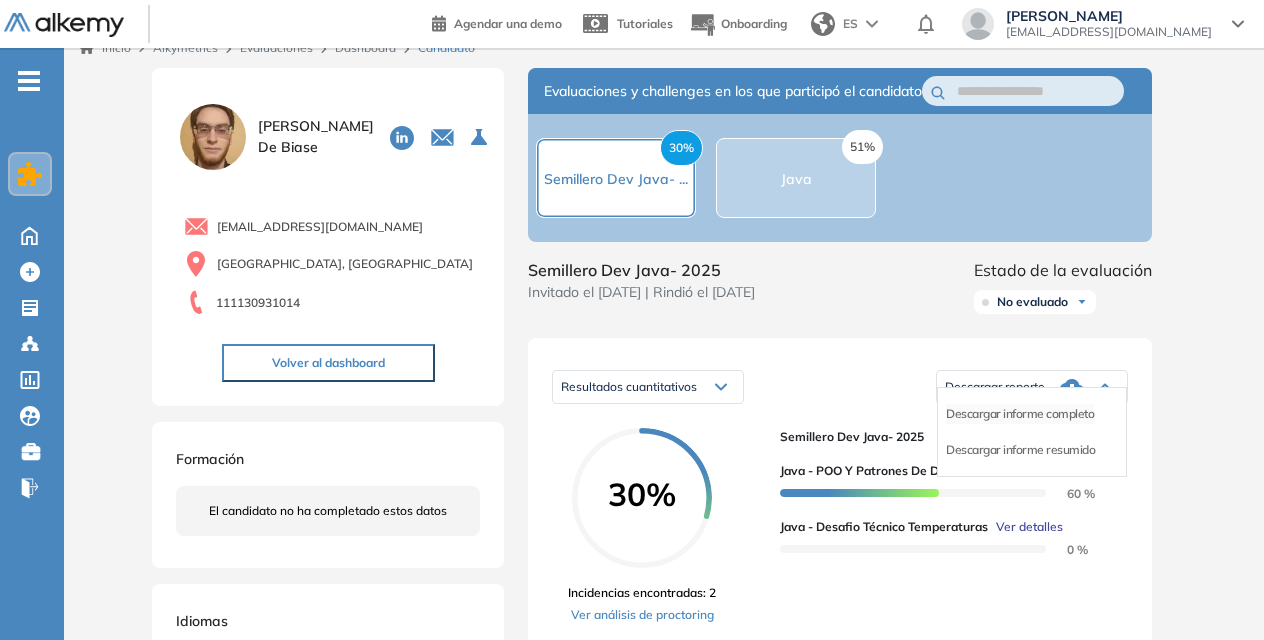 click on "Descargar informe completo" at bounding box center (1020, 414) 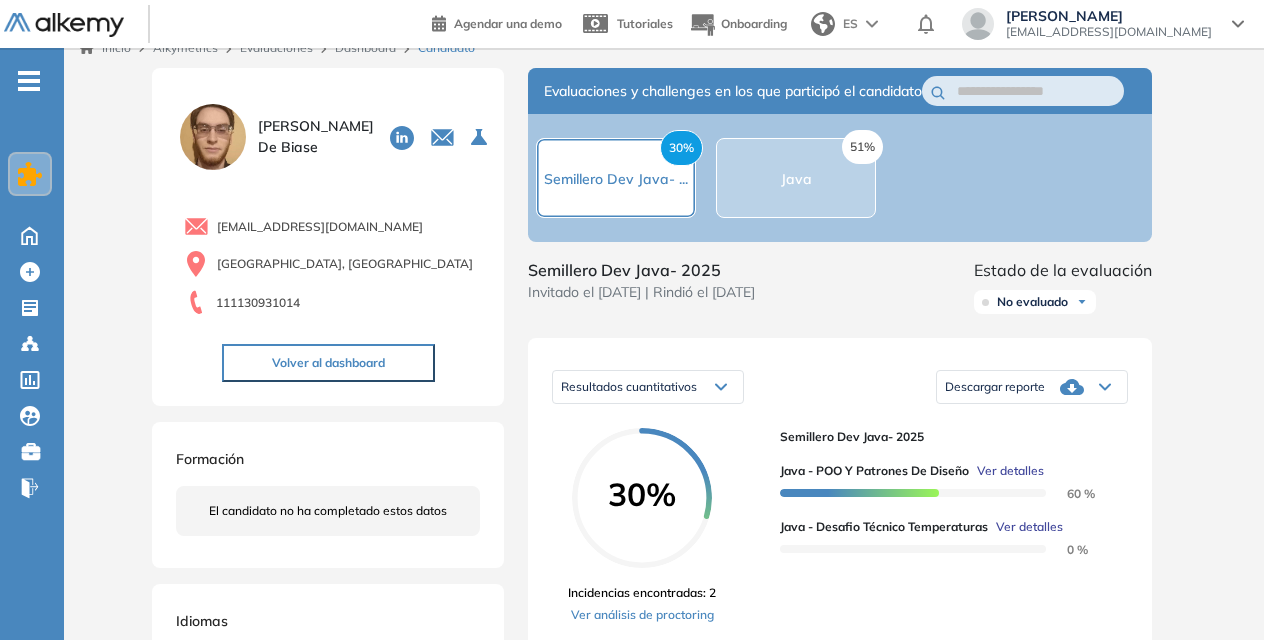 scroll, scrollTop: 0, scrollLeft: 0, axis: both 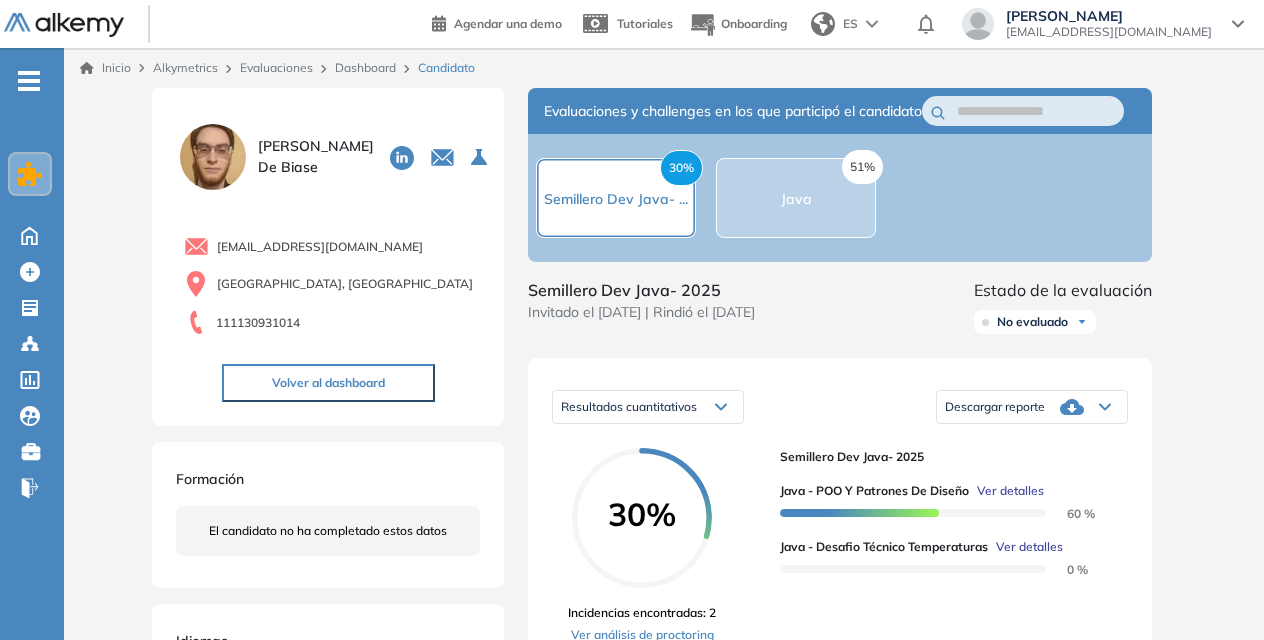 click 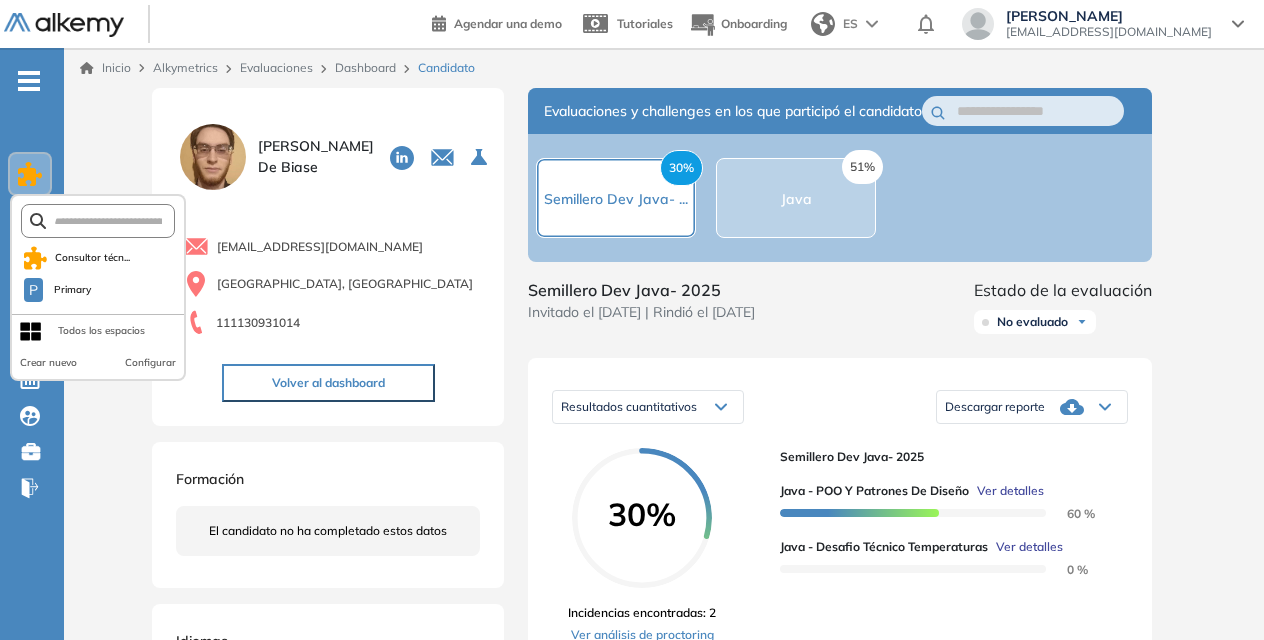 click on "Inicio Alkymetrics Evaluaciones Dashboard Candidato Duración :  00:00:00 Cantidad de preguntas:   Correcta Parcialmente correcta Incorrecta Neutra Saltada Cerrar ¿Eliminar talento? Si lo haces, no podrás recuperar sus datos. Podrás volver a invitarlo por email, no por link. Entendido Leonardo   De Biase 0 . Semillero Dev Java- 2025 leodb611@gmail.com Buenos Aires, Argentina 111130931014 Volver al dashboard Formación El candidato no ha completado estos datos Idiomas El candidato no ha completado estos datos Portfolio/proyectos de Leonardo /Leonardodb611 Evaluaciones y challenges en los que participó el candidato 30% Semillero Dev Java- ... 51% Java Semillero Dev Java- 2025 Invitado el 18/07/2025 | Rindió el 20/07/2025 Estado de la evaluación No evaluado No evaluado Evaluado A entrevistar Entrevistado Finalista Oferta enviada Oferta rechazada Sin respuesta Rechazado Contratado Resultados cuantitativos Resultados cuantitativos Resultados relativos Descargar reporte Descargar informe completo 30% 60 %" at bounding box center (664, 711) 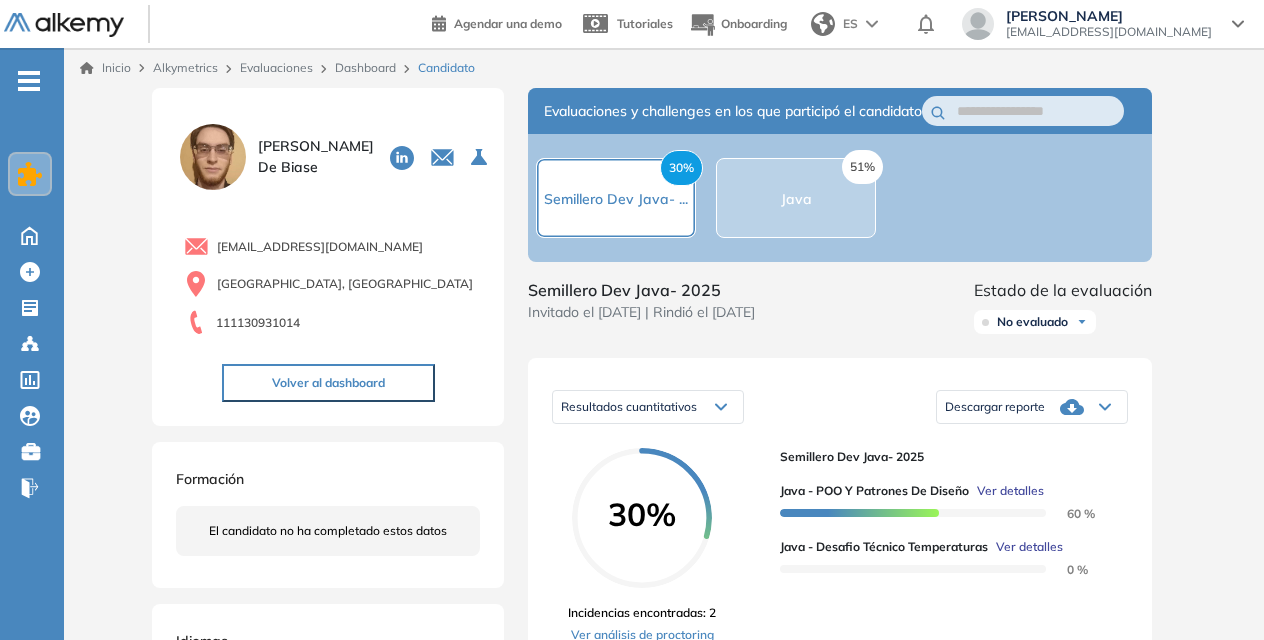 click on "Dashboard" at bounding box center (365, 67) 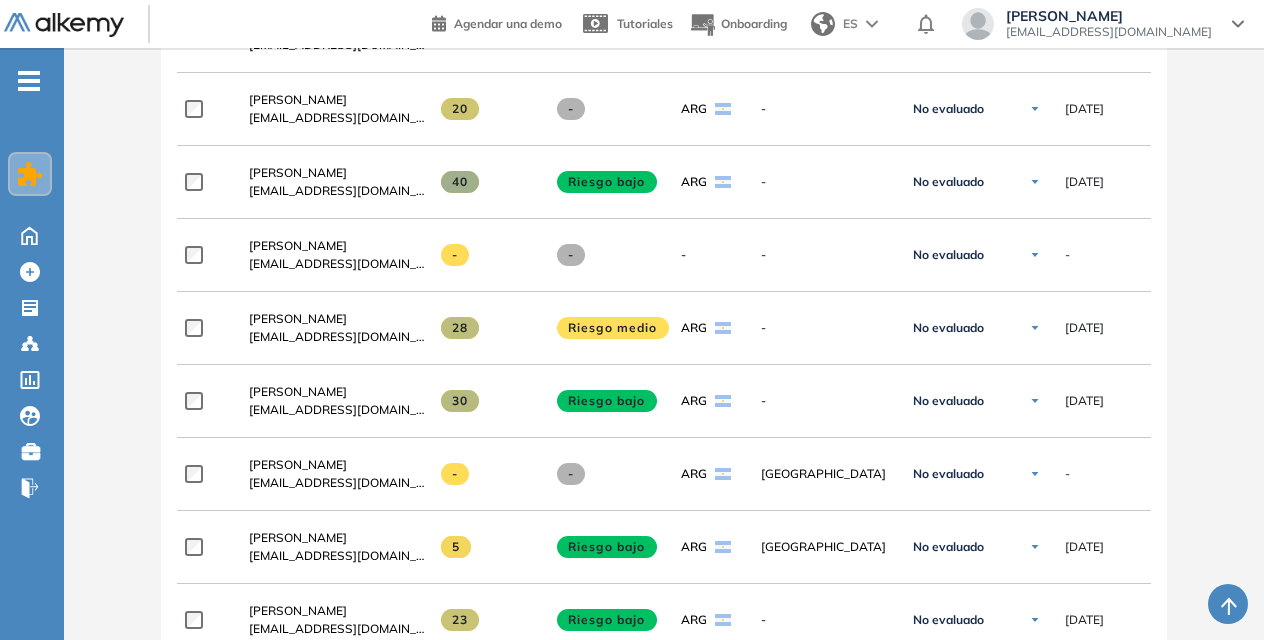 scroll, scrollTop: 2373, scrollLeft: 0, axis: vertical 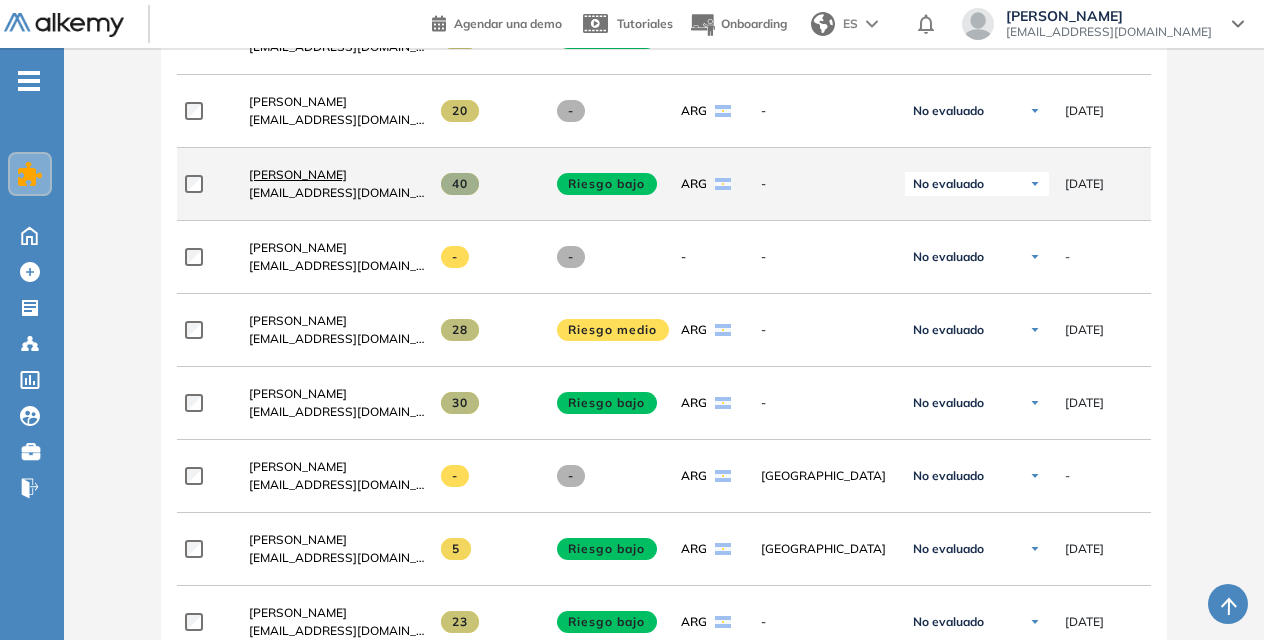 click on "Maria Innocente" at bounding box center [298, 174] 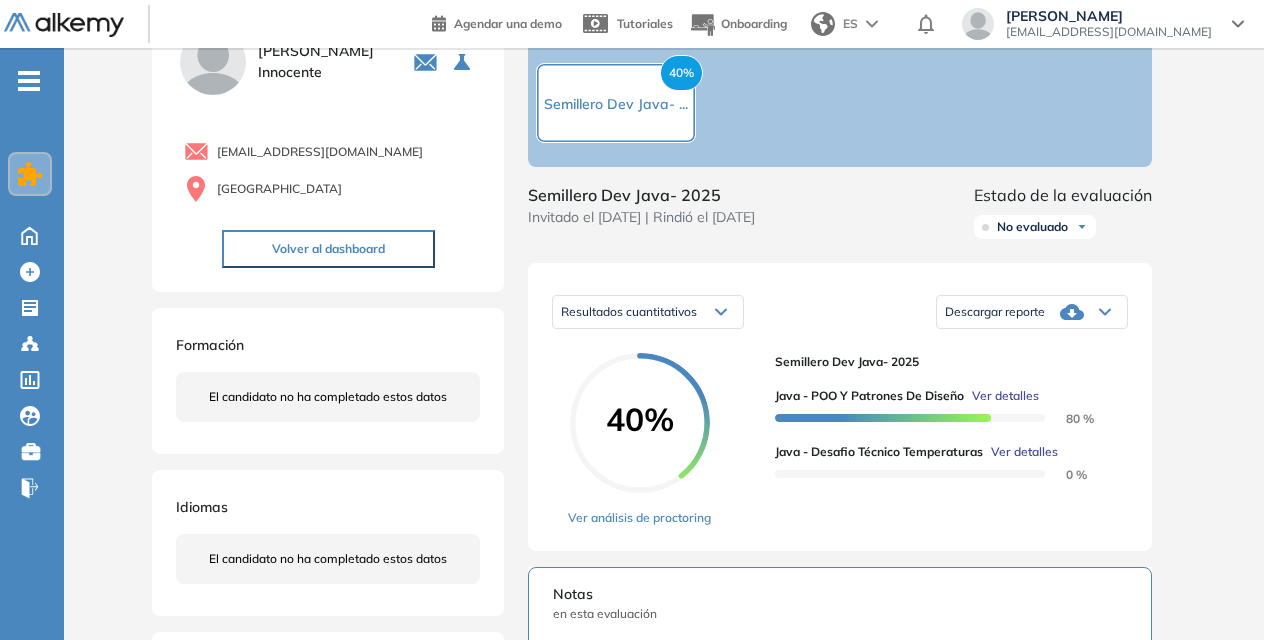 scroll, scrollTop: 0, scrollLeft: 0, axis: both 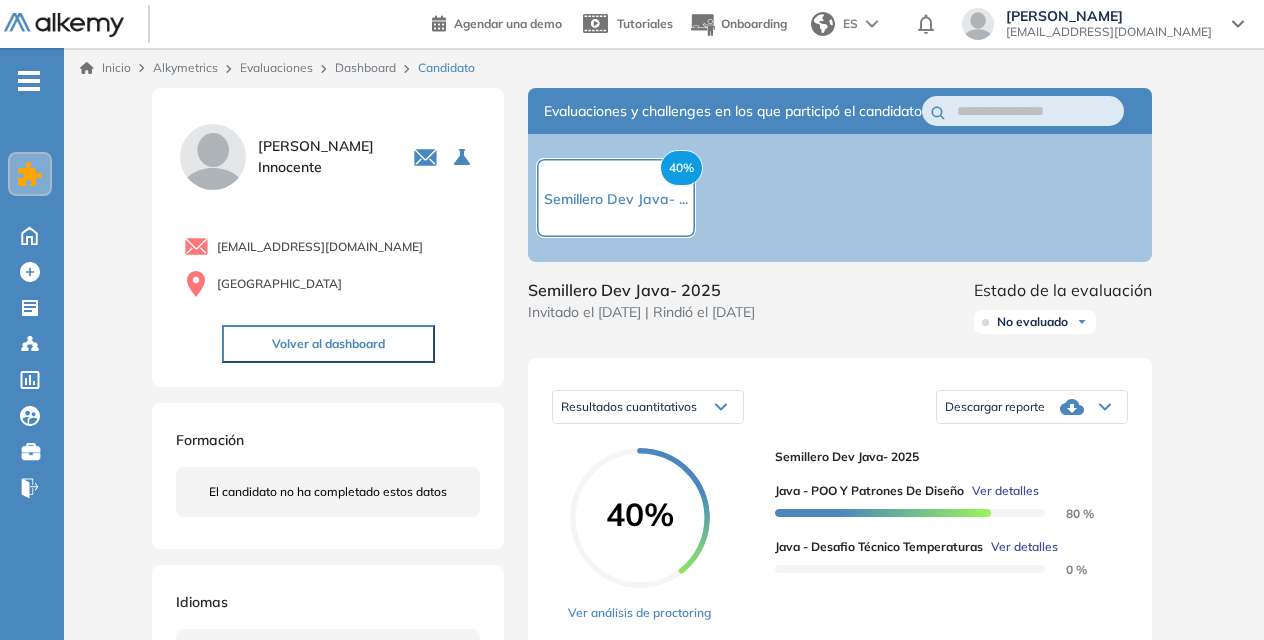 click on "Inicio Alkymetrics Evaluaciones Dashboard Candidato" at bounding box center [664, 68] 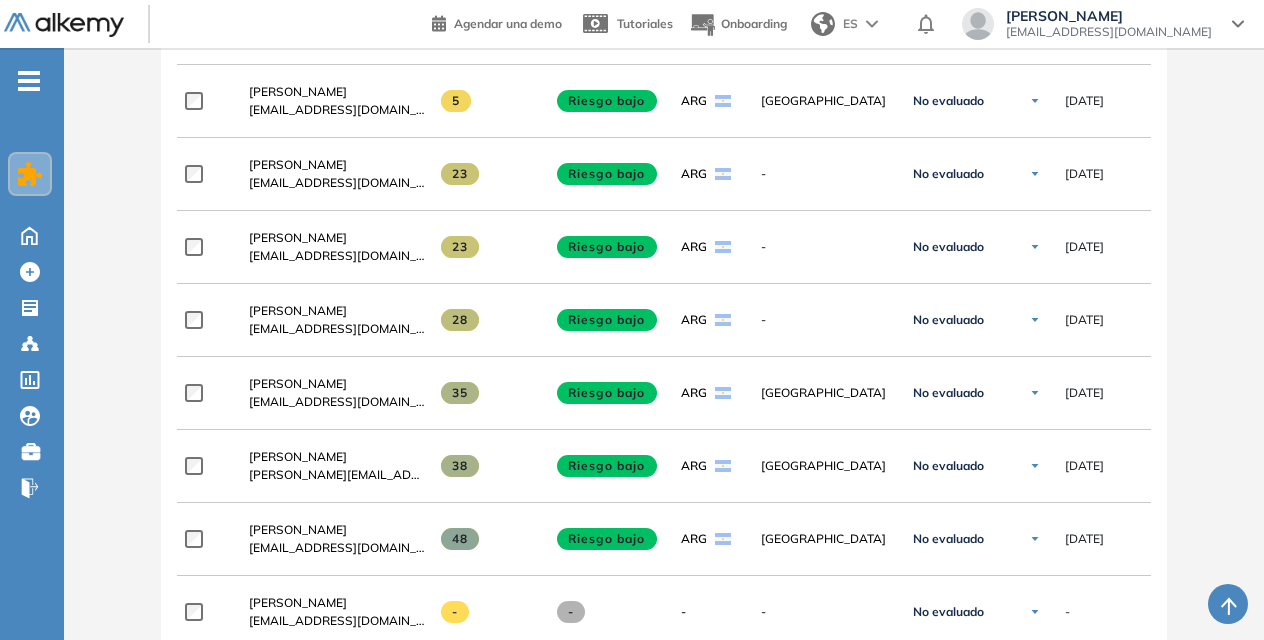 scroll, scrollTop: 2827, scrollLeft: 0, axis: vertical 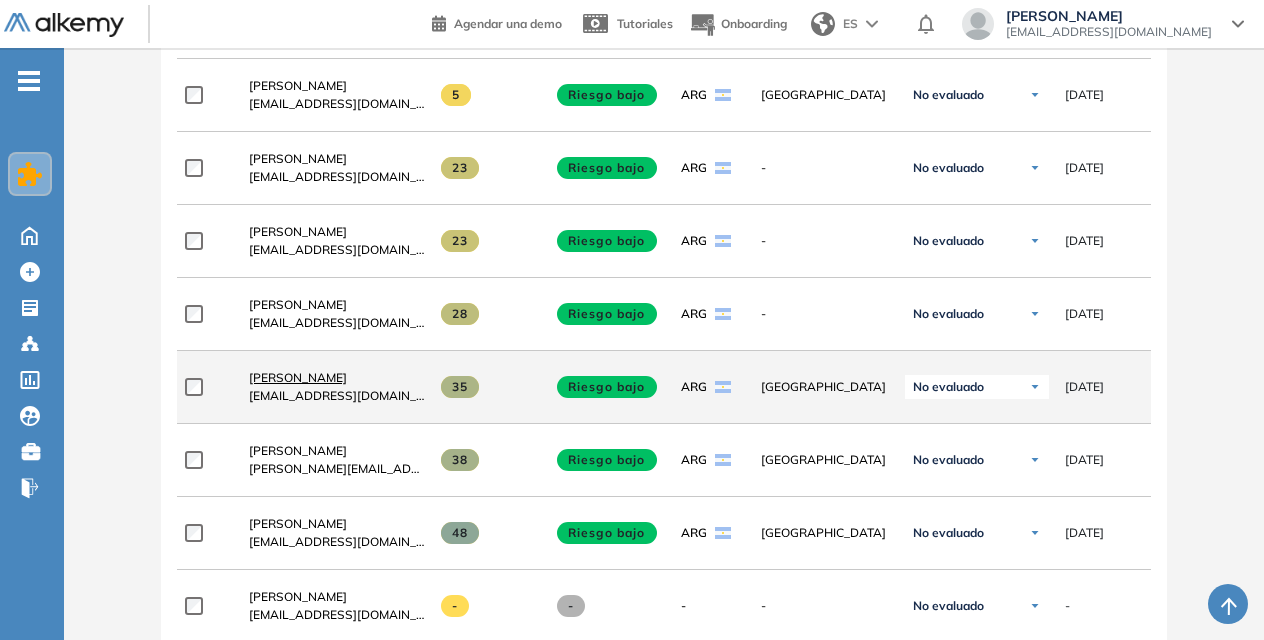 click on "Matias Ezequiel Perez" at bounding box center [298, 377] 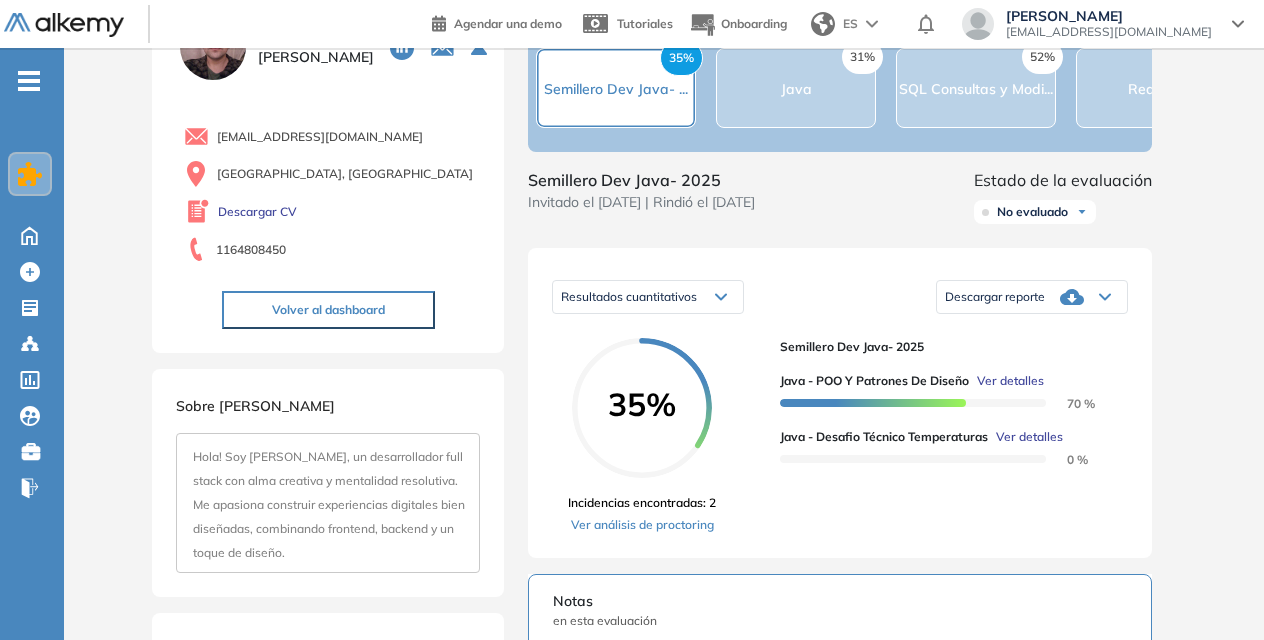 scroll, scrollTop: 0, scrollLeft: 0, axis: both 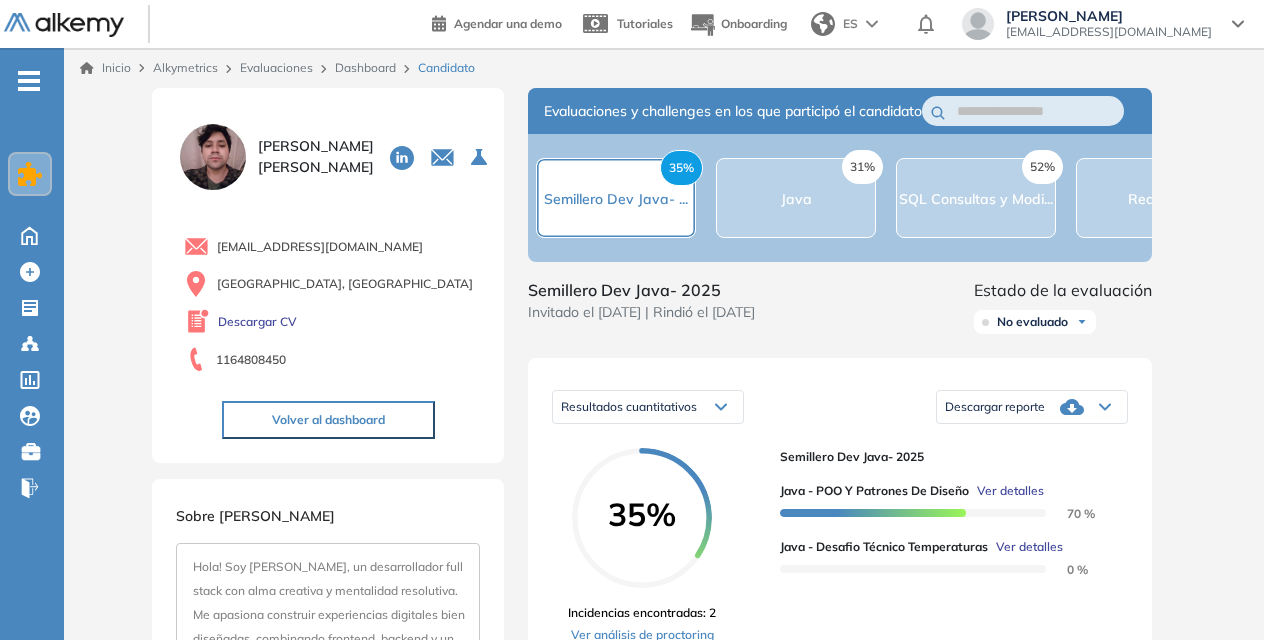 click on "Dashboard" at bounding box center (365, 67) 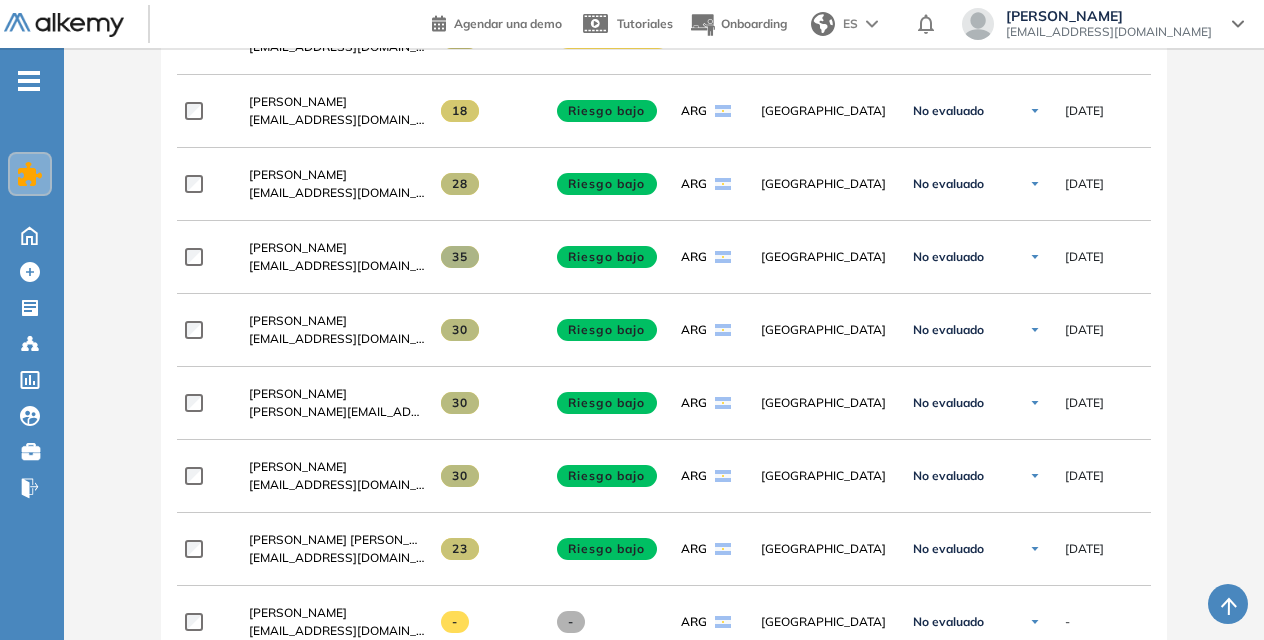 scroll, scrollTop: 987, scrollLeft: 0, axis: vertical 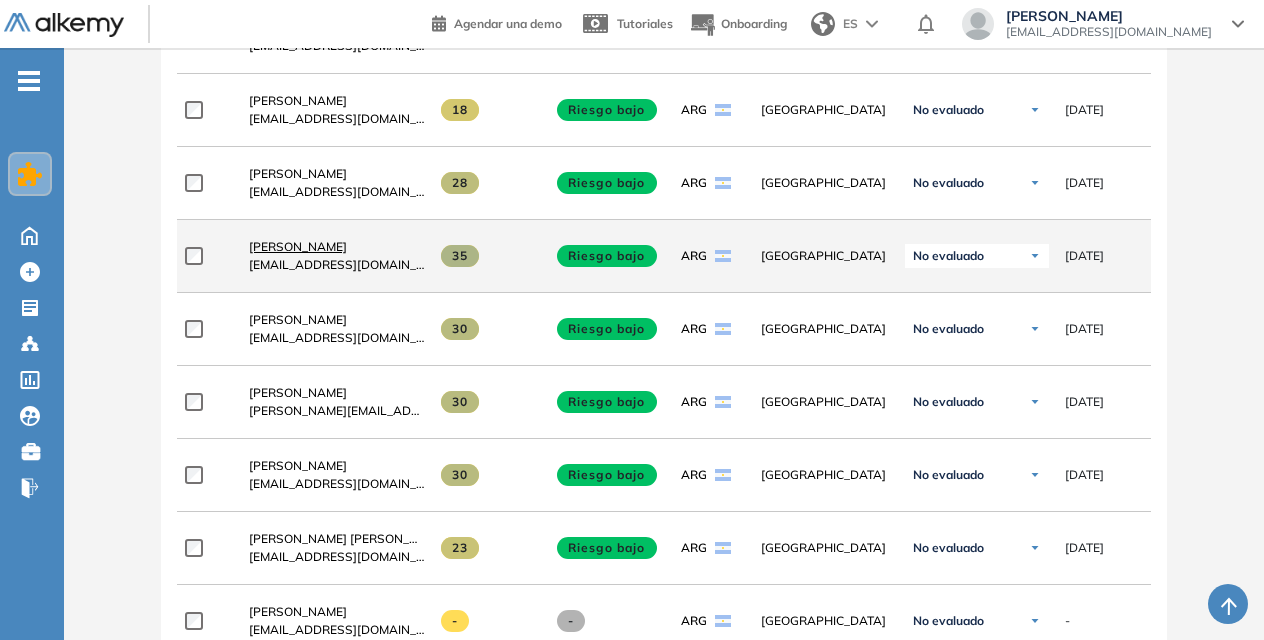 click on "Agostina Ayelén Gasparrino" at bounding box center [298, 246] 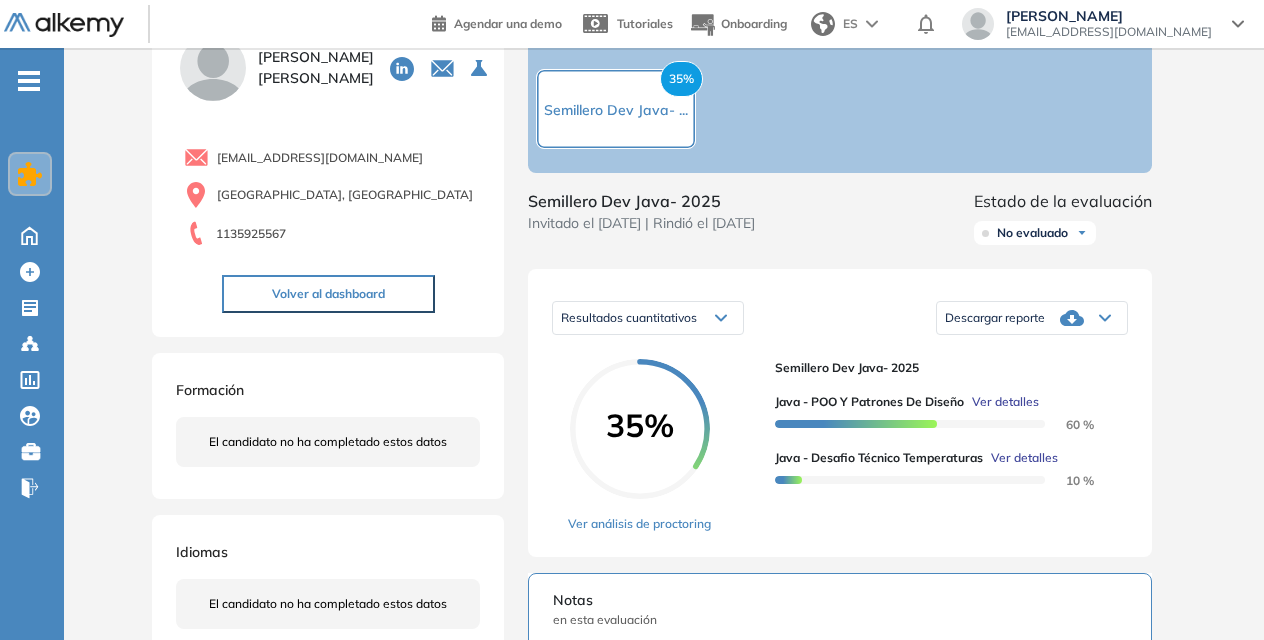 scroll, scrollTop: 90, scrollLeft: 0, axis: vertical 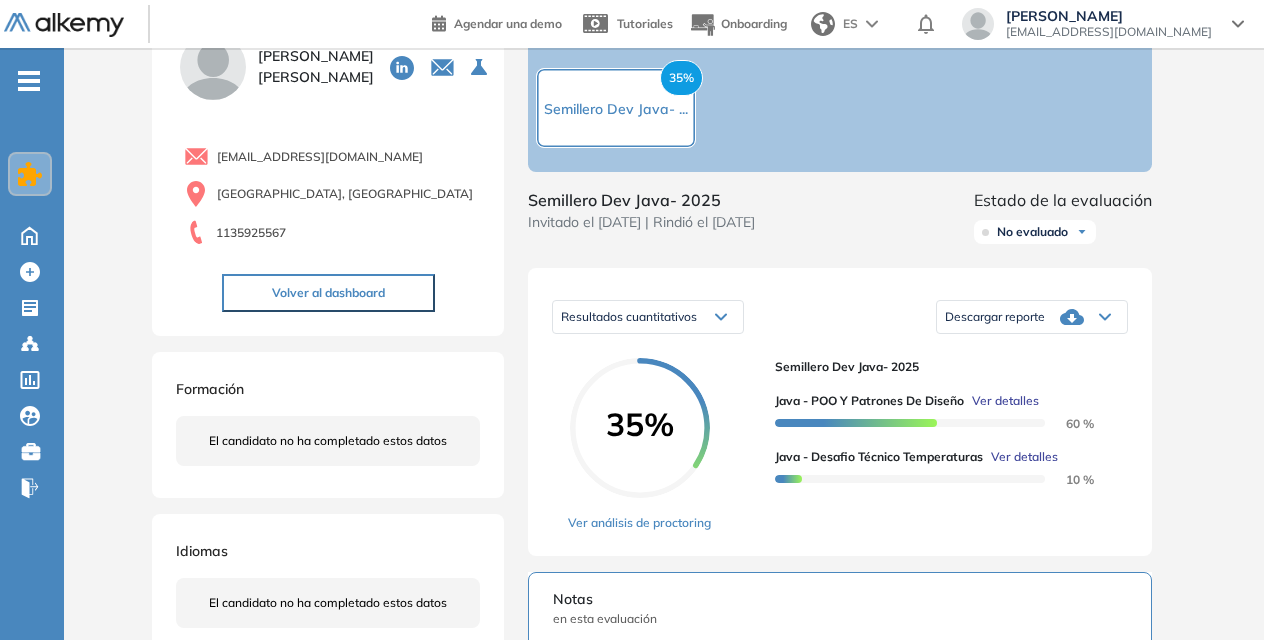 click 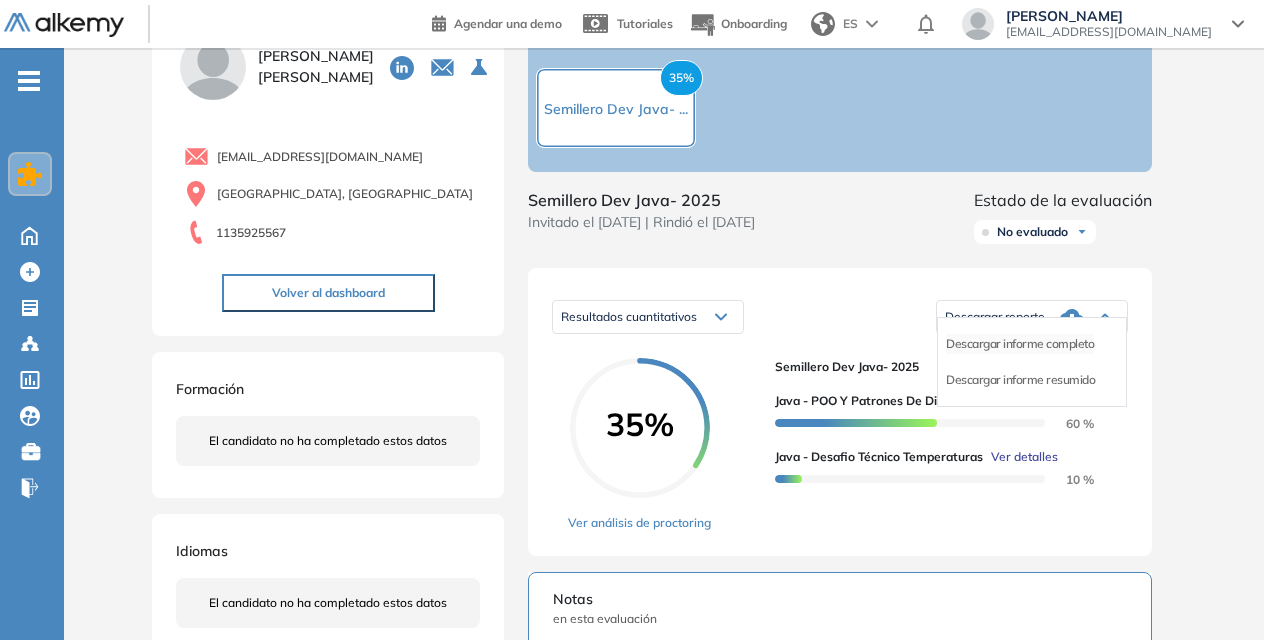 click on "Descargar informe completo" at bounding box center (1020, 344) 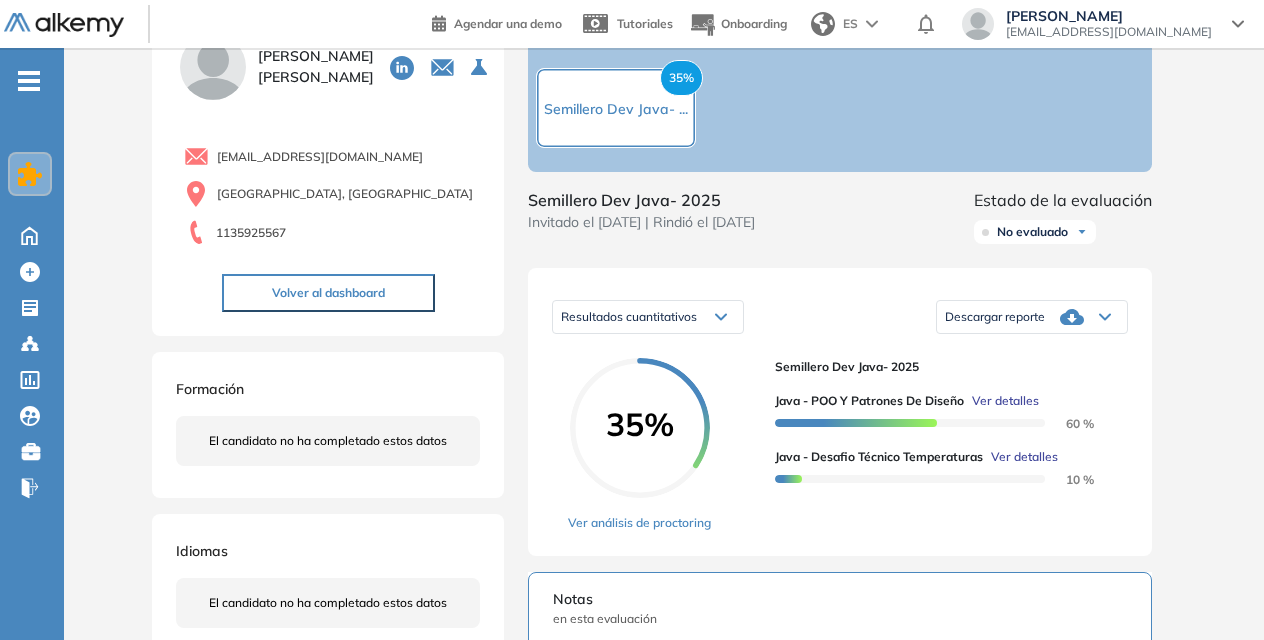 scroll, scrollTop: 0, scrollLeft: 0, axis: both 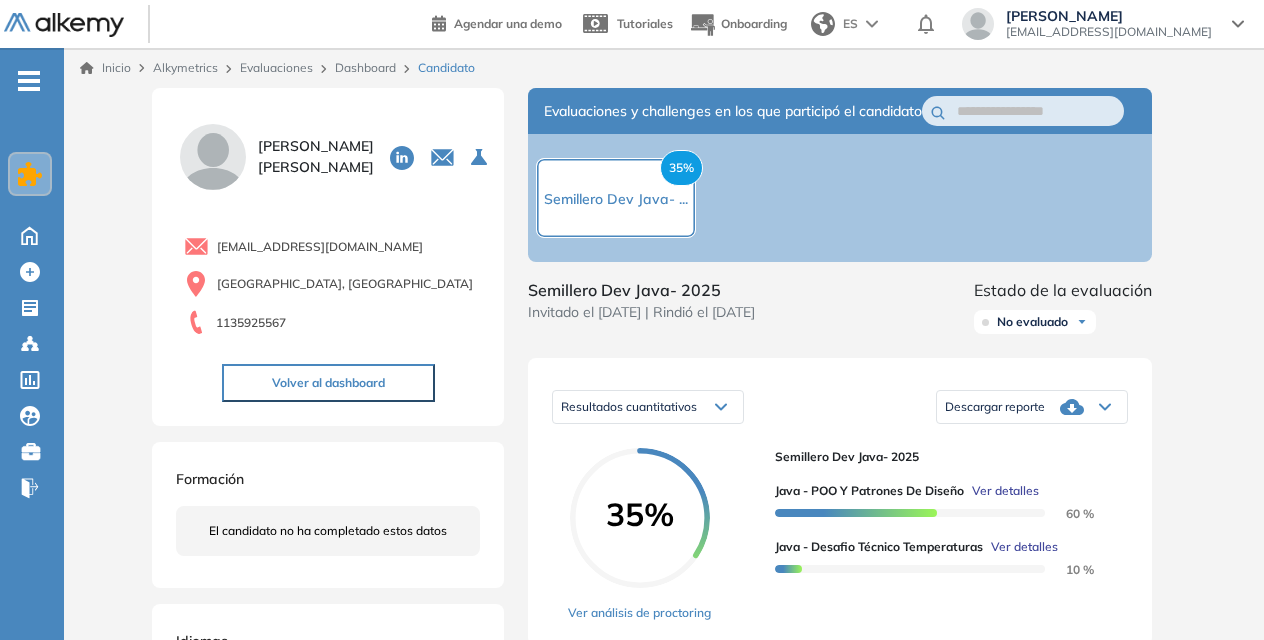 click on "Dashboard" at bounding box center [365, 67] 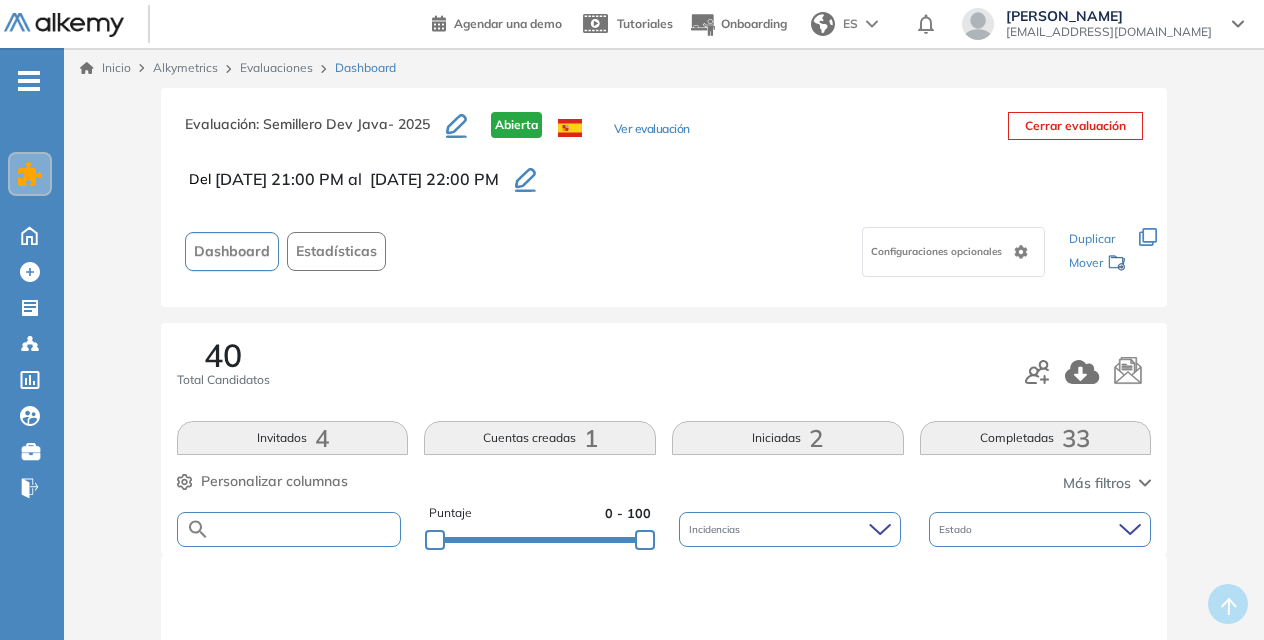 click at bounding box center [305, 529] 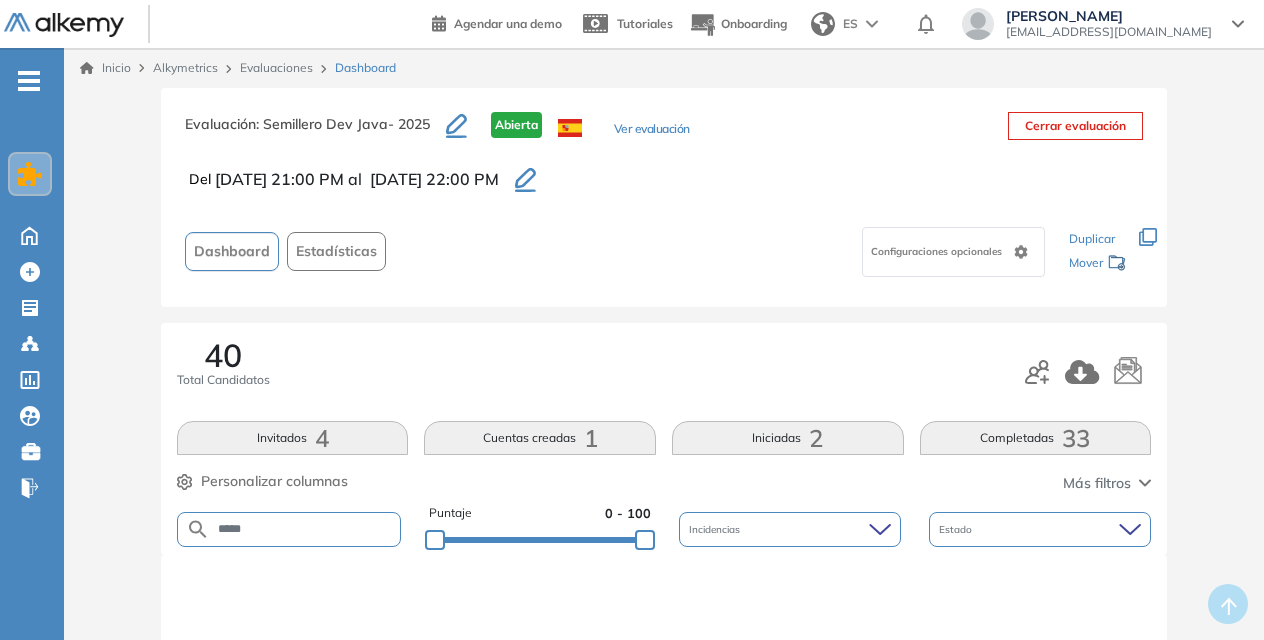 type on "*****" 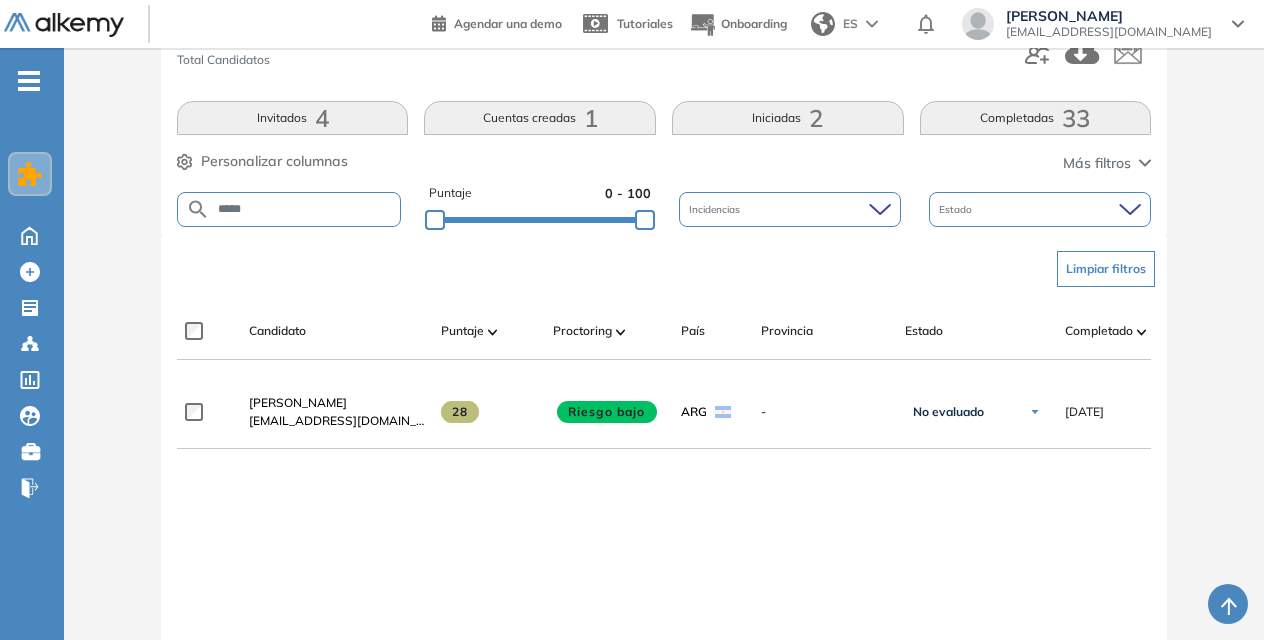 scroll, scrollTop: 334, scrollLeft: 0, axis: vertical 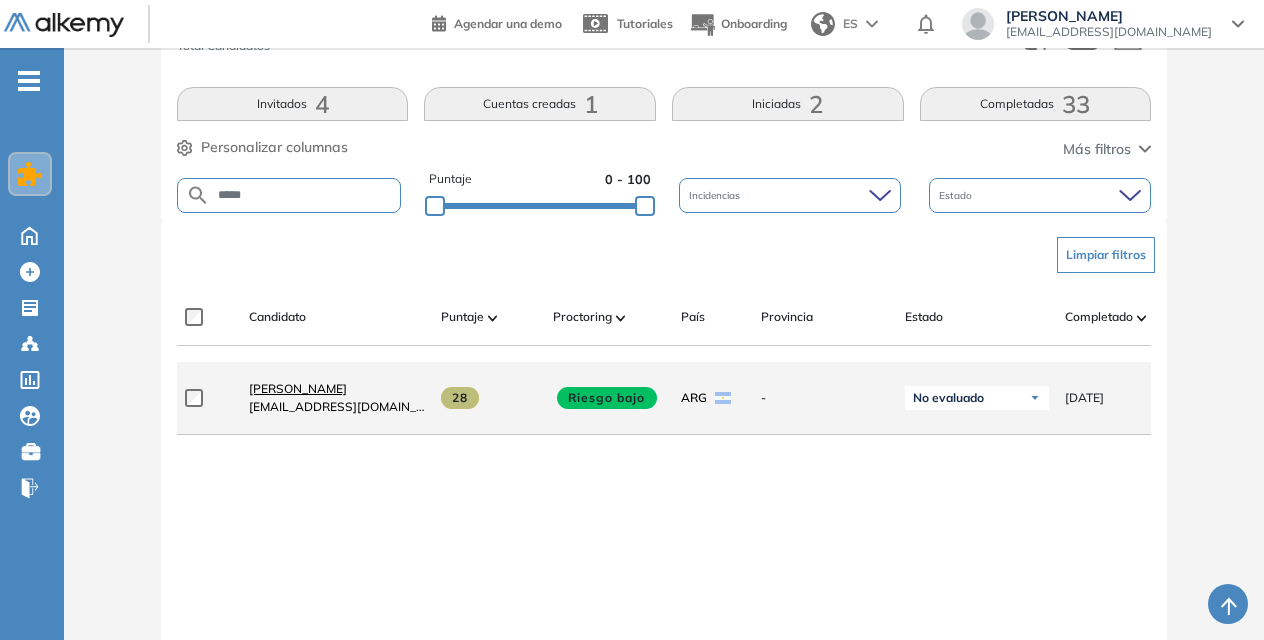 click on "Pedro Geraghty" at bounding box center (298, 388) 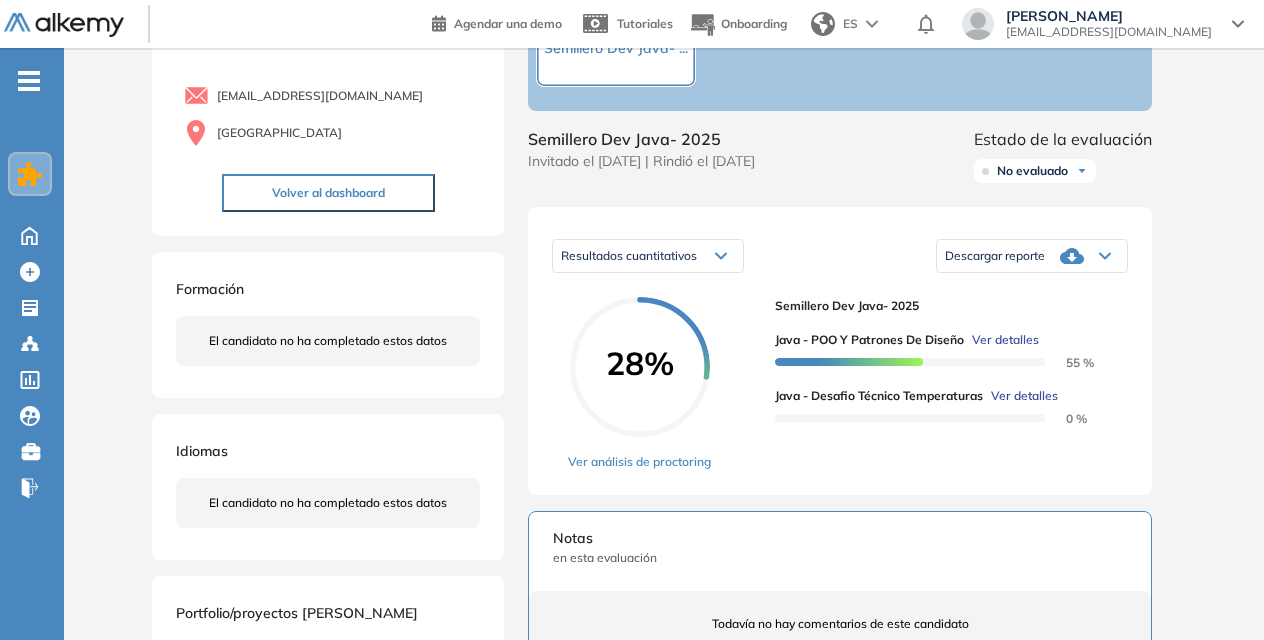 scroll, scrollTop: 183, scrollLeft: 0, axis: vertical 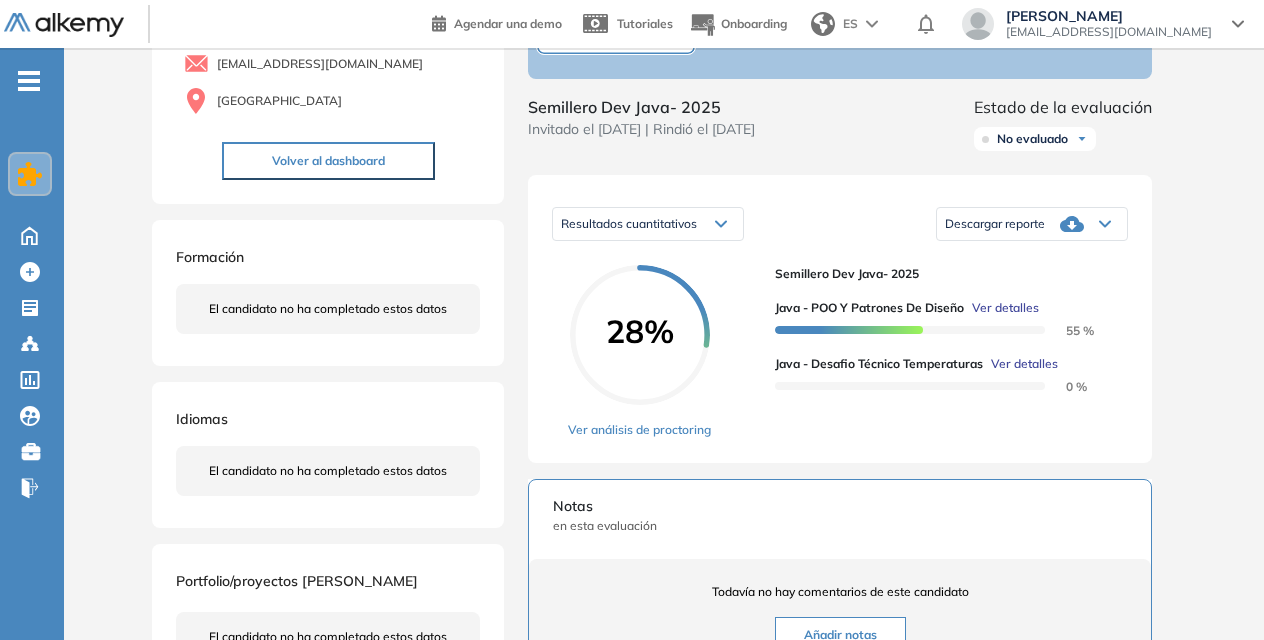 click 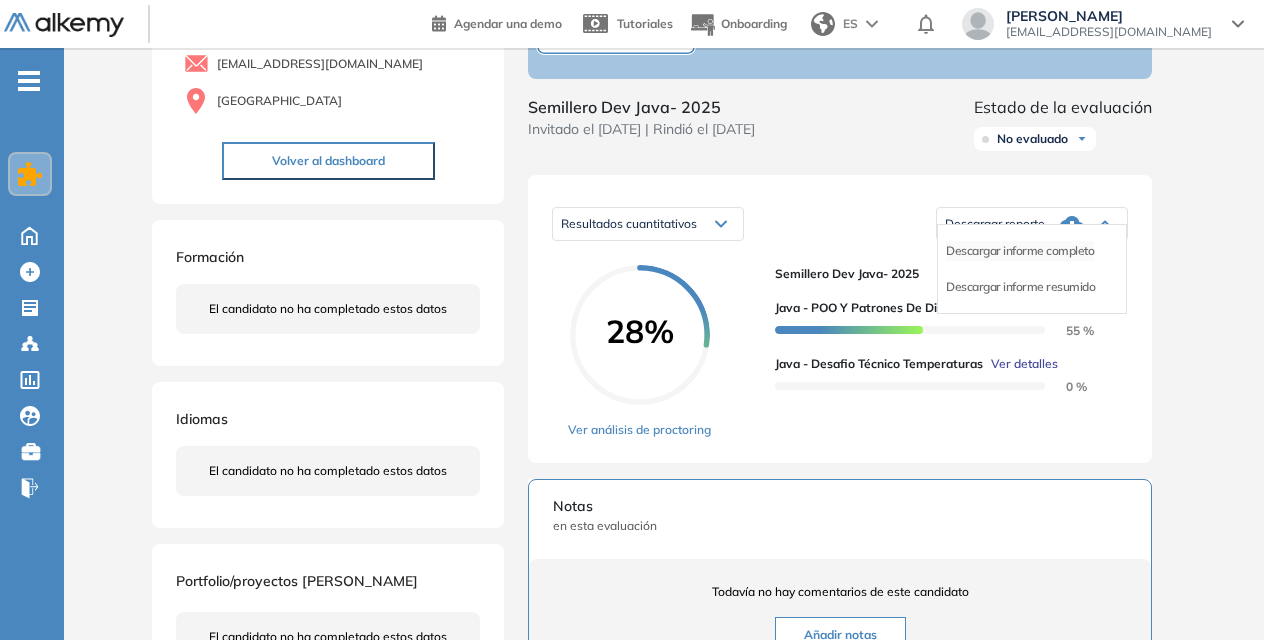 click on "Descargar informe completo" at bounding box center [1020, 251] 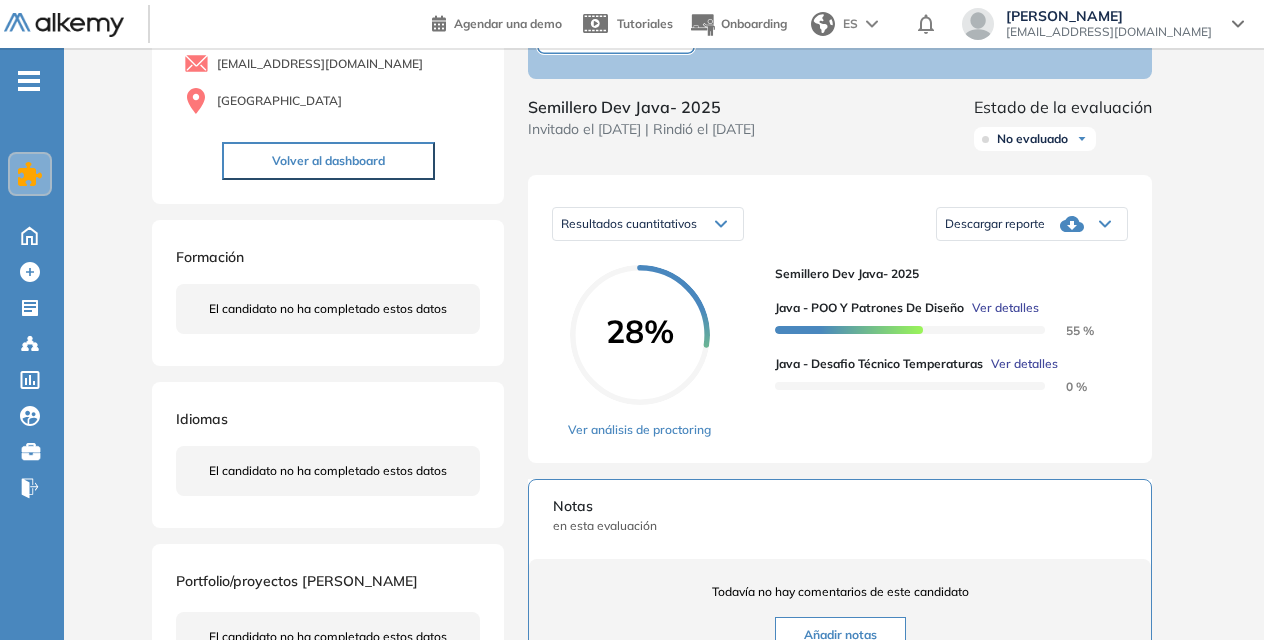 scroll, scrollTop: 0, scrollLeft: 0, axis: both 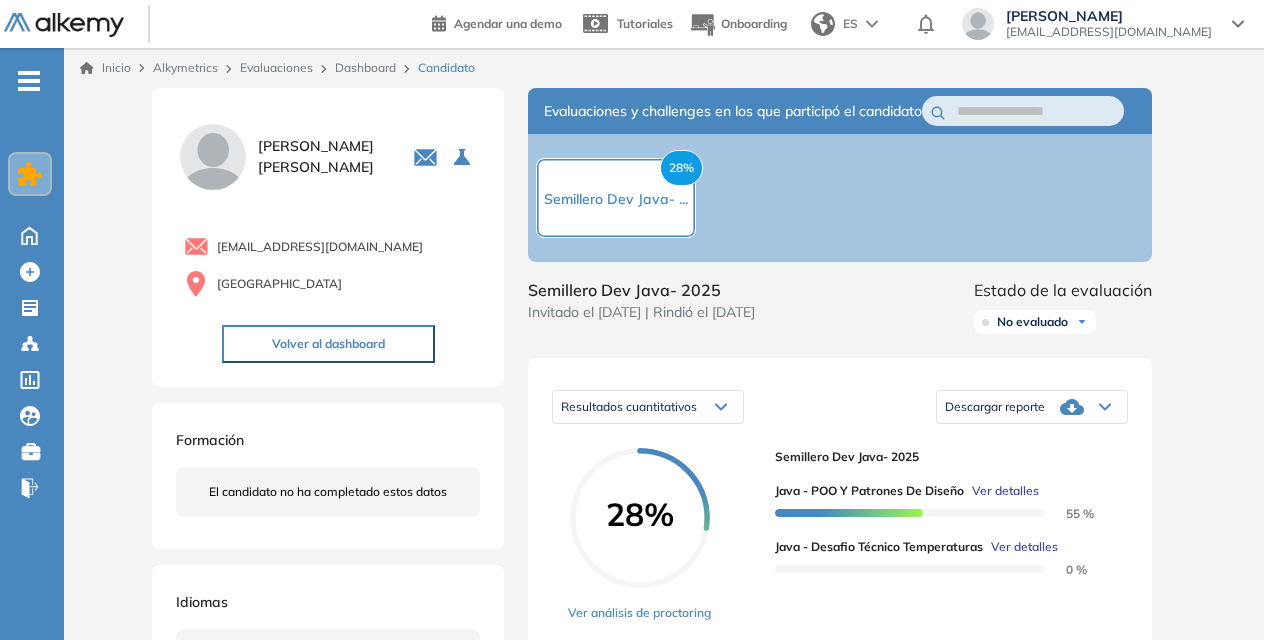 click on "Inicio Alkymetrics Evaluaciones Dashboard Candidato" at bounding box center (664, 68) 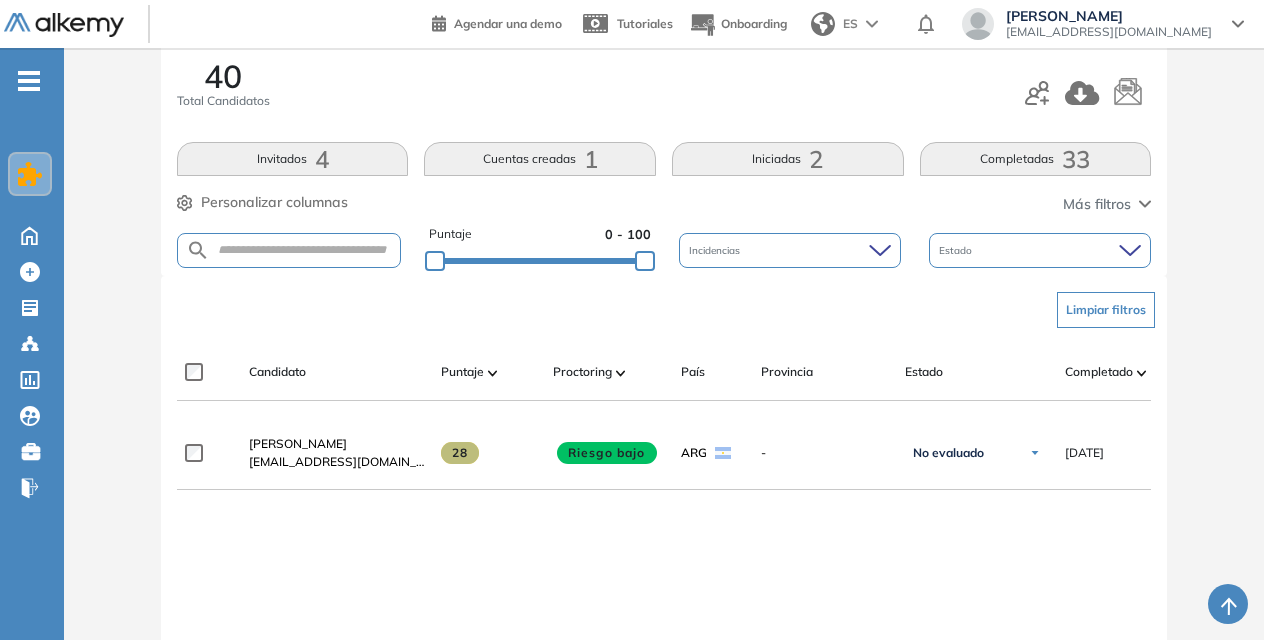 scroll, scrollTop: 251, scrollLeft: 0, axis: vertical 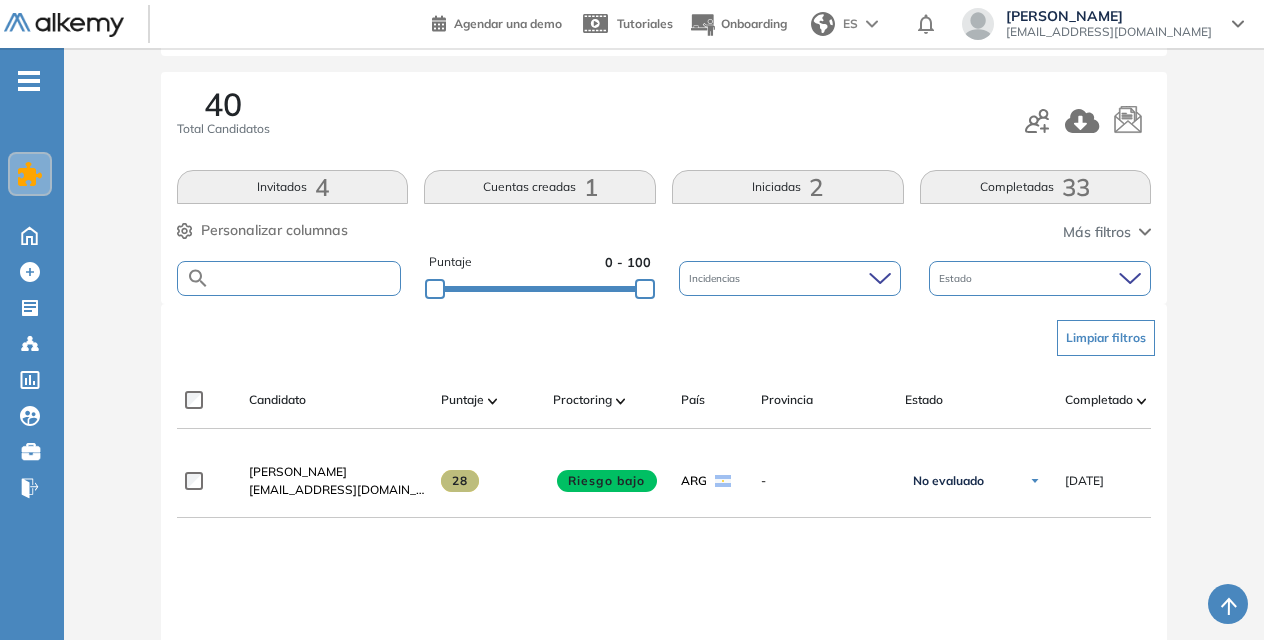 click at bounding box center (305, 278) 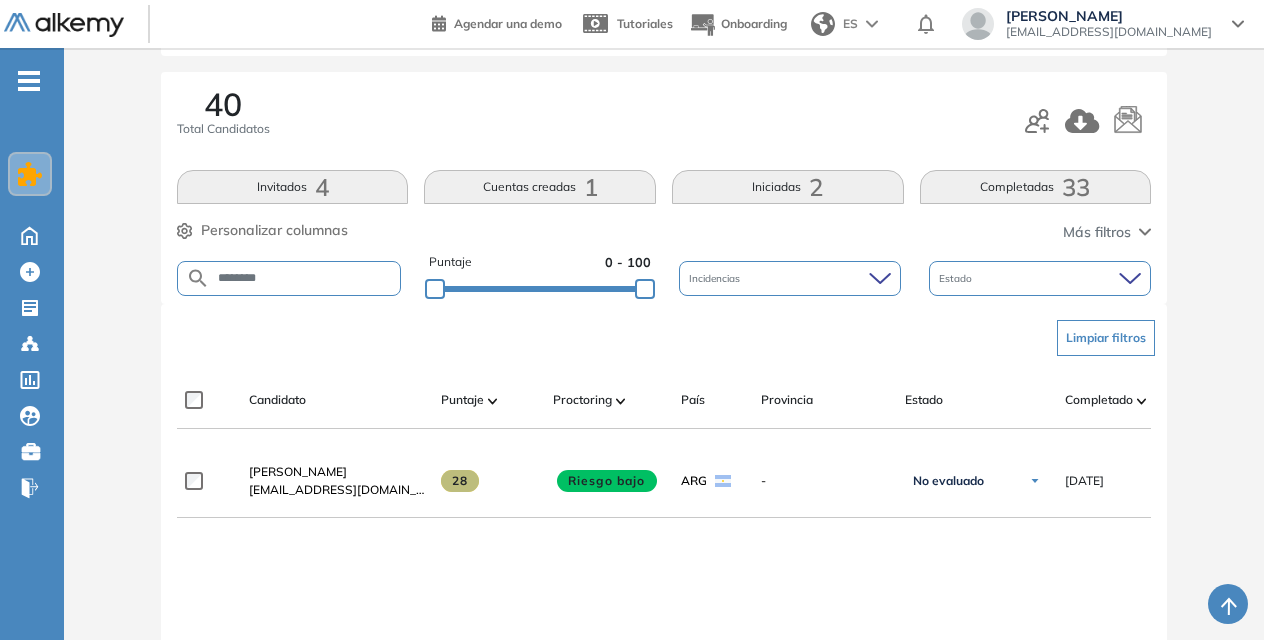 type on "********" 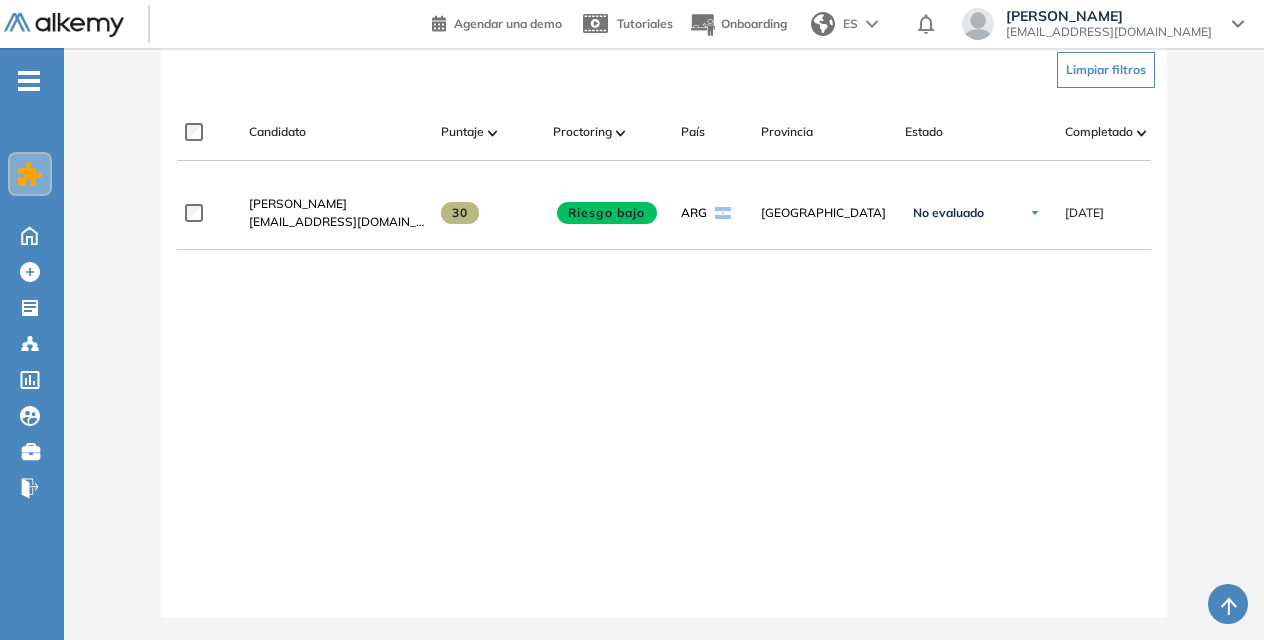 scroll, scrollTop: 535, scrollLeft: 0, axis: vertical 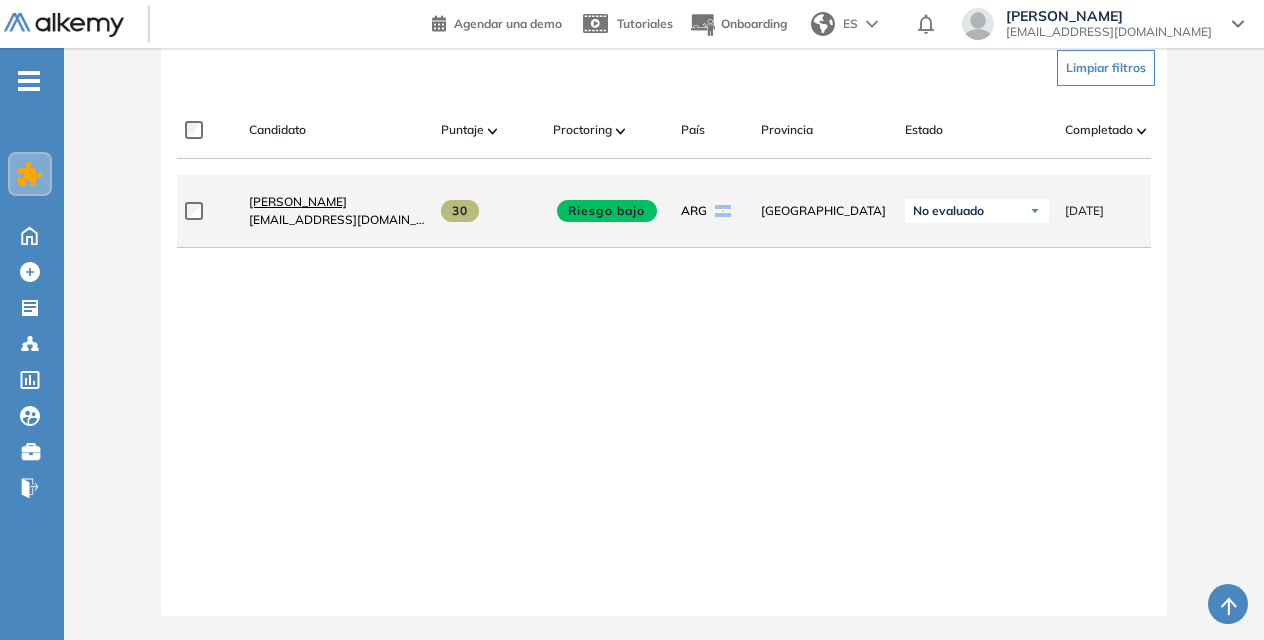 click on "Leonardo De Biase" at bounding box center [298, 201] 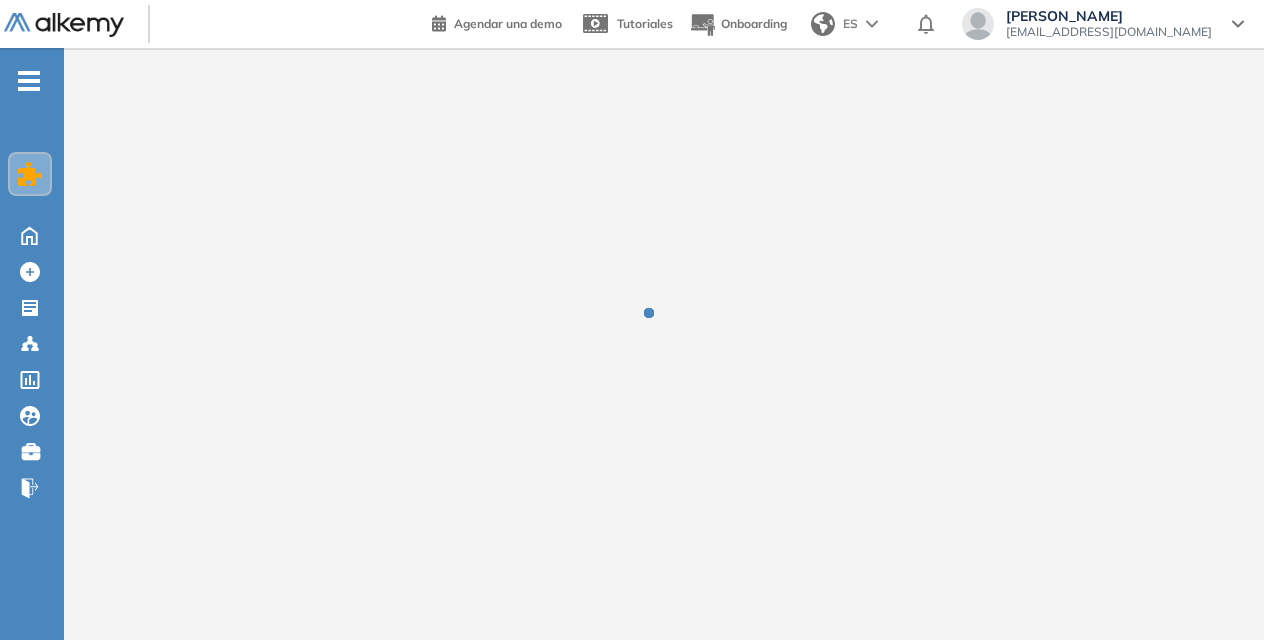 scroll, scrollTop: 0, scrollLeft: 0, axis: both 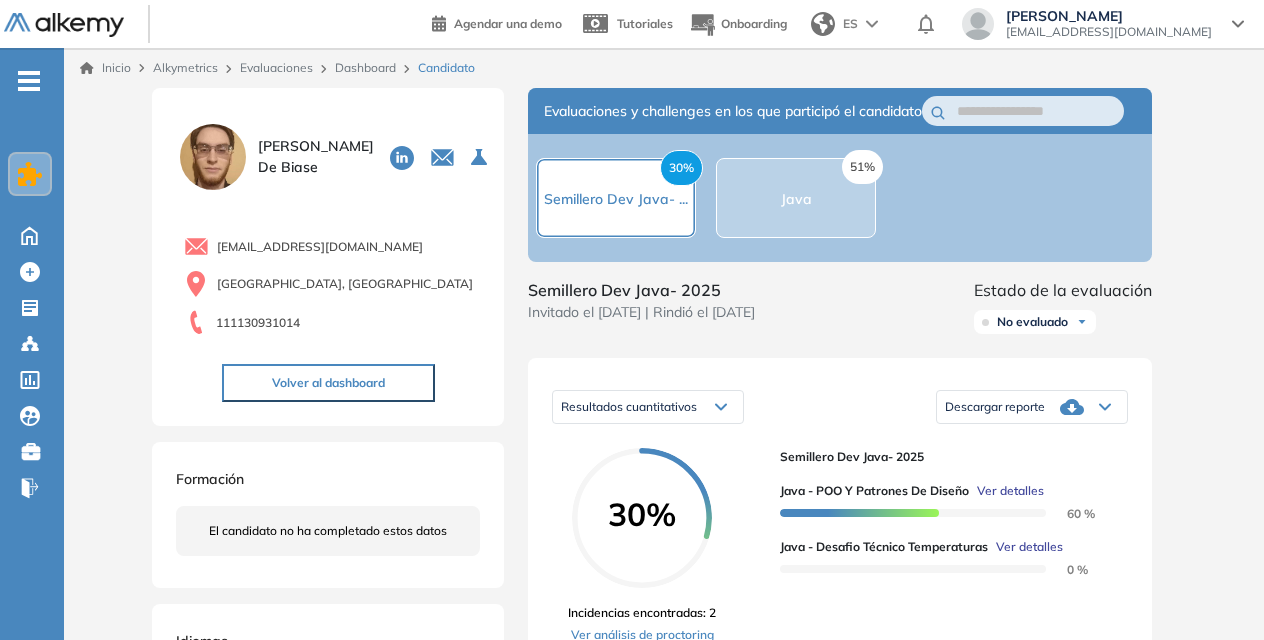 click on "Descargar reporte" at bounding box center (995, 407) 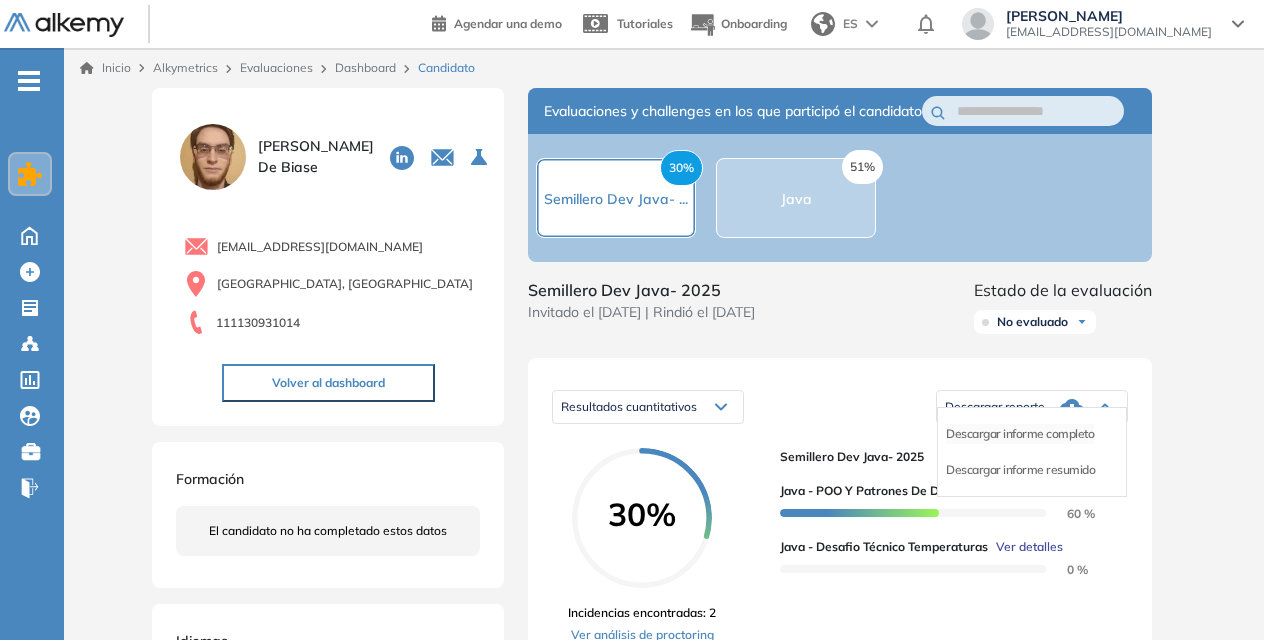 click on "Descargar informe completo" at bounding box center [1020, 434] 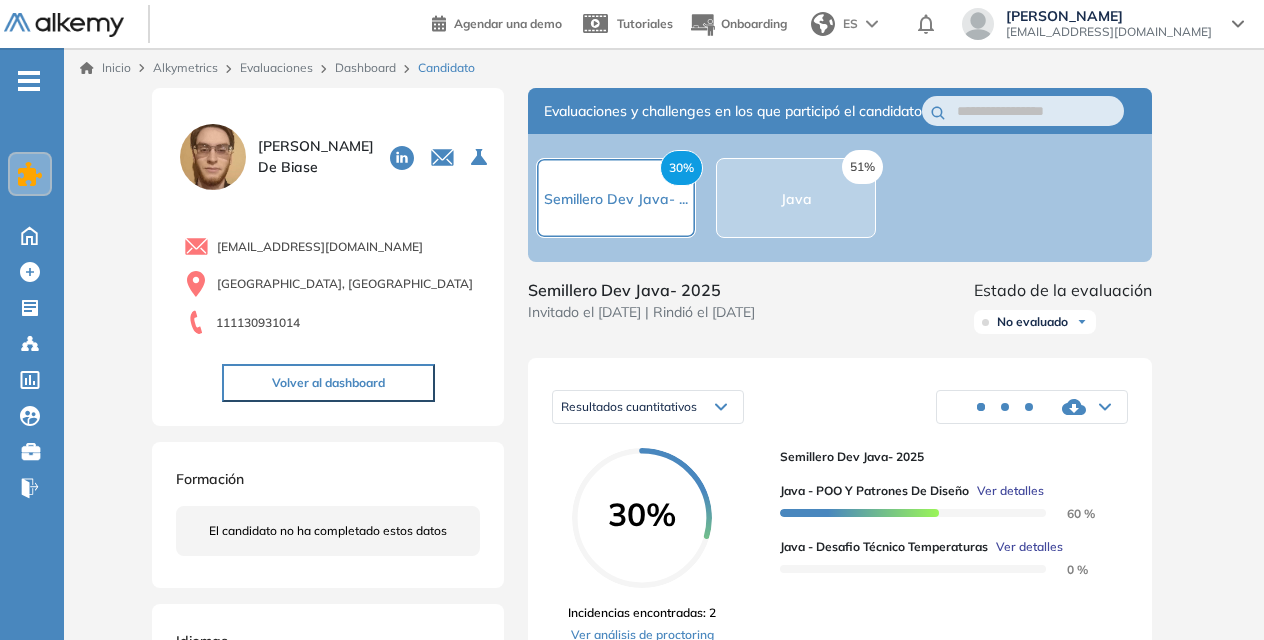 click on "Inicio Alkymetrics Evaluaciones Dashboard Candidato Duración :  00:00:00 Cantidad de preguntas:   Correcta Parcialmente correcta Incorrecta Neutra Saltada Cerrar ¿Eliminar talento? Si lo haces, no podrás recuperar sus datos. Podrás volver a invitarlo por email, no por link. Entendido Leonardo   De Biase 0 . Semillero Dev Java- 2025 leodb611@gmail.com Buenos Aires, Argentina 111130931014 Volver al dashboard Formación El candidato no ha completado estos datos Idiomas El candidato no ha completado estos datos Portfolio/proyectos de Leonardo /Leonardodb611 Evaluaciones y challenges en los que participó el candidato 30% Semillero Dev Java- ... 51% Java Semillero Dev Java- 2025 Invitado el 18/07/2025 | Rindió el 20/07/2025 Estado de la evaluación No evaluado No evaluado Evaluado A entrevistar Entrevistado Finalista Oferta enviada Oferta rechazada Sin respuesta Rechazado Contratado Resultados cuantitativos Resultados cuantitativos Resultados relativos Descargar informe completo Descargar informe resumido" at bounding box center [664, 647] 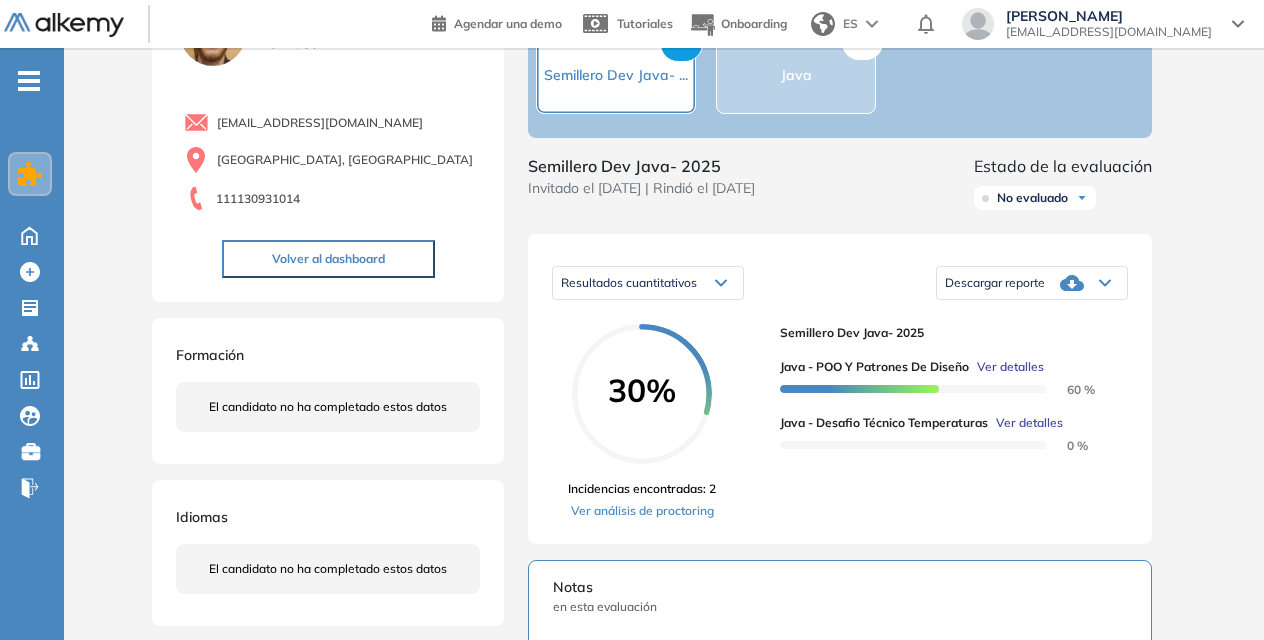 scroll, scrollTop: 0, scrollLeft: 0, axis: both 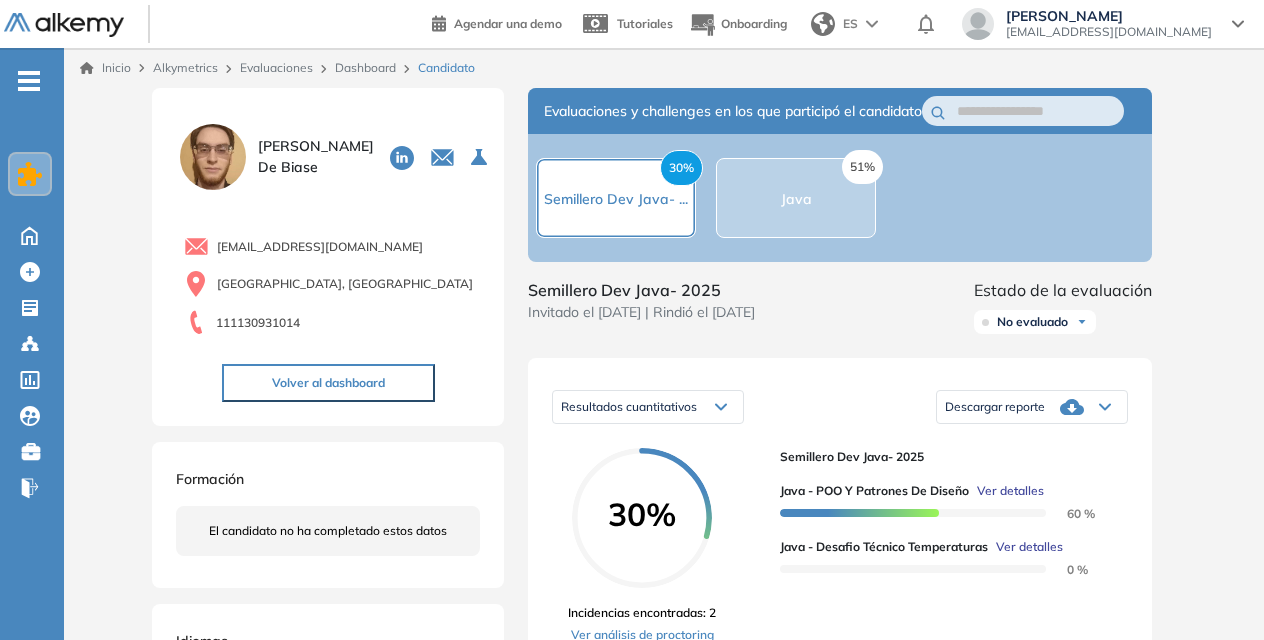 click on "Dashboard" at bounding box center [365, 67] 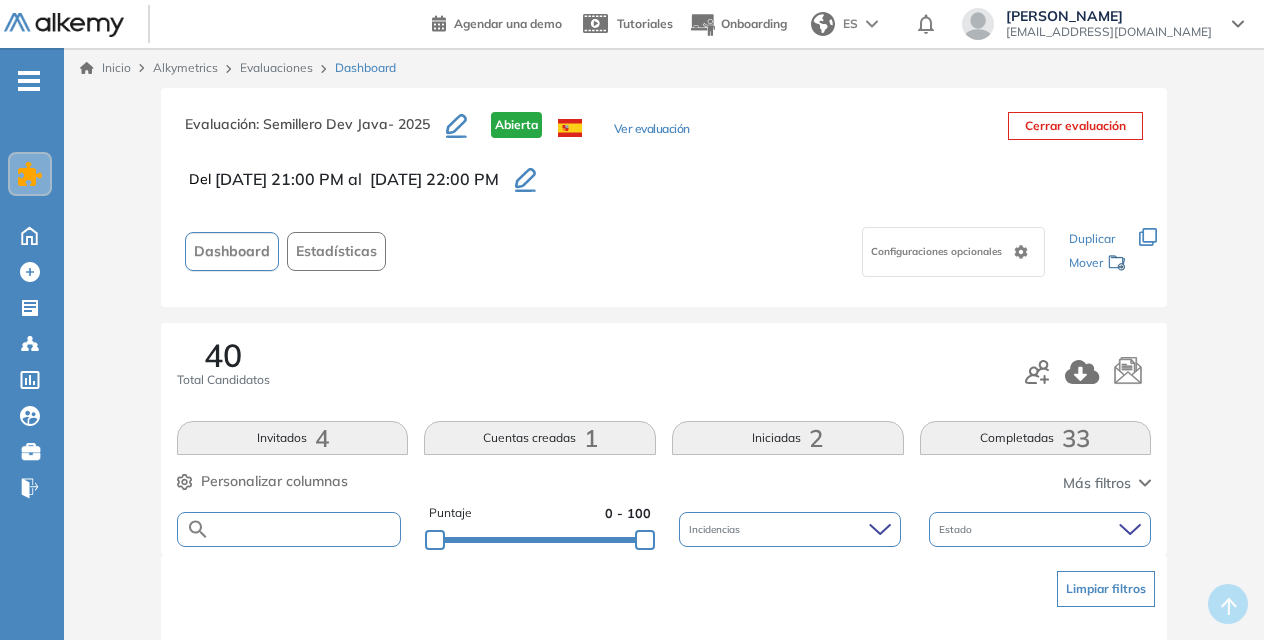 click at bounding box center (305, 529) 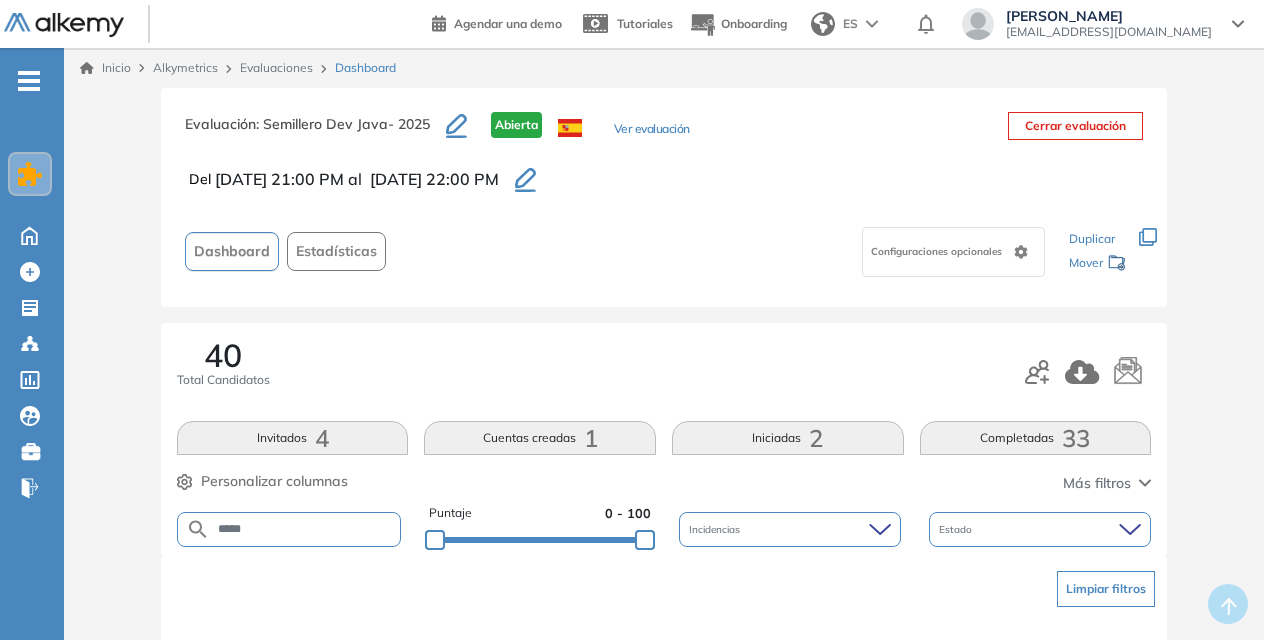 type on "*****" 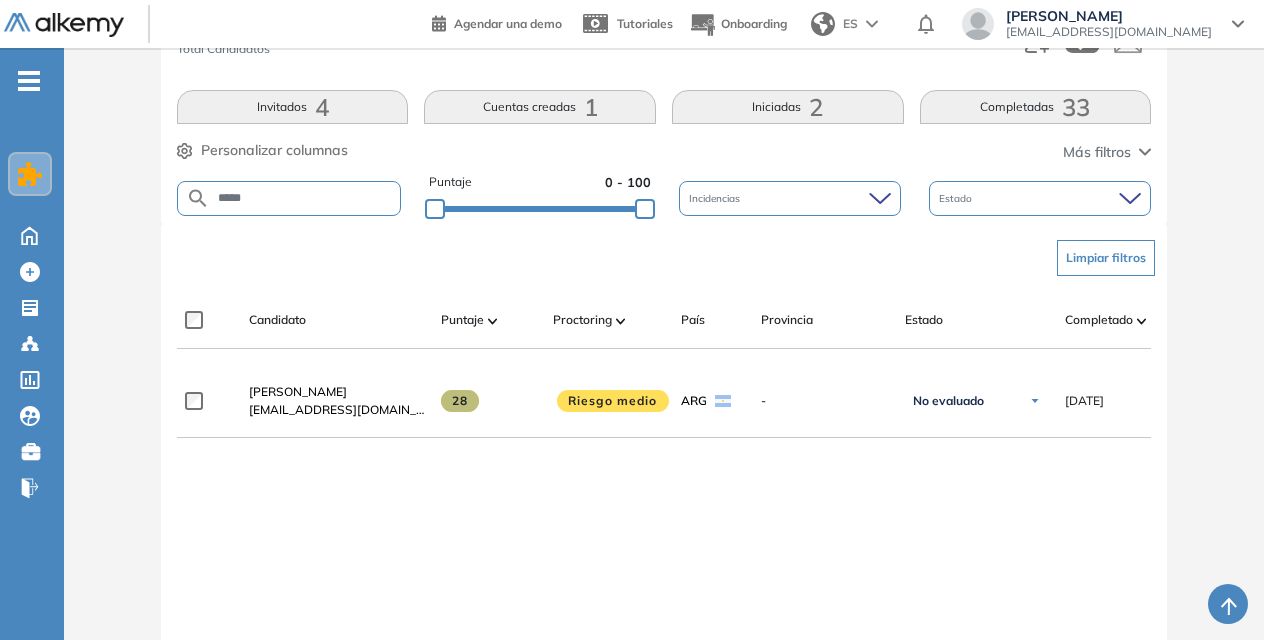 scroll, scrollTop: 336, scrollLeft: 0, axis: vertical 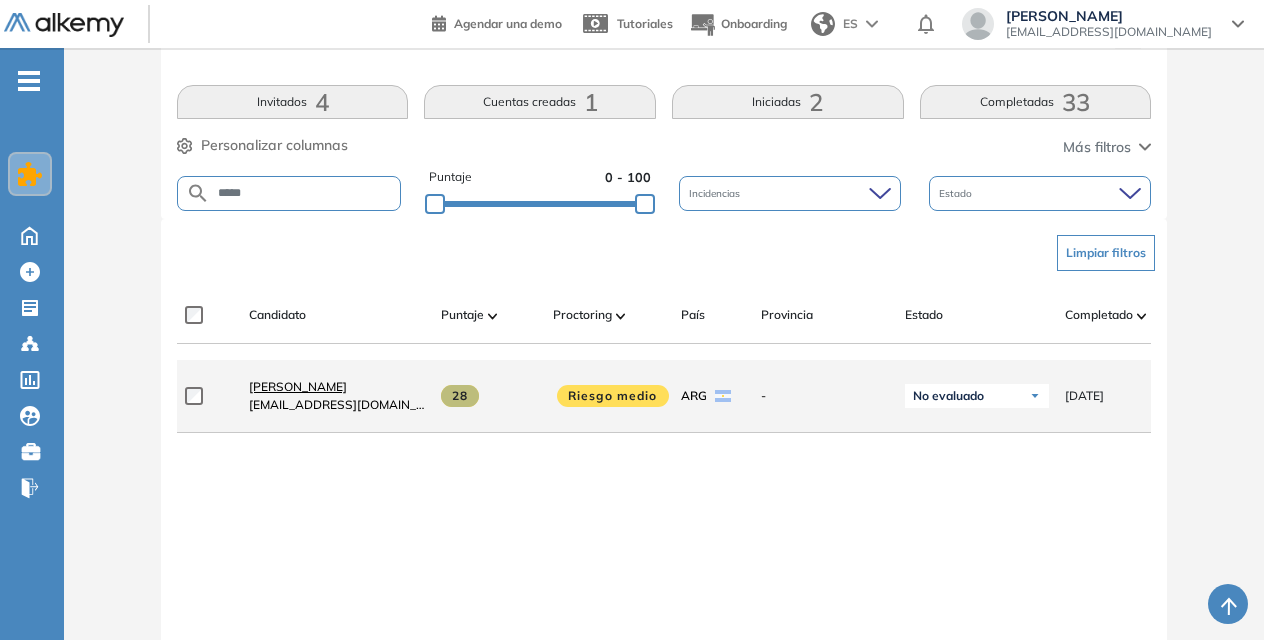 click on "Dario Benitez" at bounding box center [298, 386] 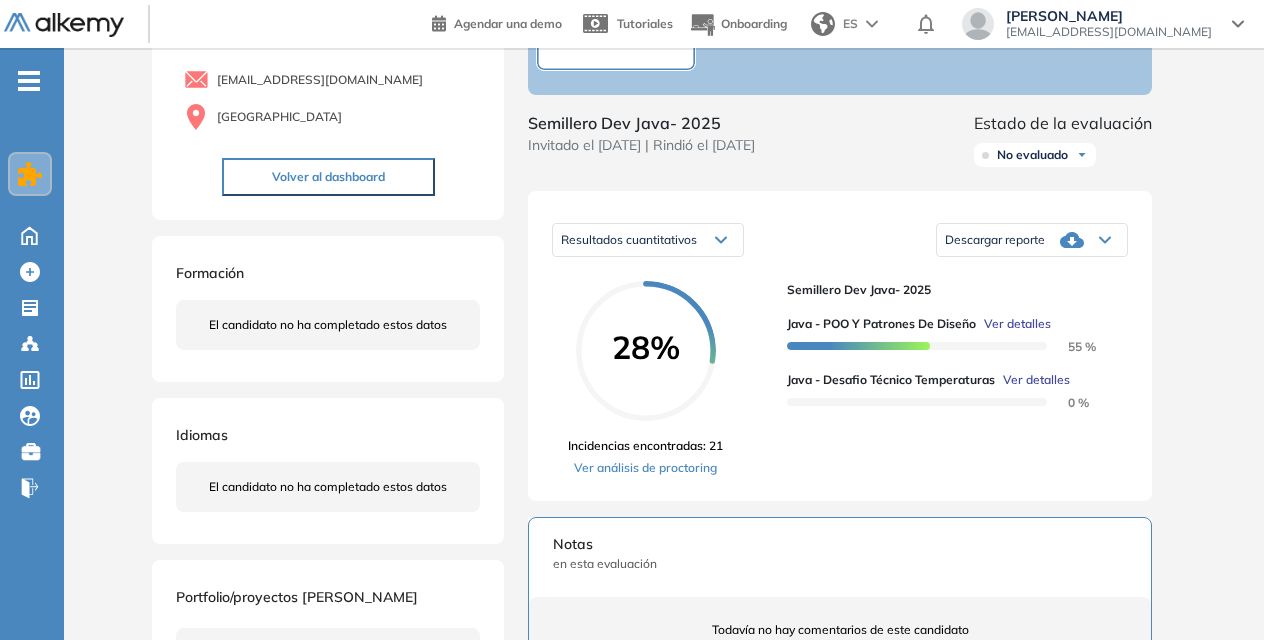 scroll, scrollTop: 182, scrollLeft: 0, axis: vertical 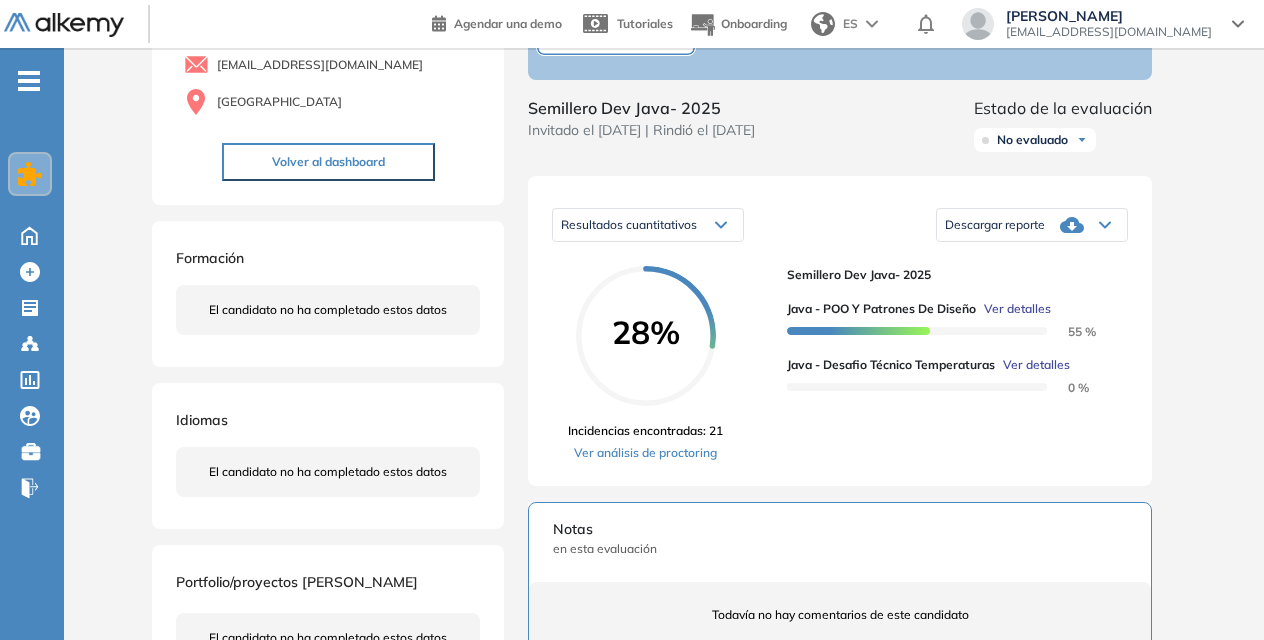 click on "Descargar reporte" at bounding box center [1032, 225] 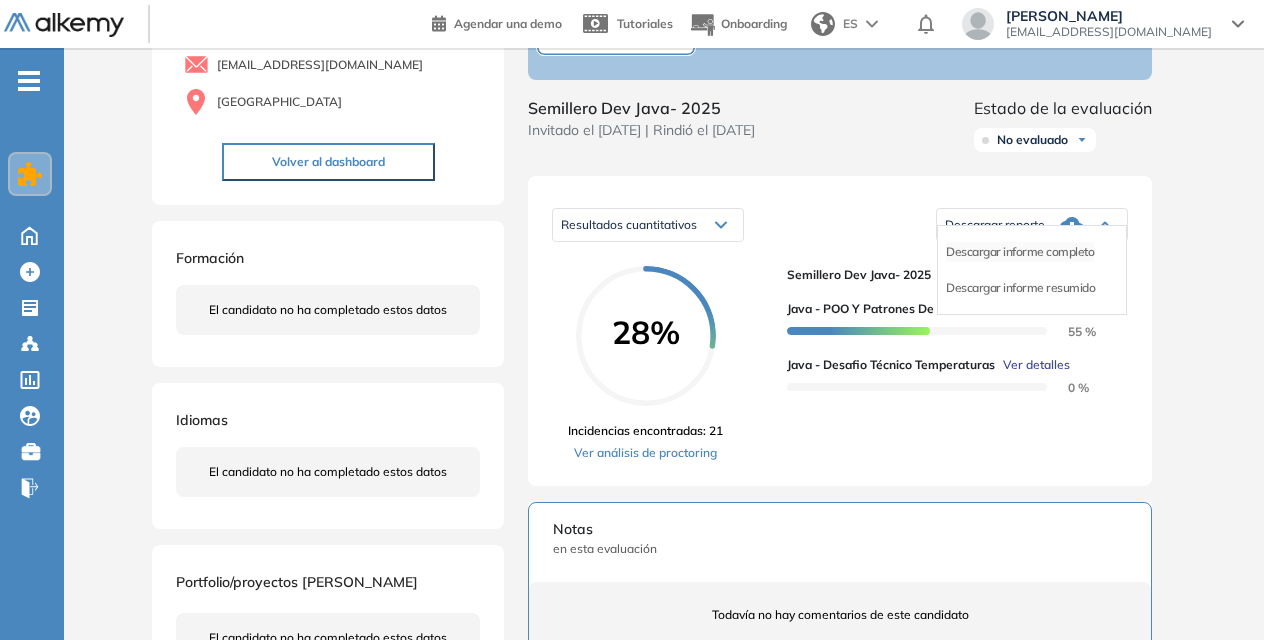 click on "Descargar informe completo" at bounding box center [1020, 252] 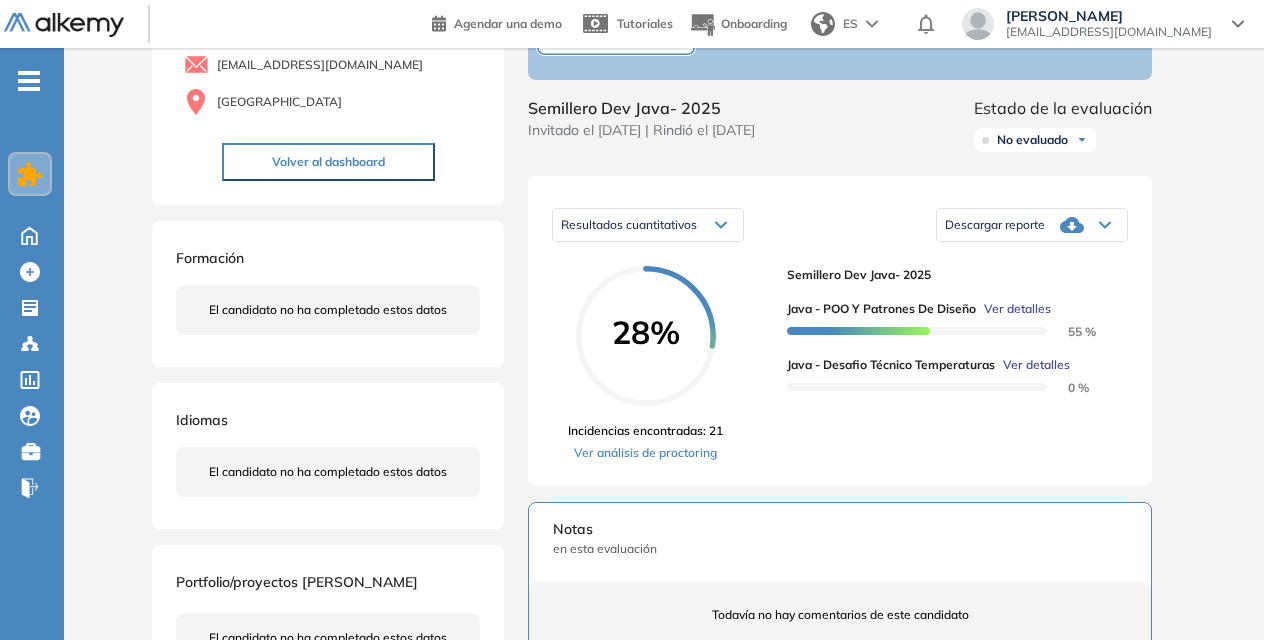 scroll, scrollTop: 0, scrollLeft: 0, axis: both 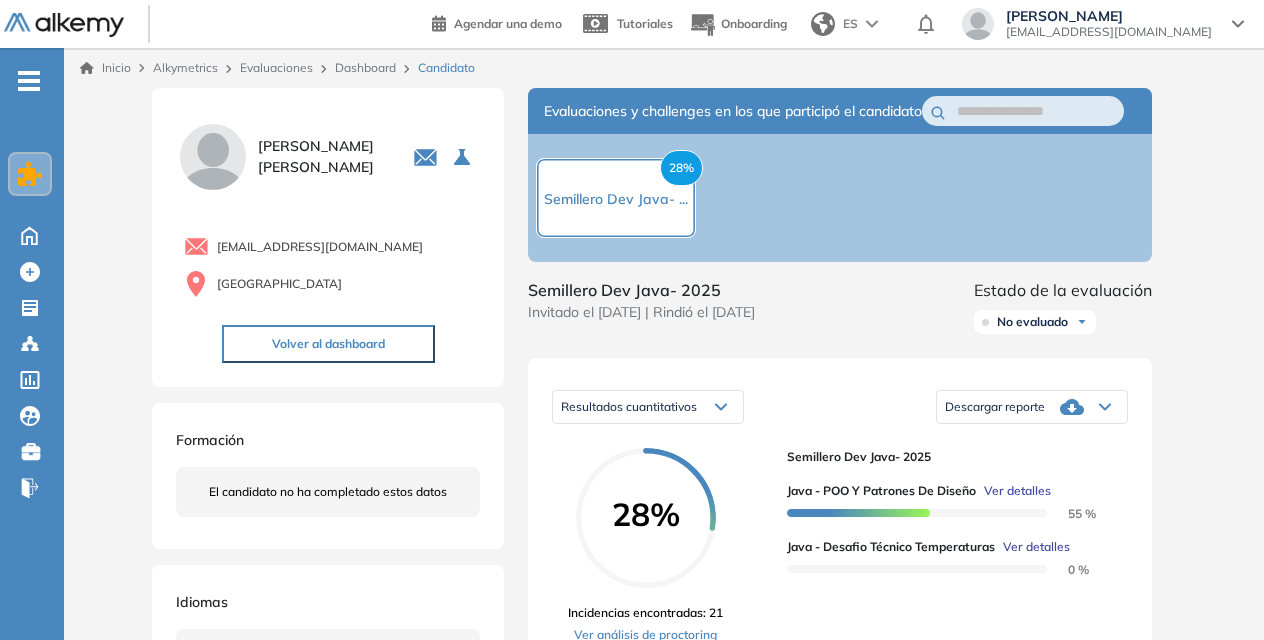 click on "Dashboard" at bounding box center (365, 67) 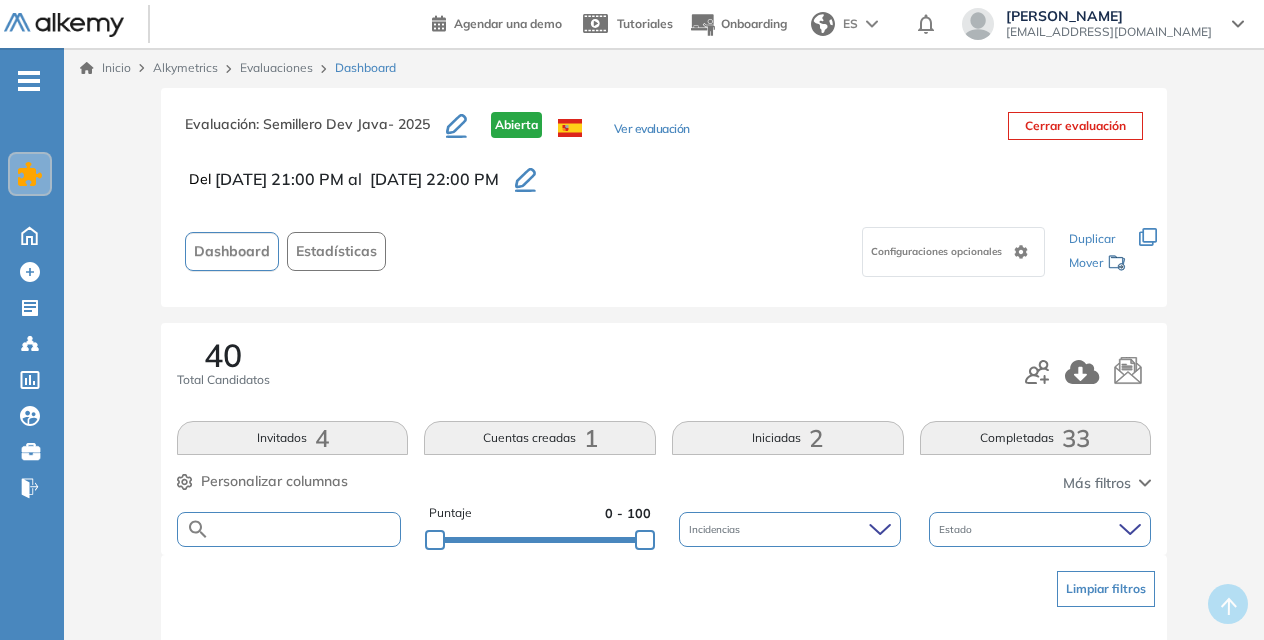click at bounding box center (305, 529) 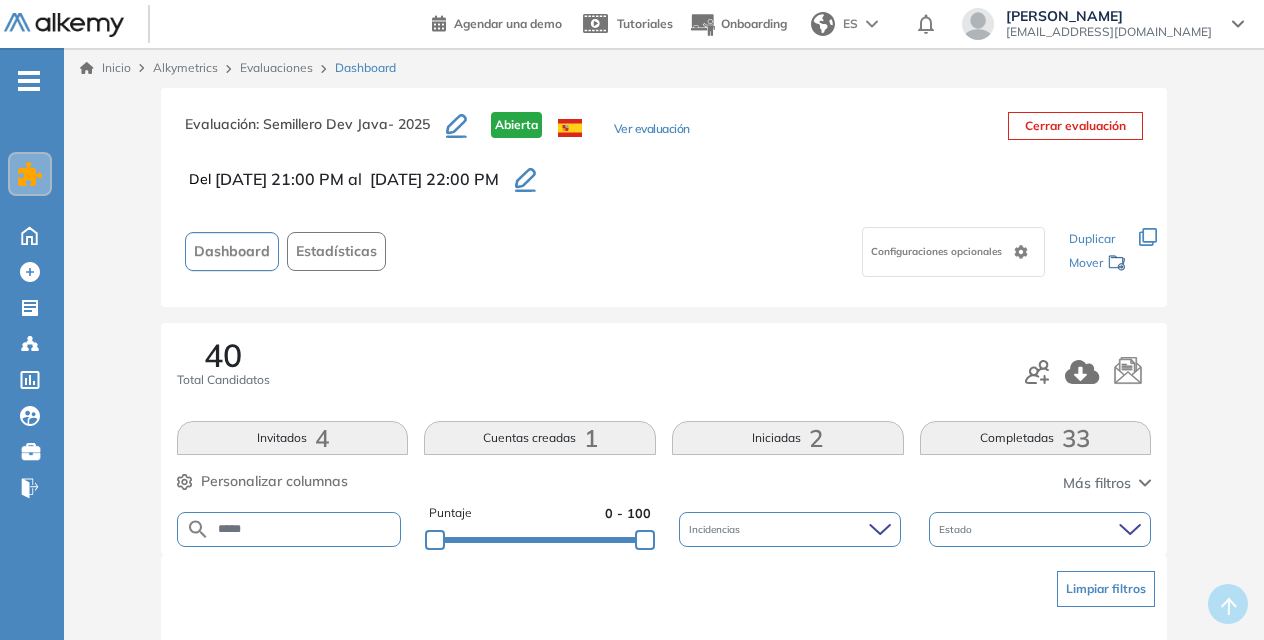 type on "*****" 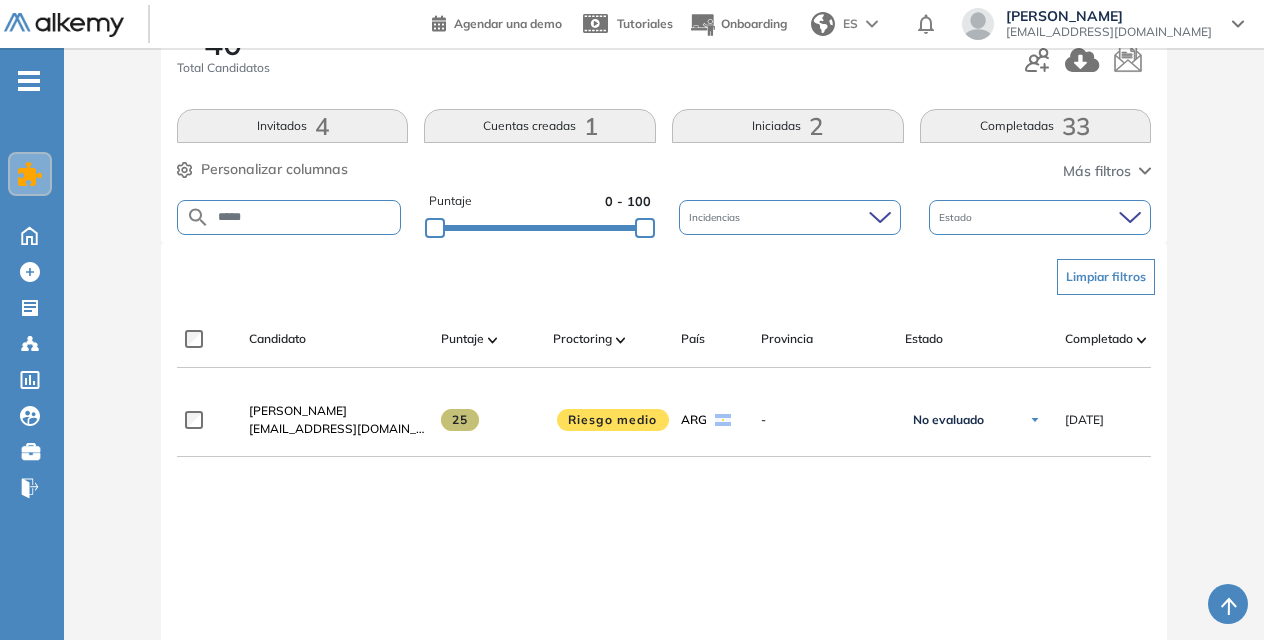 scroll, scrollTop: 314, scrollLeft: 0, axis: vertical 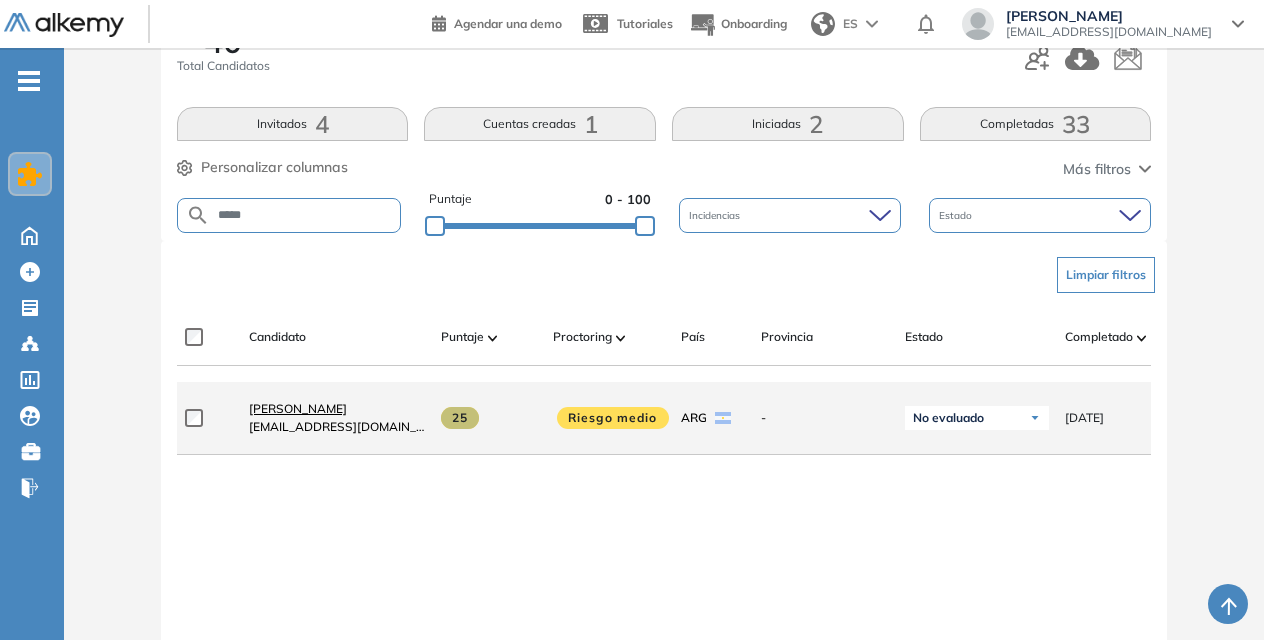 click on "Ariel Gustavo Singereisky" at bounding box center (298, 408) 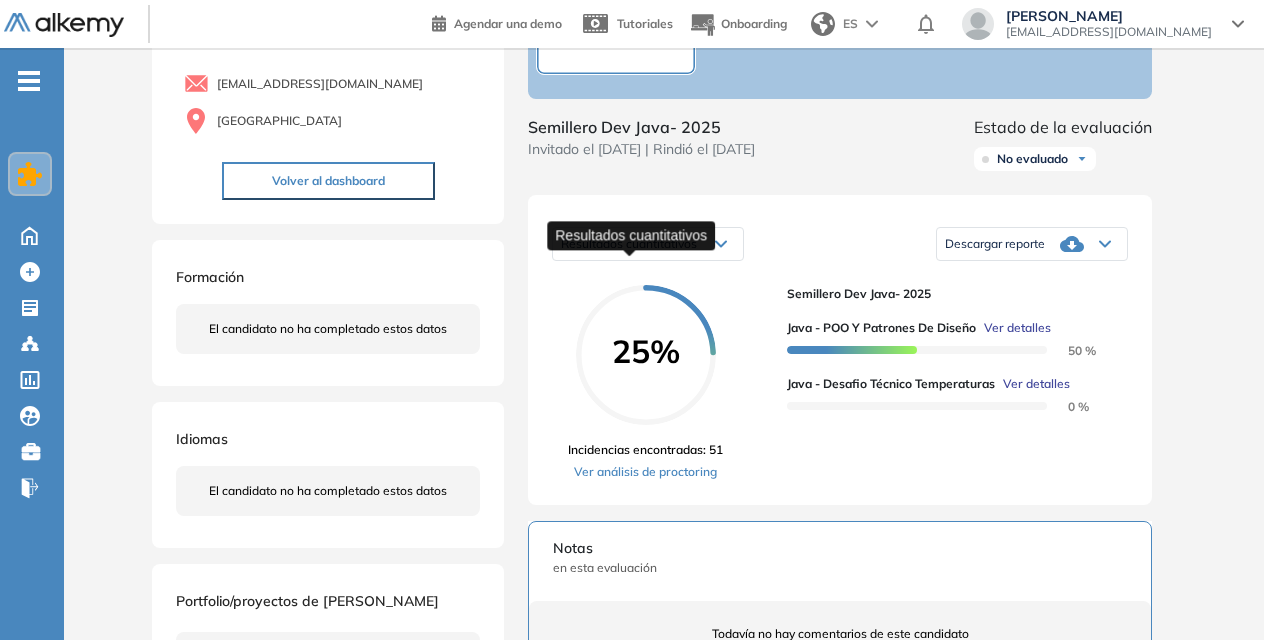 scroll, scrollTop: 168, scrollLeft: 0, axis: vertical 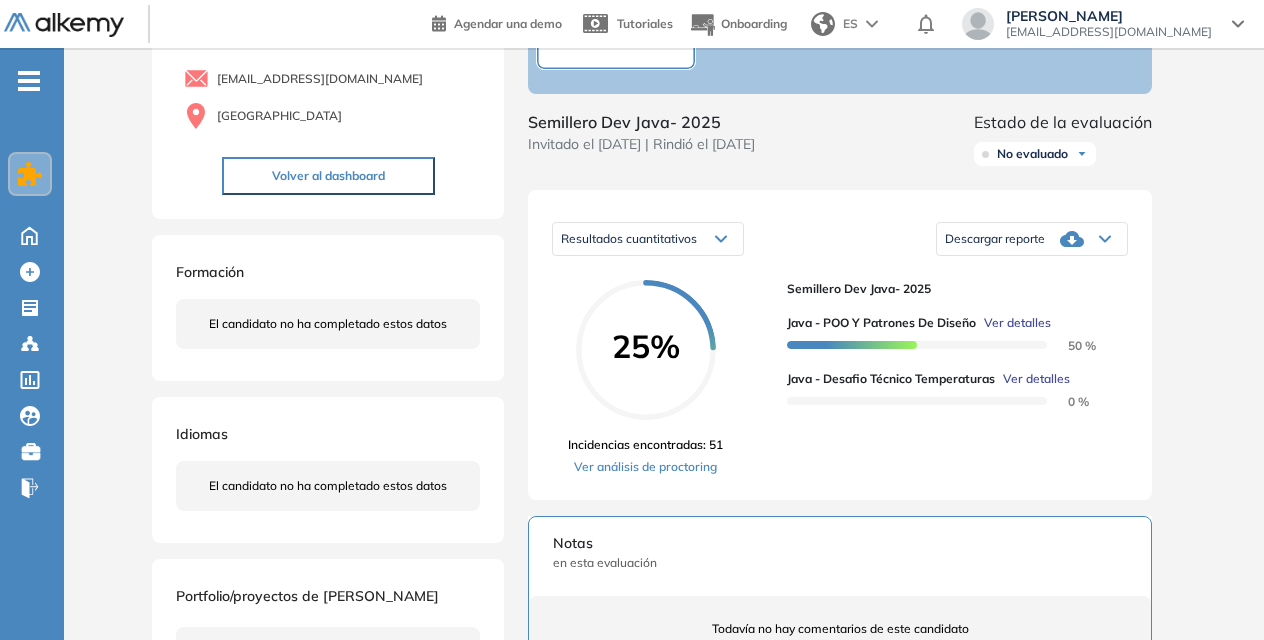 click on "Descargar reporte" at bounding box center (1032, 239) 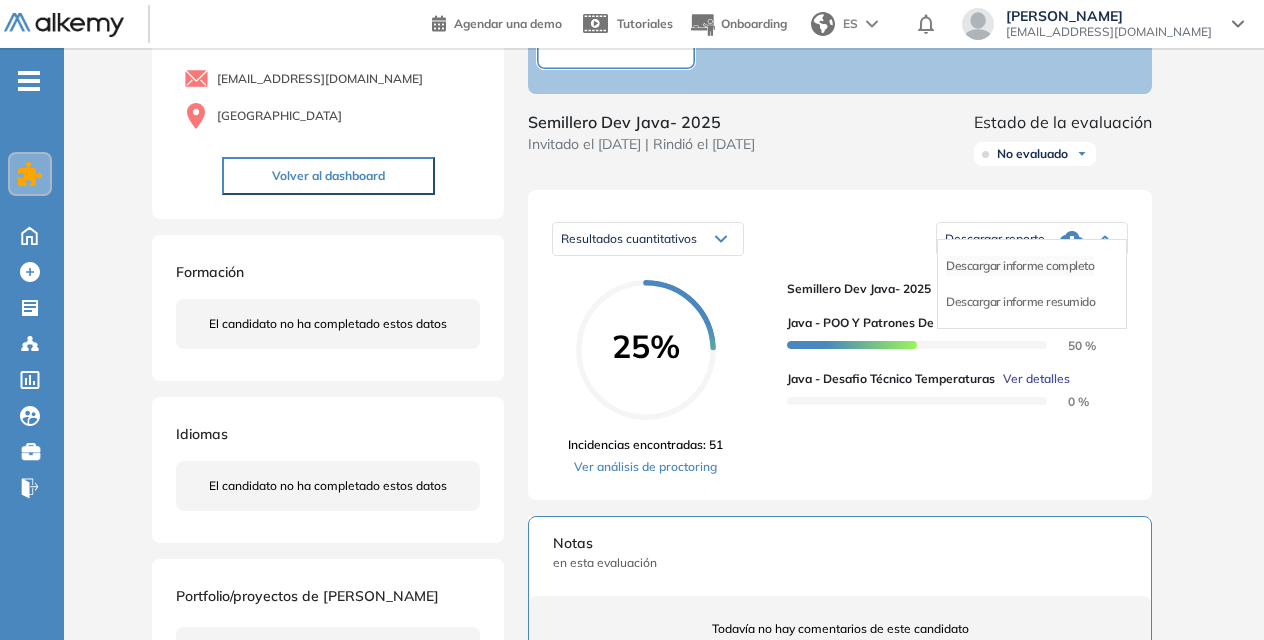 click on "Descargar informe completo" at bounding box center (1020, 266) 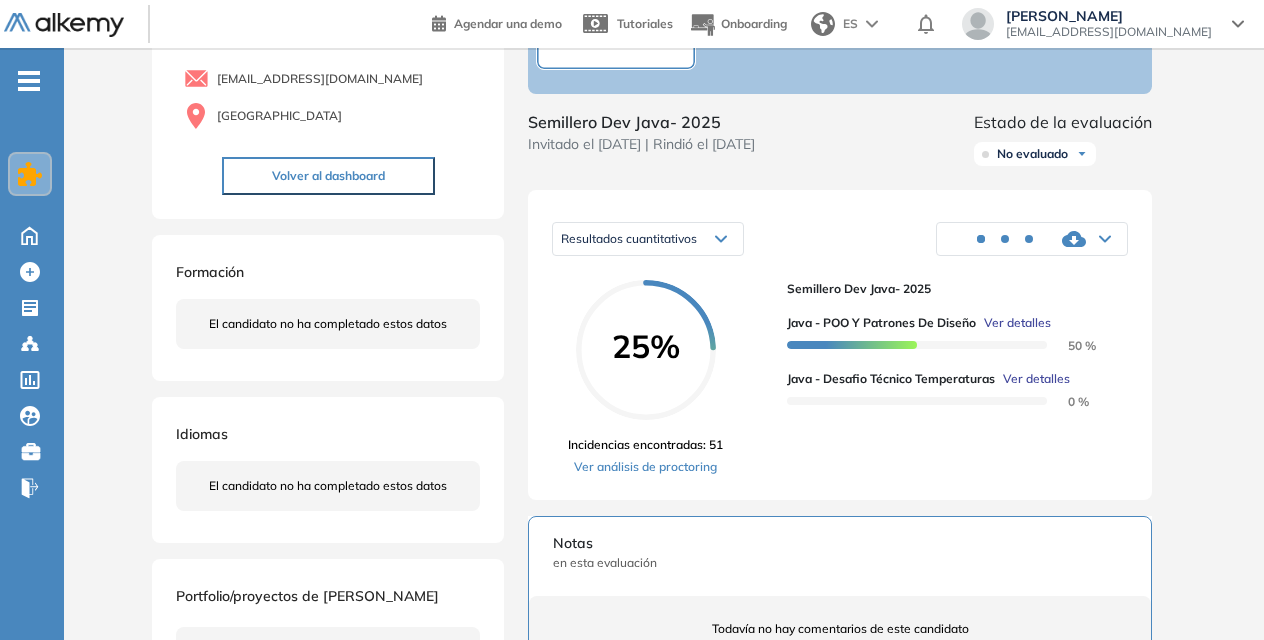 click on "Inicio Alkymetrics Evaluaciones Dashboard Candidato Duración :  00:00:00 Cantidad de preguntas:   Correcta Parcialmente correcta Incorrecta Neutra Saltada Cerrar ¿Eliminar talento? Si lo haces, no podrás recuperar sus datos. Podrás volver a invitarlo por email, no por link. Entendido Ariel Gustavo   Singereisky 0 . Semillero Dev Java- 2025 arielsinger12@gmail.com Argentina Volver al dashboard Formación El candidato no ha completado estos datos Idiomas El candidato no ha completado estos datos Portfolio/proyectos de Ariel Gustavo El candidato no ha completado estos datos Evaluaciones y challenges en los que participó el candidato 25% Semillero Dev Java- ... Semillero Dev Java- 2025 Invitado el 18/07/2025 | Rindió el 20/07/2025 Estado de la evaluación No evaluado No evaluado Evaluado A entrevistar Entrevistado Finalista Oferta enviada Oferta rechazada Sin respuesta Rechazado Contratado Resultados cuantitativos Resultados cuantitativos Resultados relativos Descargar informe completo 25% Ver detalles :" at bounding box center [664, 543] 